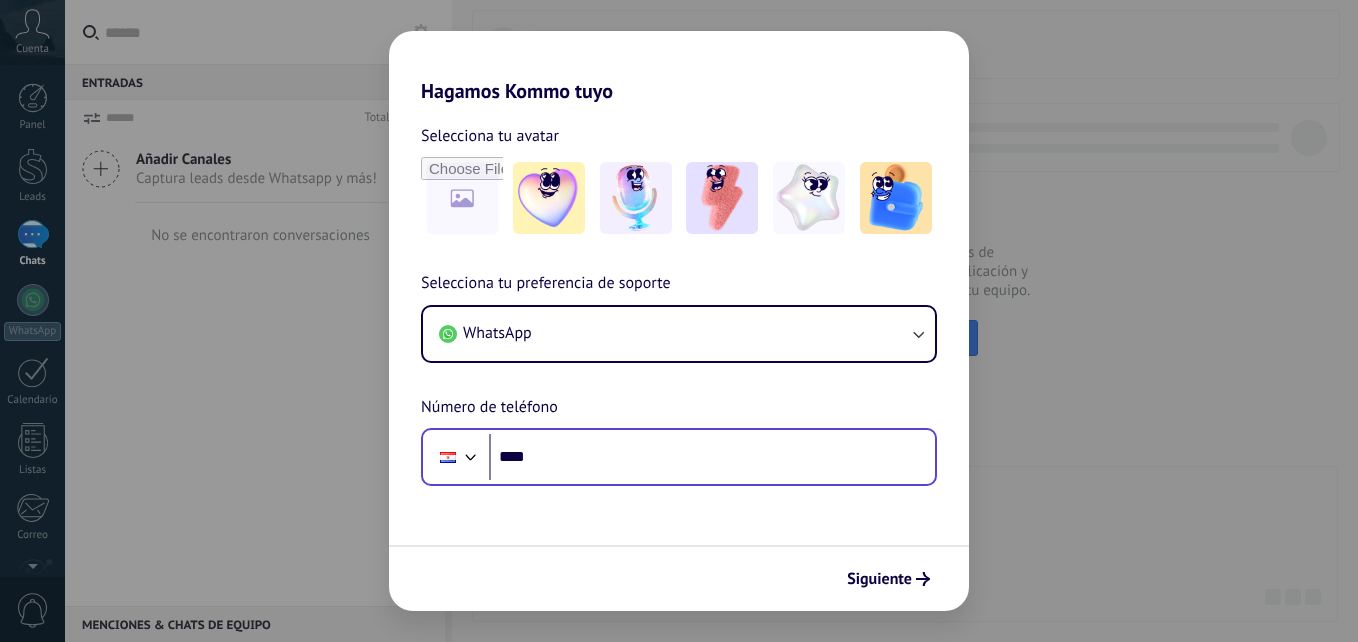 scroll, scrollTop: 0, scrollLeft: 0, axis: both 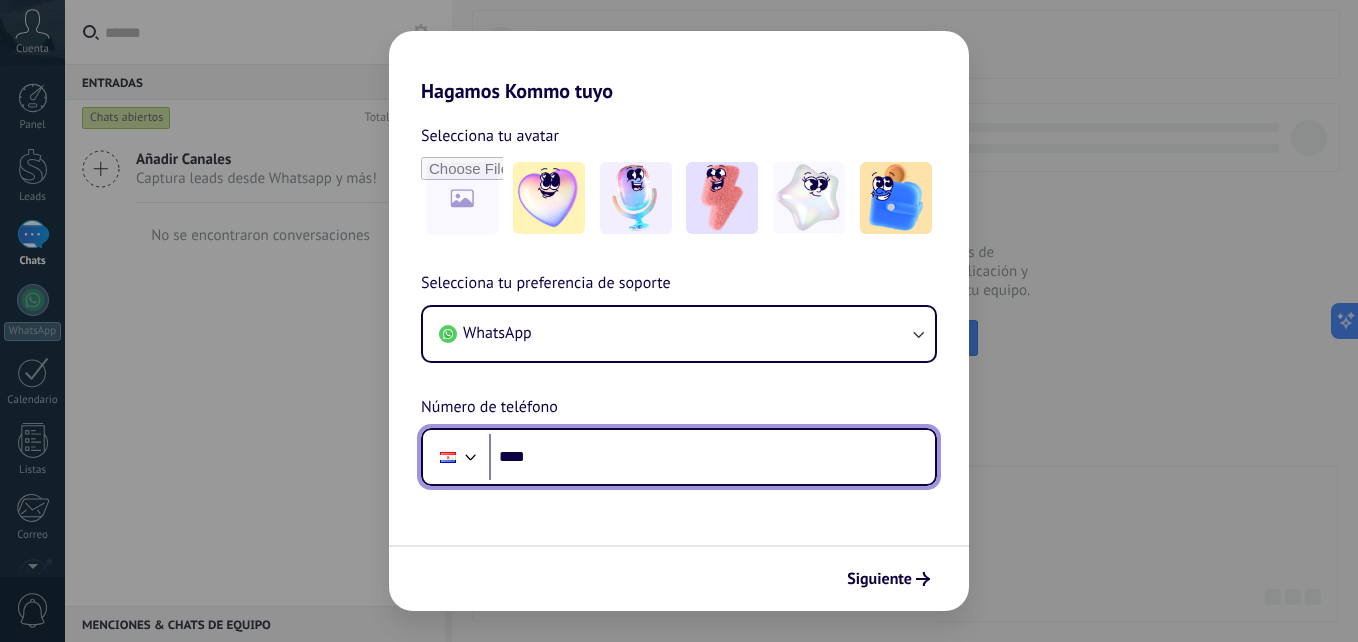 click on "****" at bounding box center (712, 457) 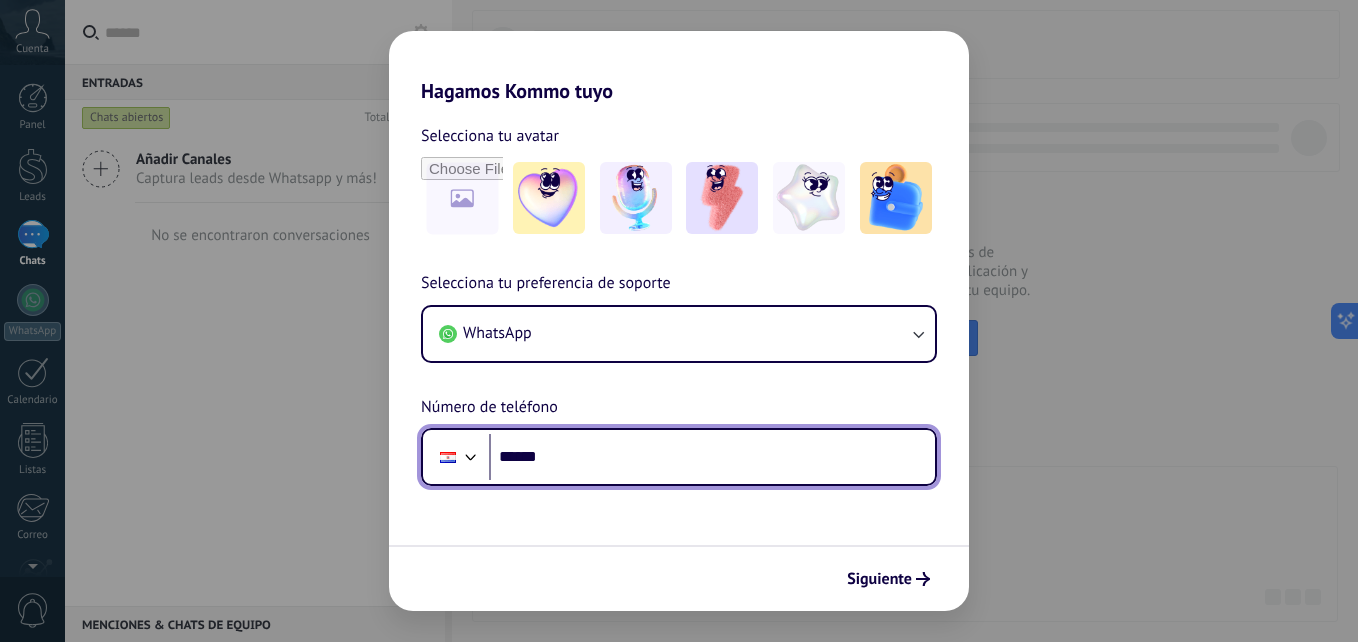 scroll, scrollTop: 0, scrollLeft: 0, axis: both 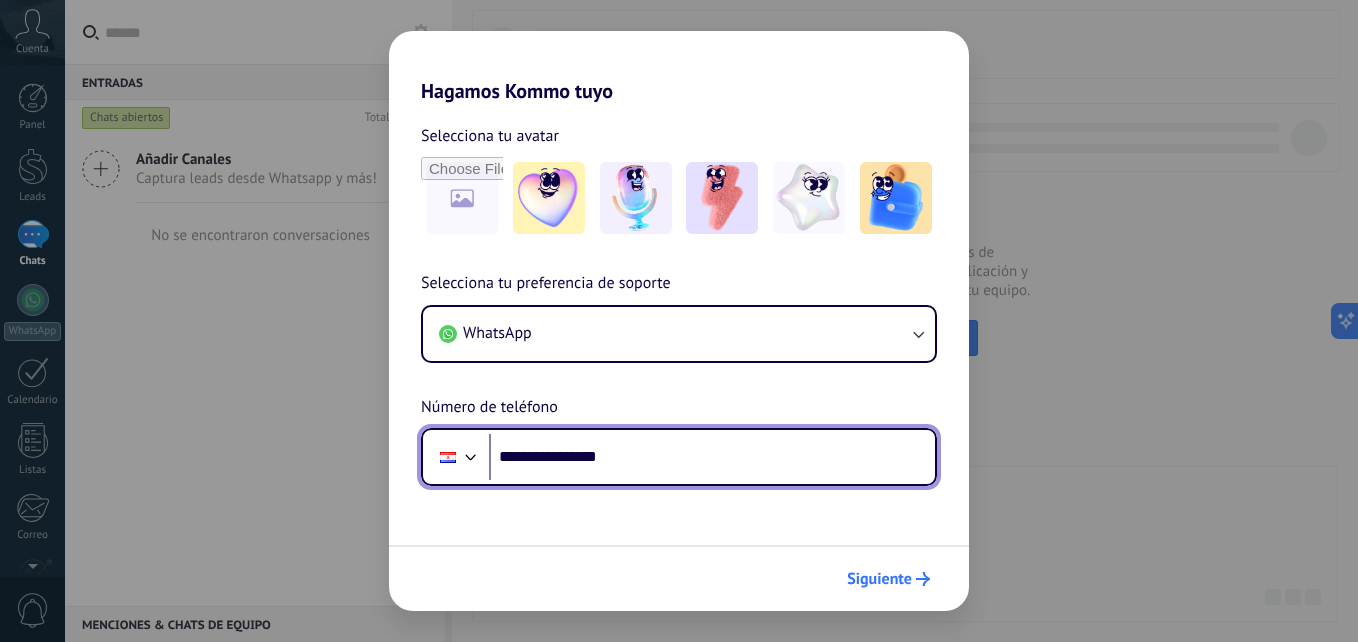 type on "**********" 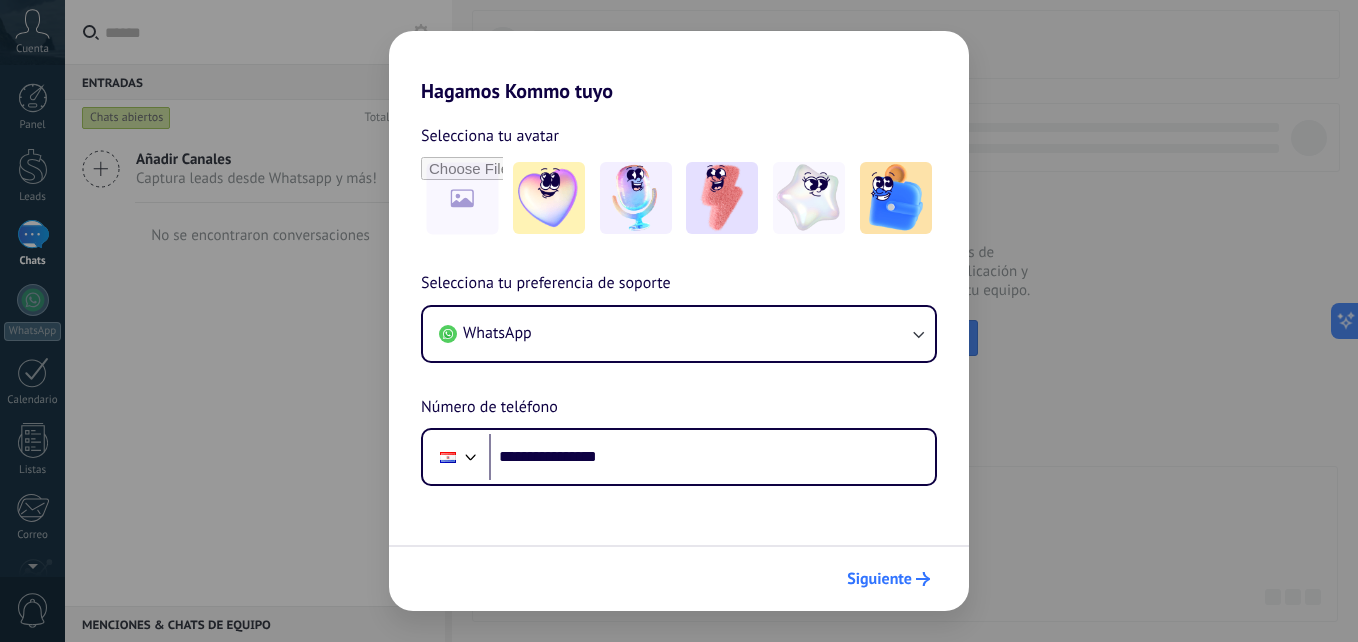 click on "Siguiente" at bounding box center [888, 579] 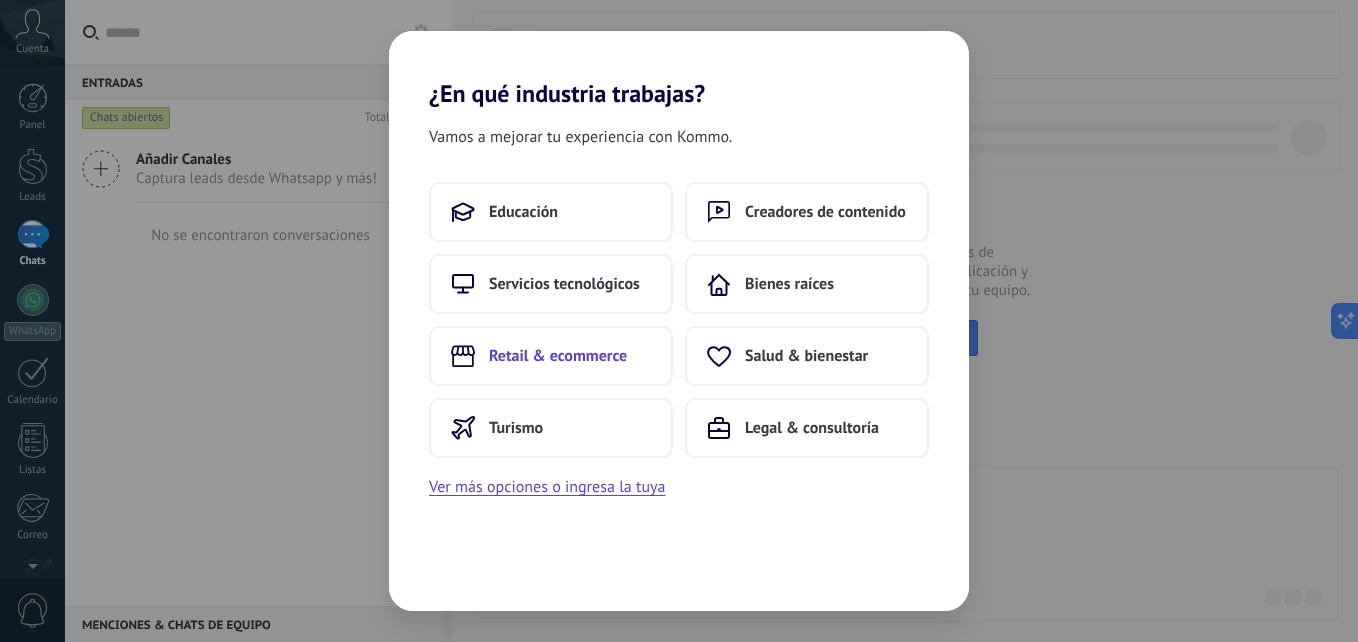 click on "Retail & ecommerce" at bounding box center [551, 356] 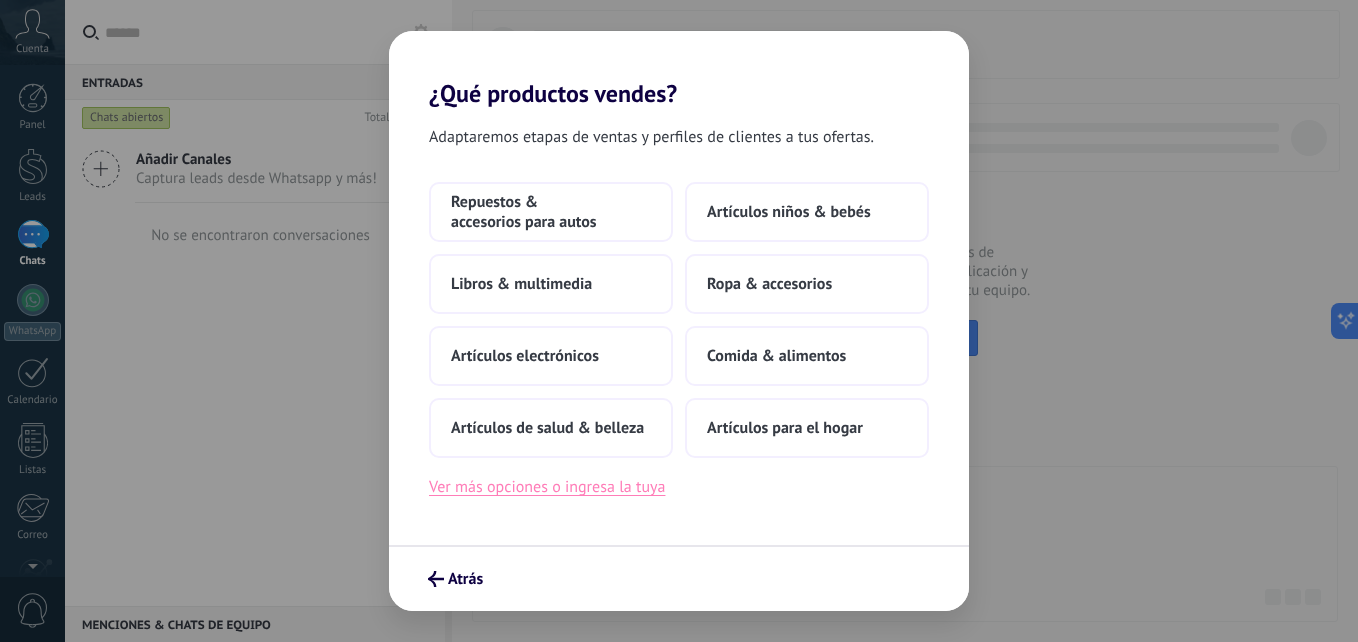 click on "Ver más opciones o ingresa la tuya" at bounding box center (547, 487) 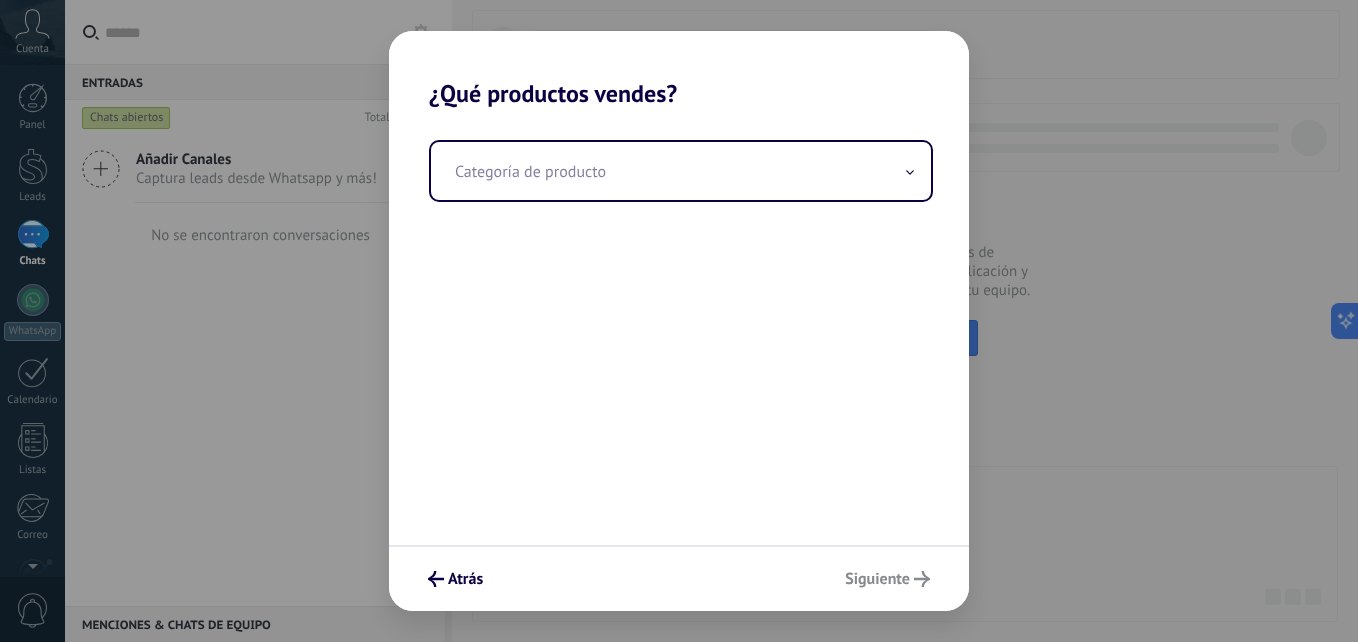 click on "Atrás Siguiente" at bounding box center (679, 578) 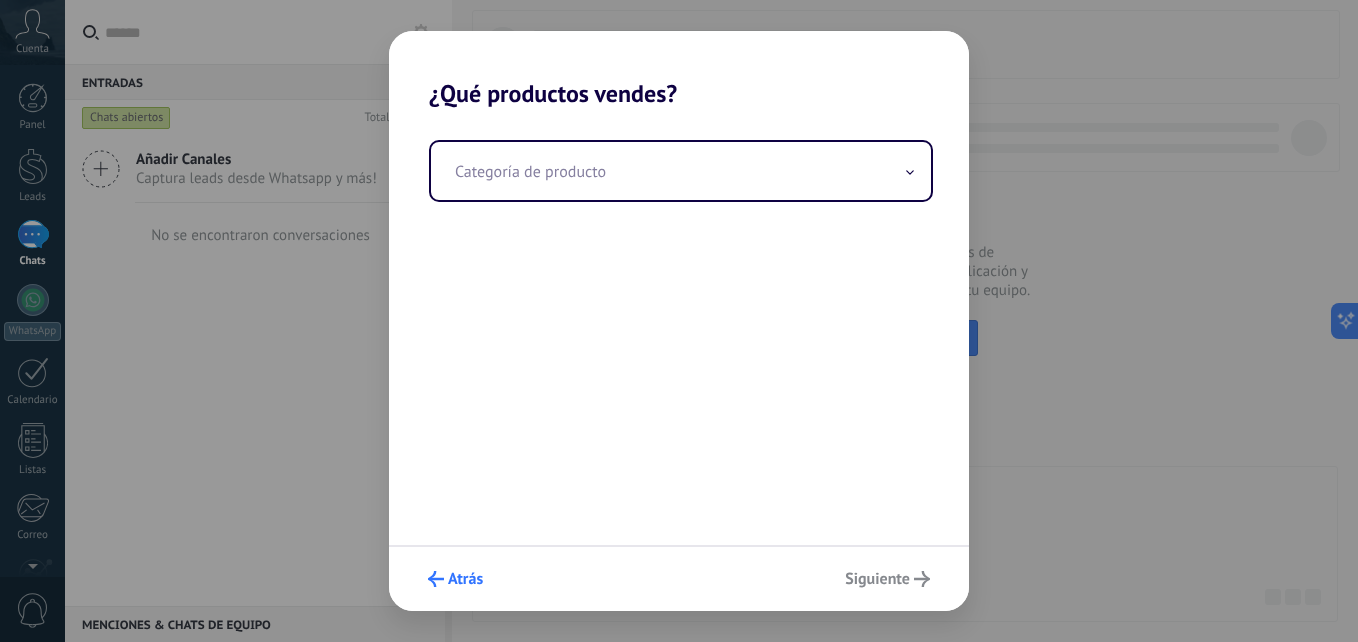 click on "Atrás" at bounding box center [465, 579] 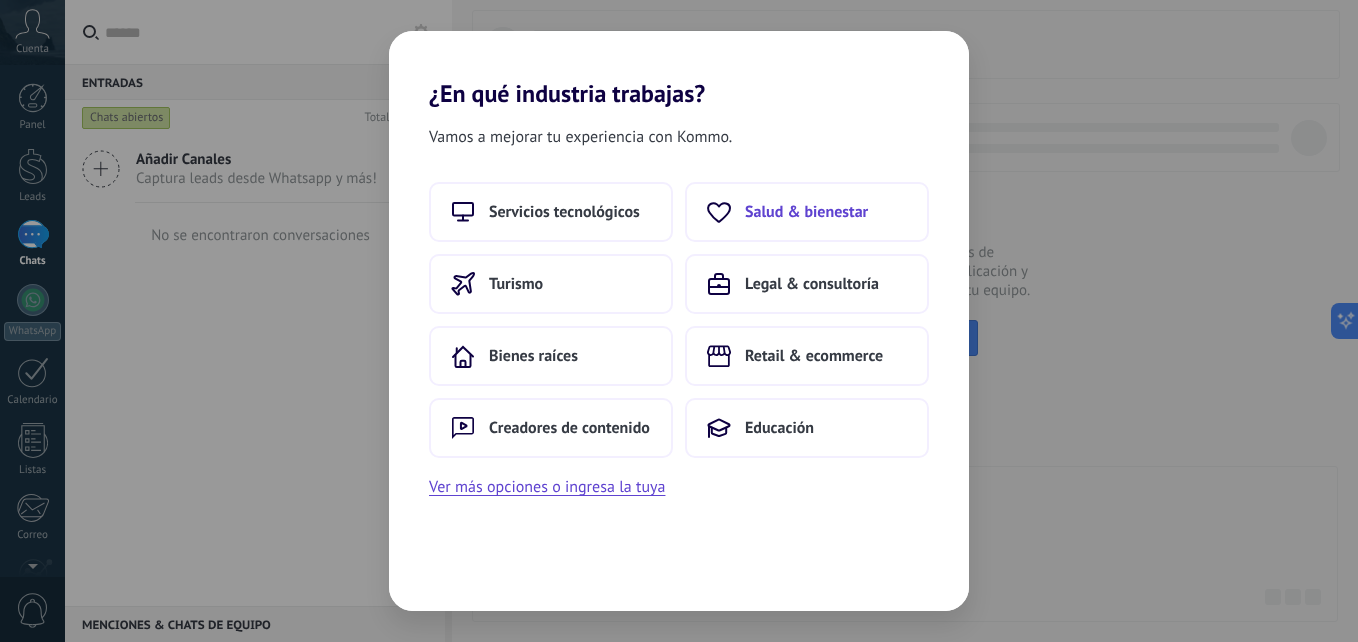 click on "Salud & bienestar" at bounding box center [806, 212] 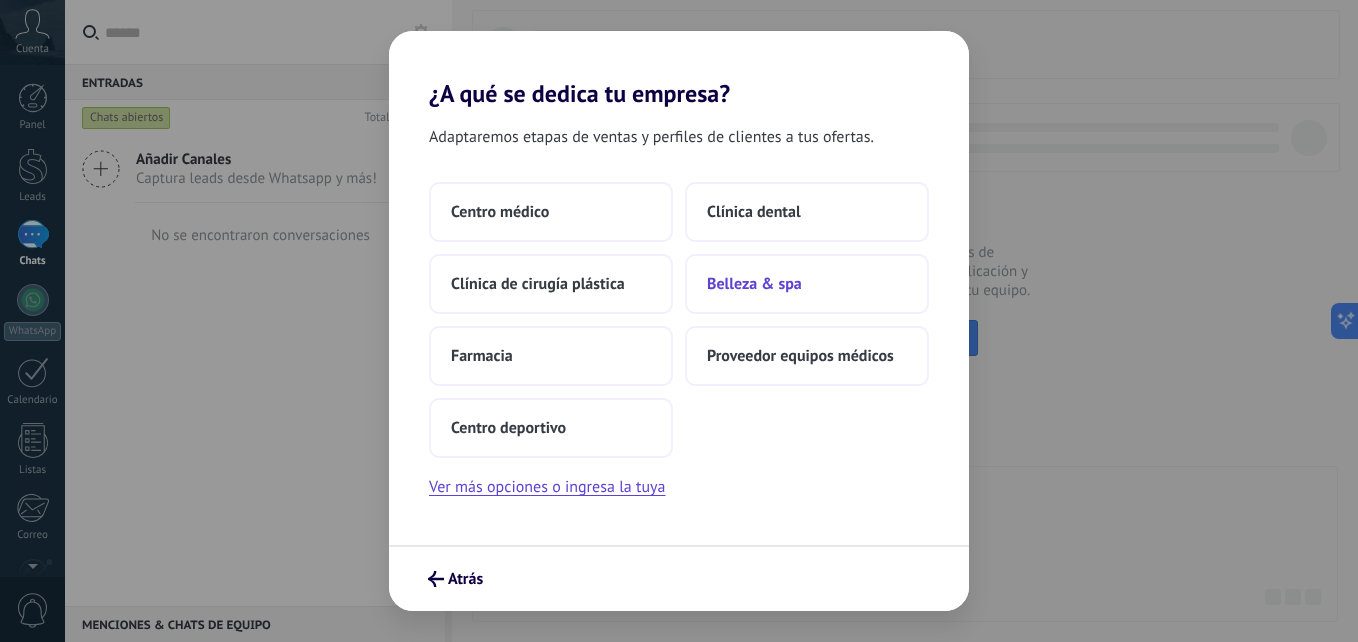 click on "Belleza & spa" at bounding box center [754, 284] 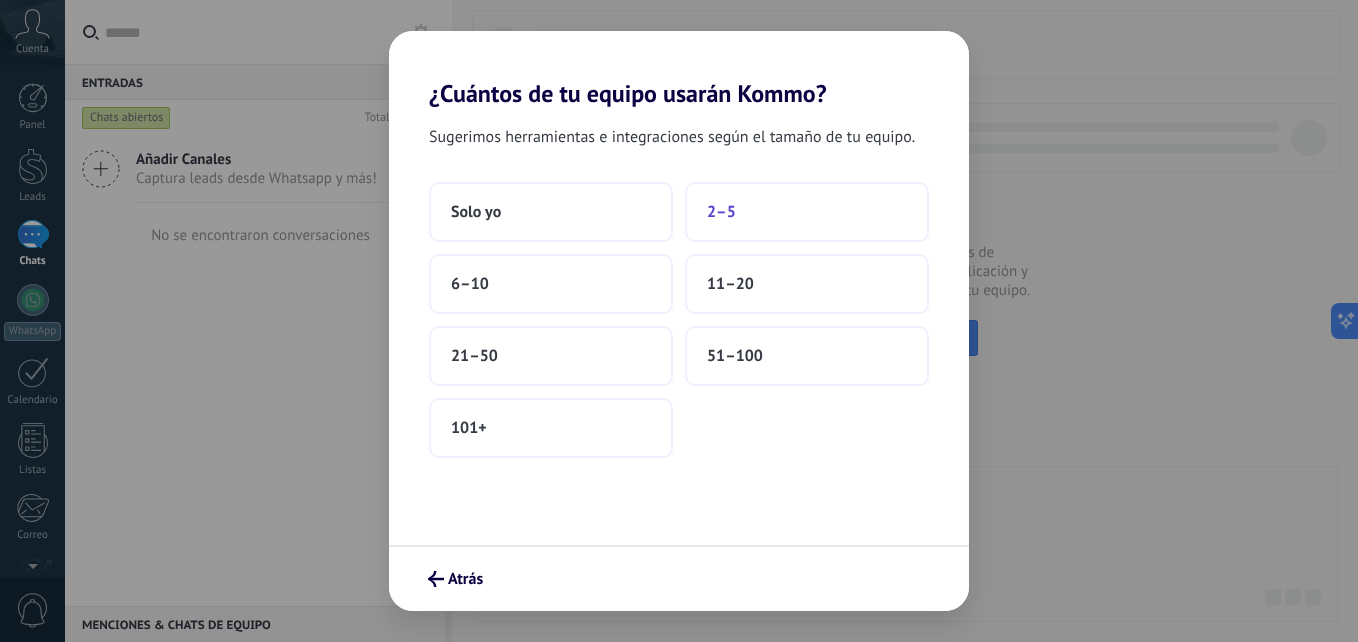 click on "2–5" at bounding box center [807, 212] 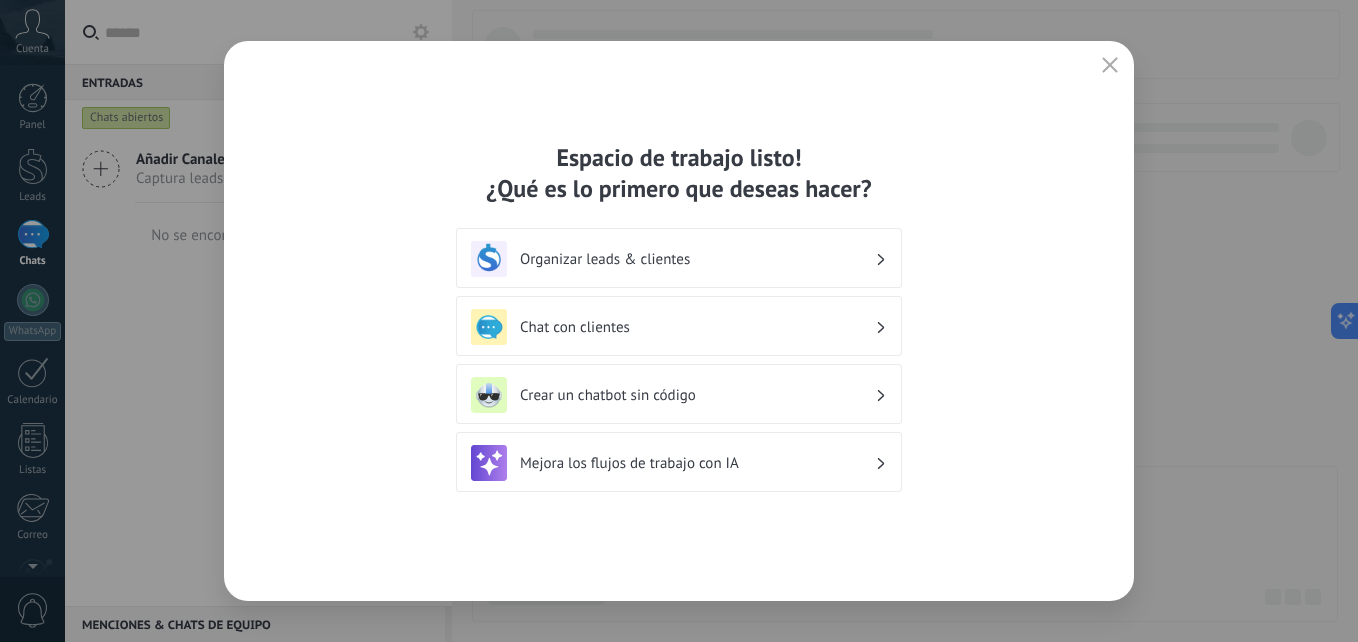 click at bounding box center (1110, 66) 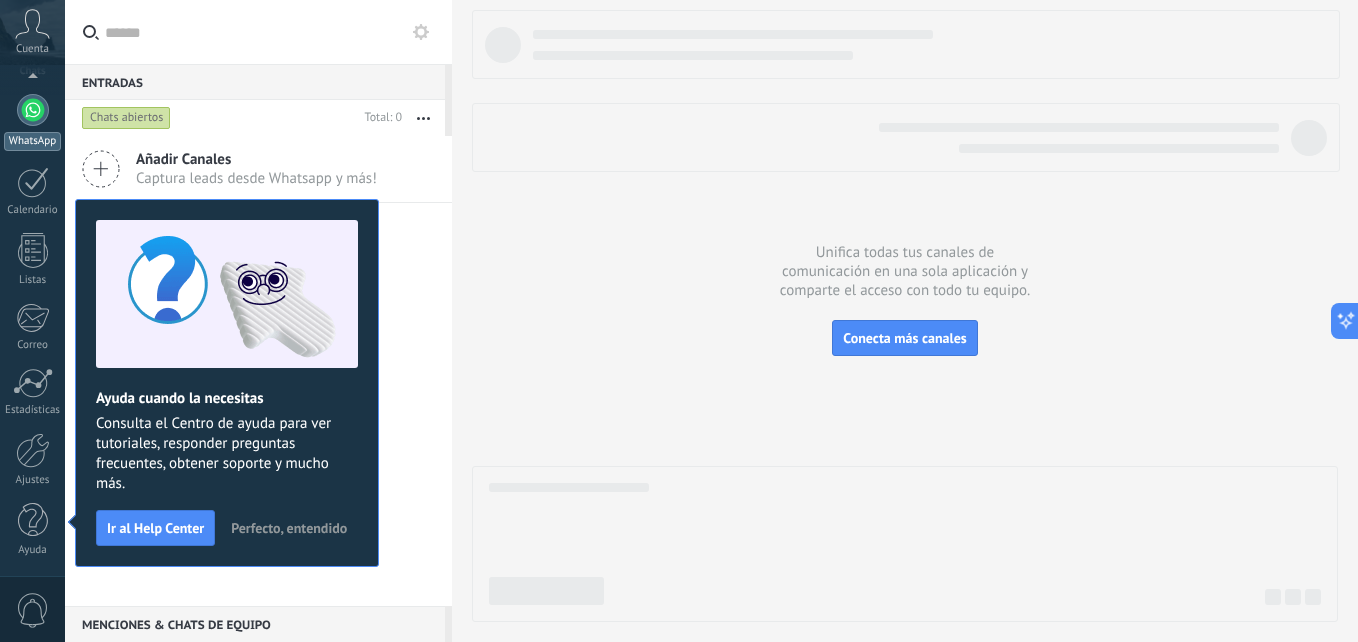 click at bounding box center [33, 110] 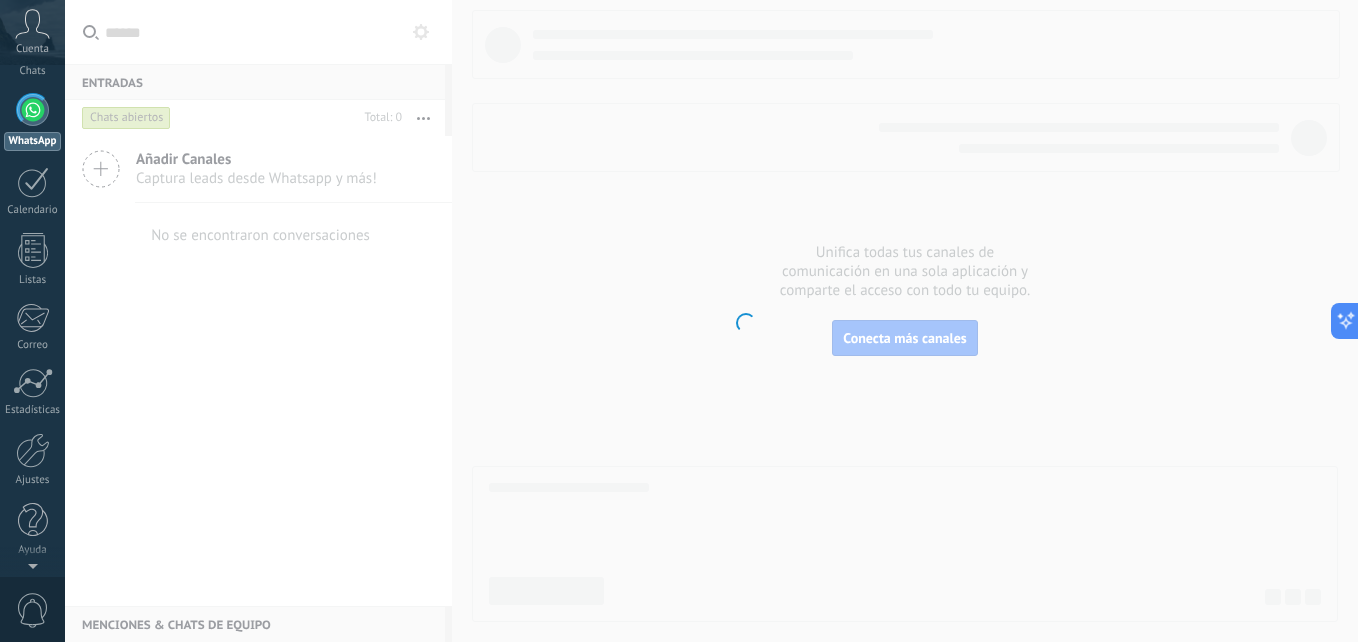 scroll, scrollTop: 0, scrollLeft: 0, axis: both 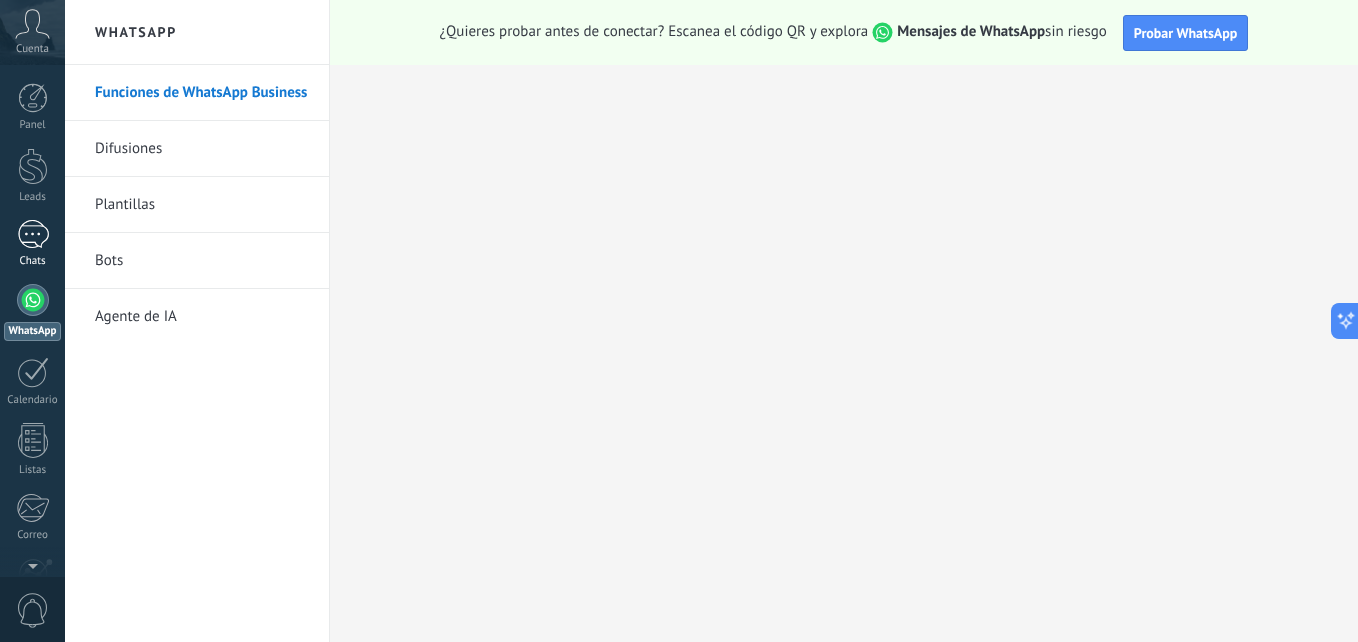 click on "Chats" at bounding box center [32, 244] 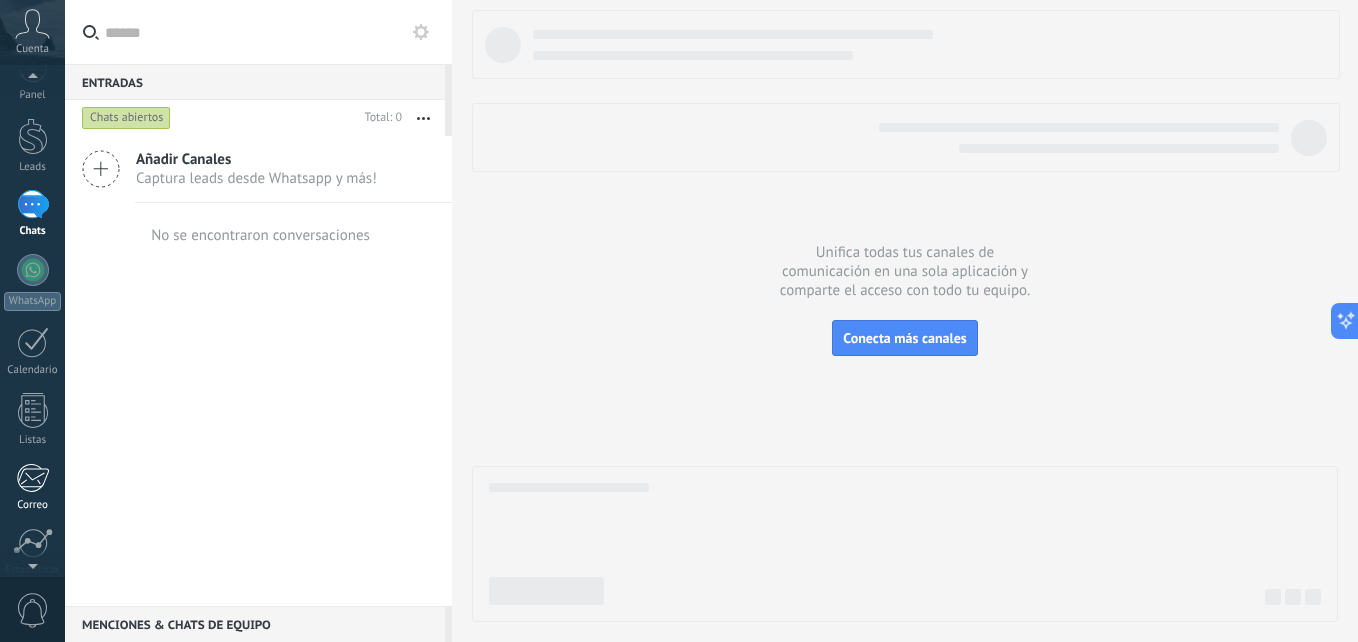 scroll, scrollTop: 0, scrollLeft: 0, axis: both 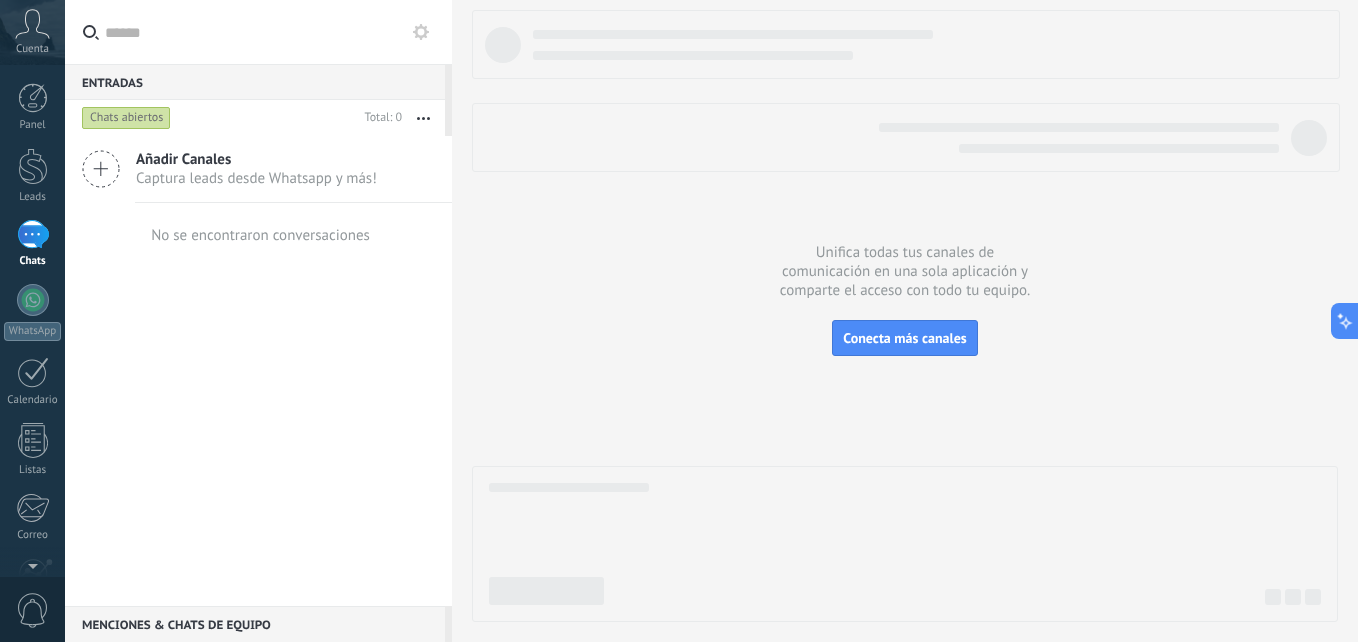 click on "Cuenta" at bounding box center (32, 49) 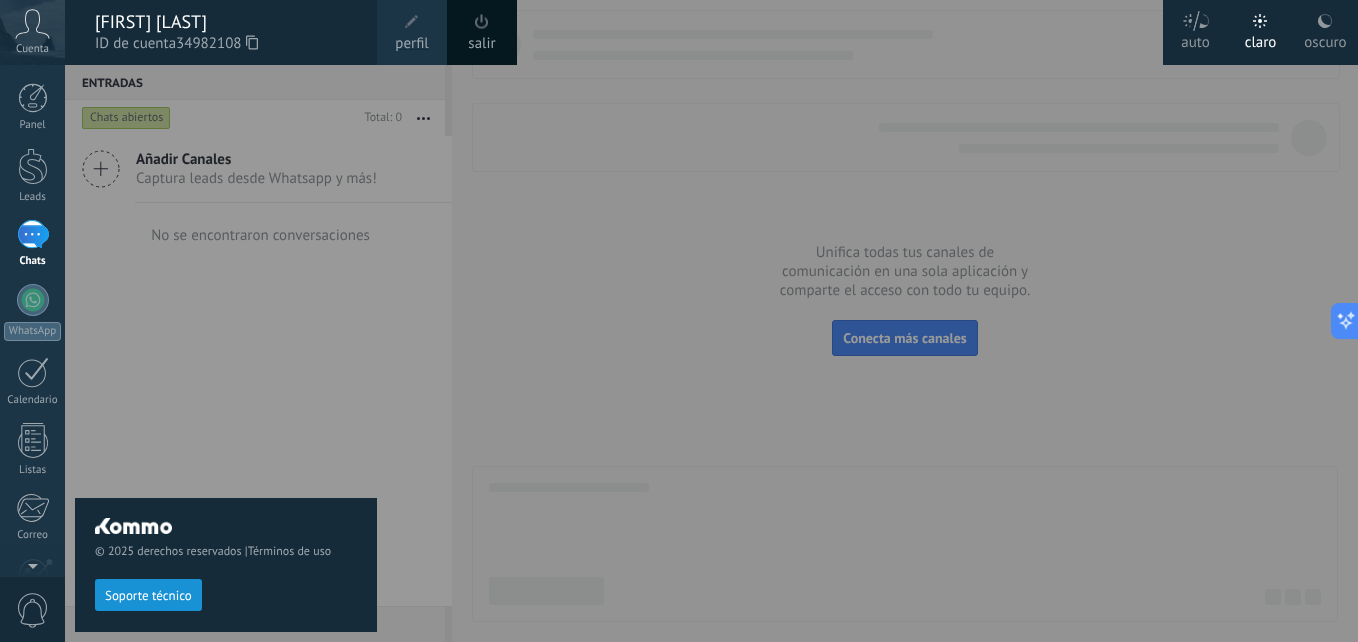 click at bounding box center [412, 22] 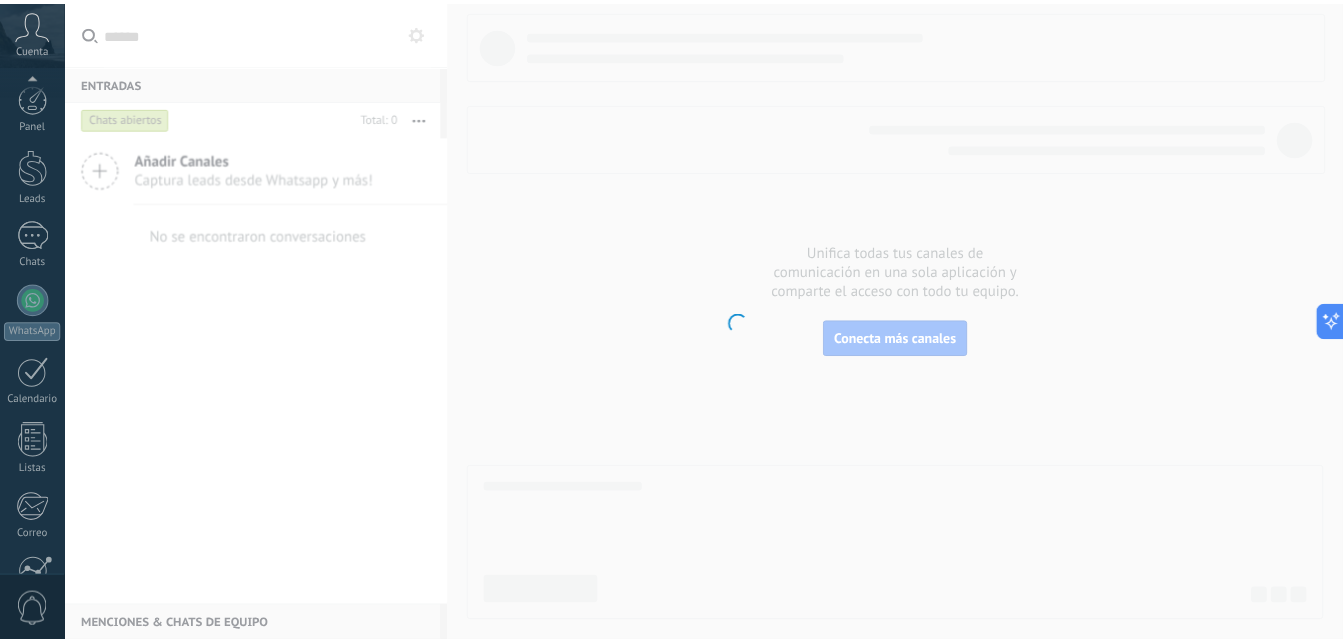 scroll, scrollTop: 190, scrollLeft: 0, axis: vertical 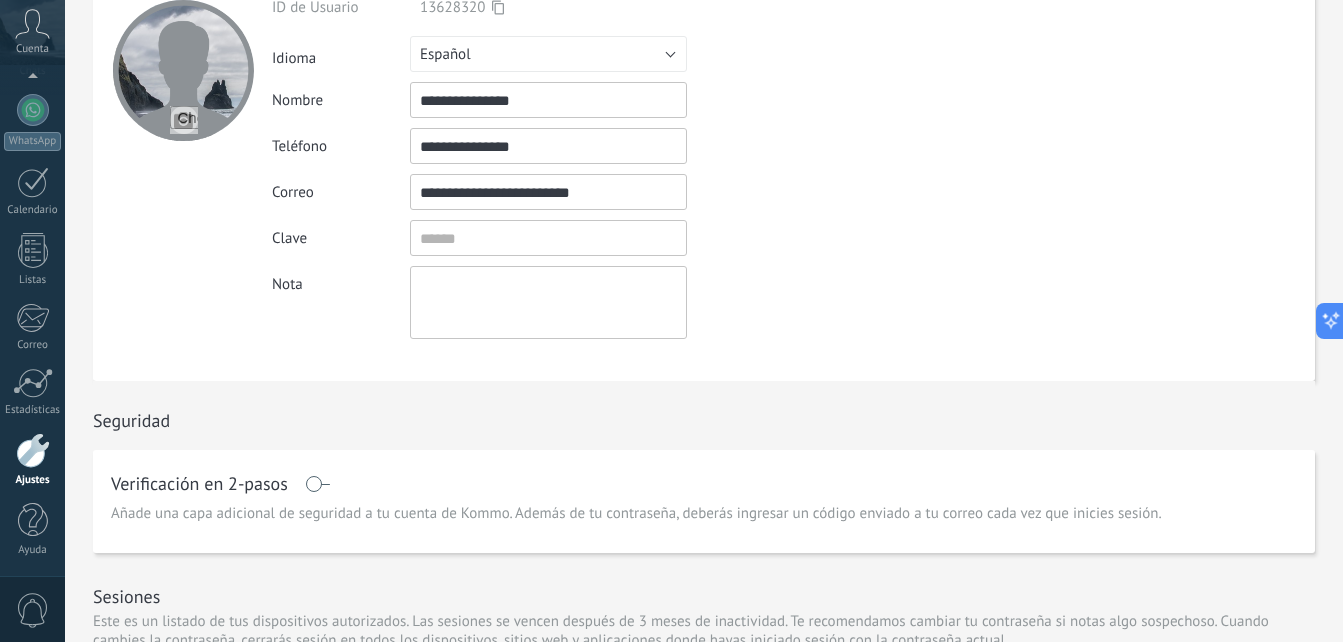 drag, startPoint x: 629, startPoint y: 202, endPoint x: 409, endPoint y: 182, distance: 220.90723 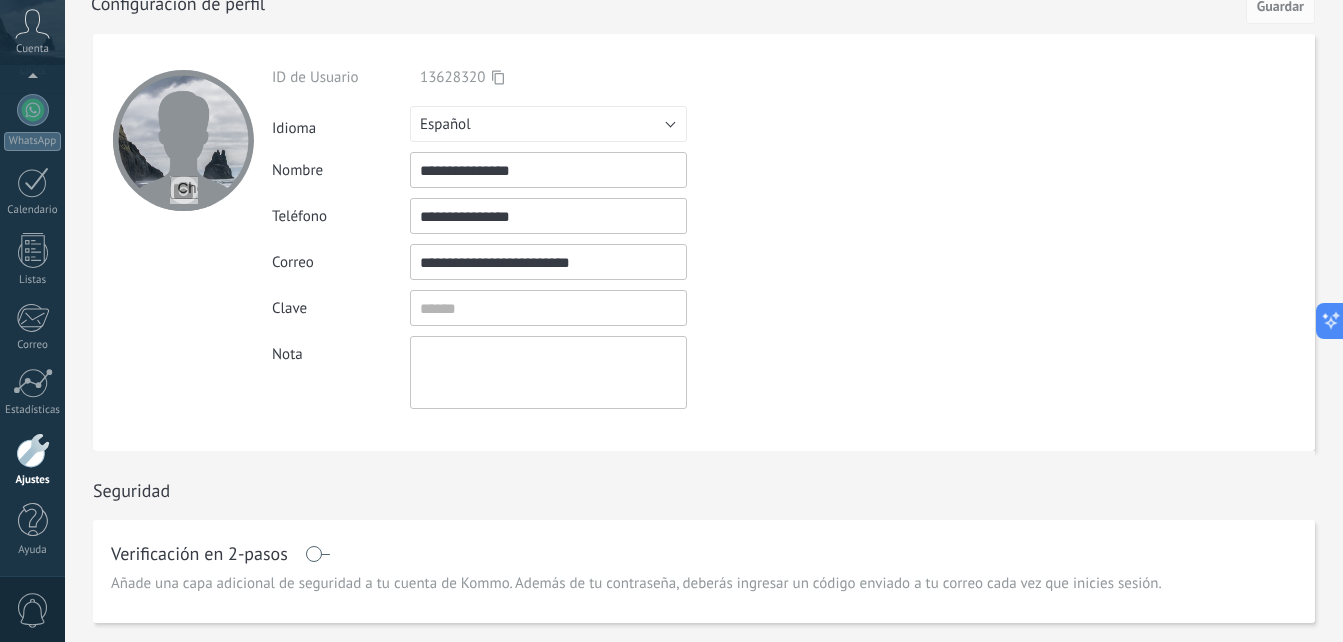 scroll, scrollTop: 0, scrollLeft: 0, axis: both 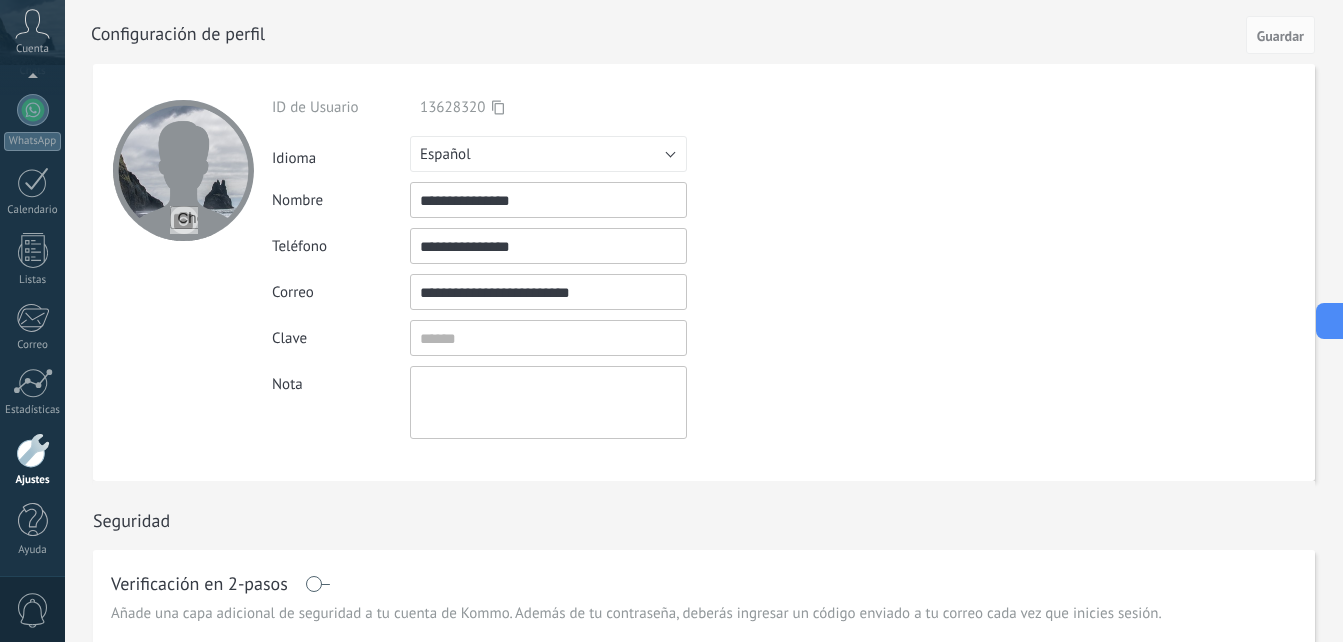 click on "**********" at bounding box center [595, 292] 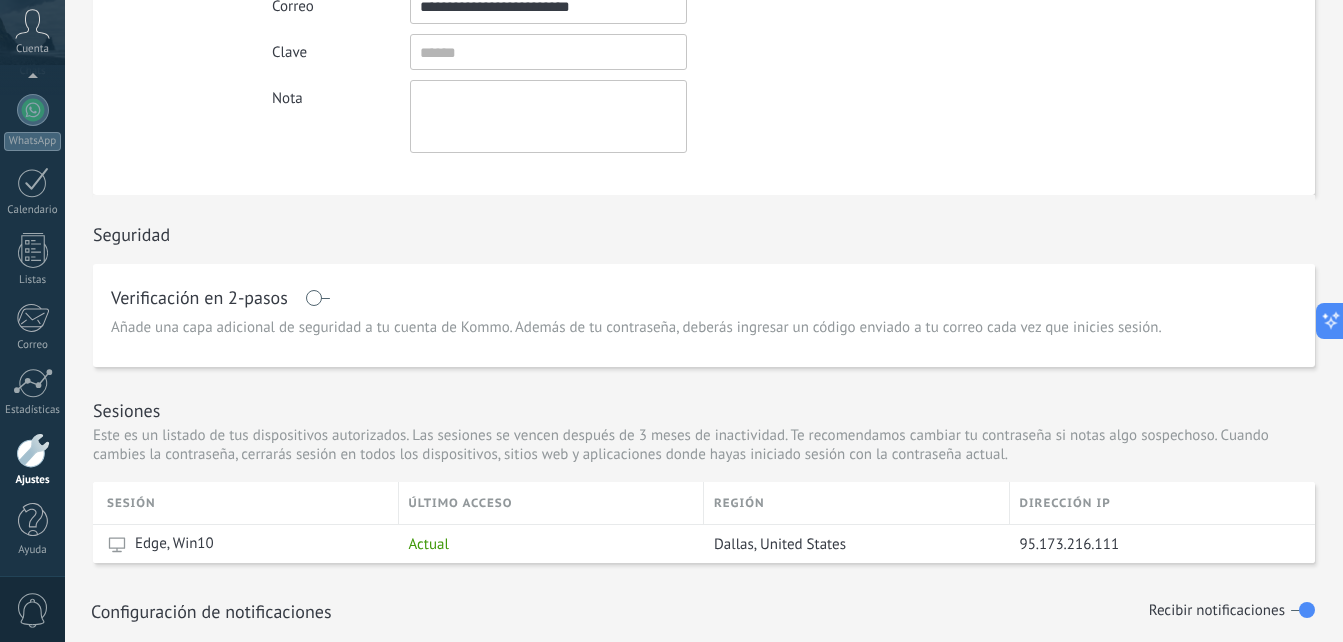 scroll, scrollTop: 300, scrollLeft: 0, axis: vertical 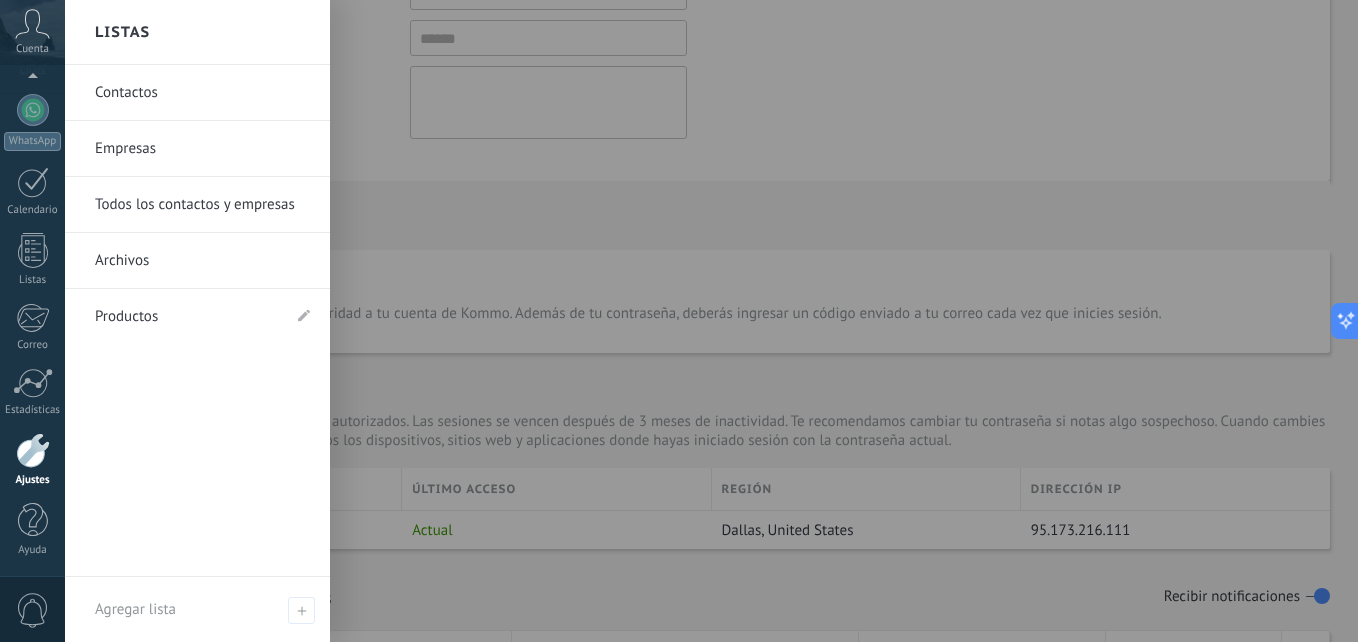click on "Ajustes" at bounding box center (32, 460) 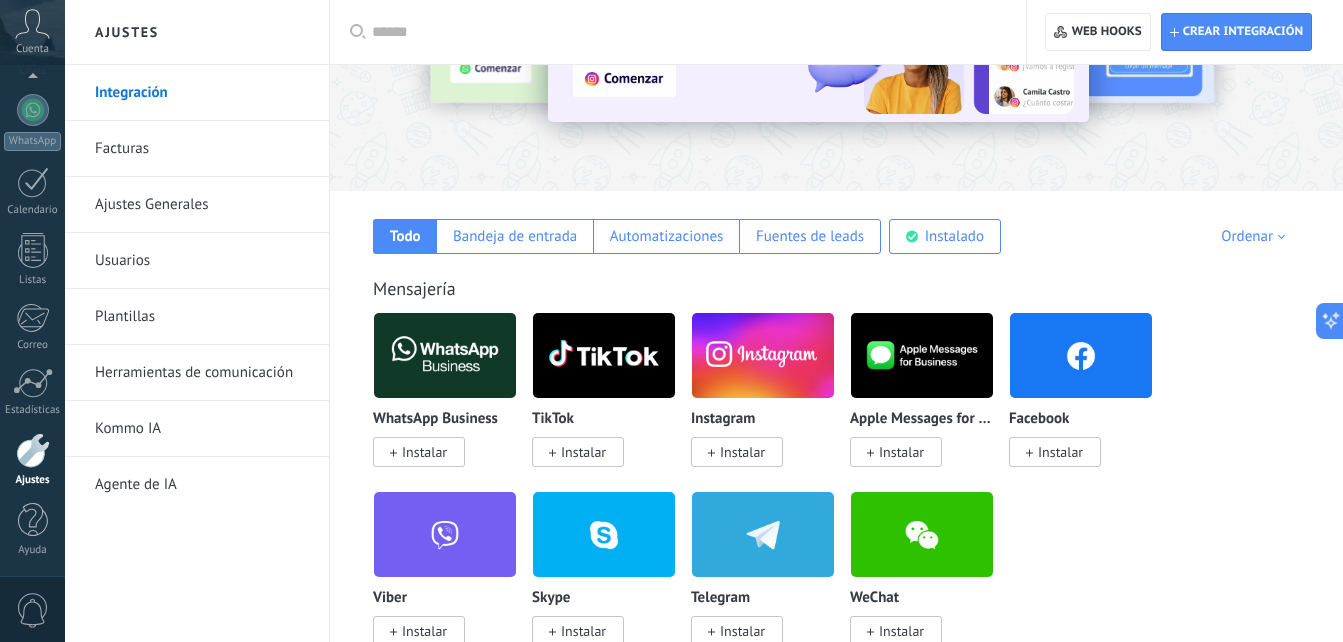 scroll, scrollTop: 0, scrollLeft: 0, axis: both 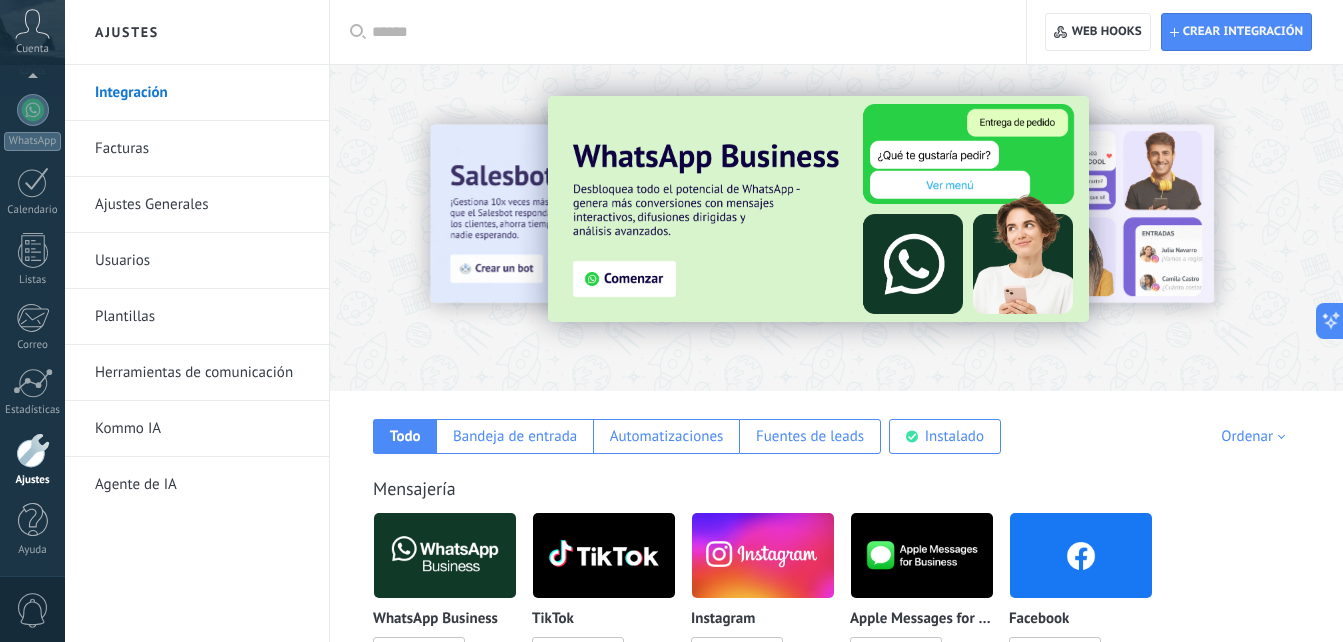 click 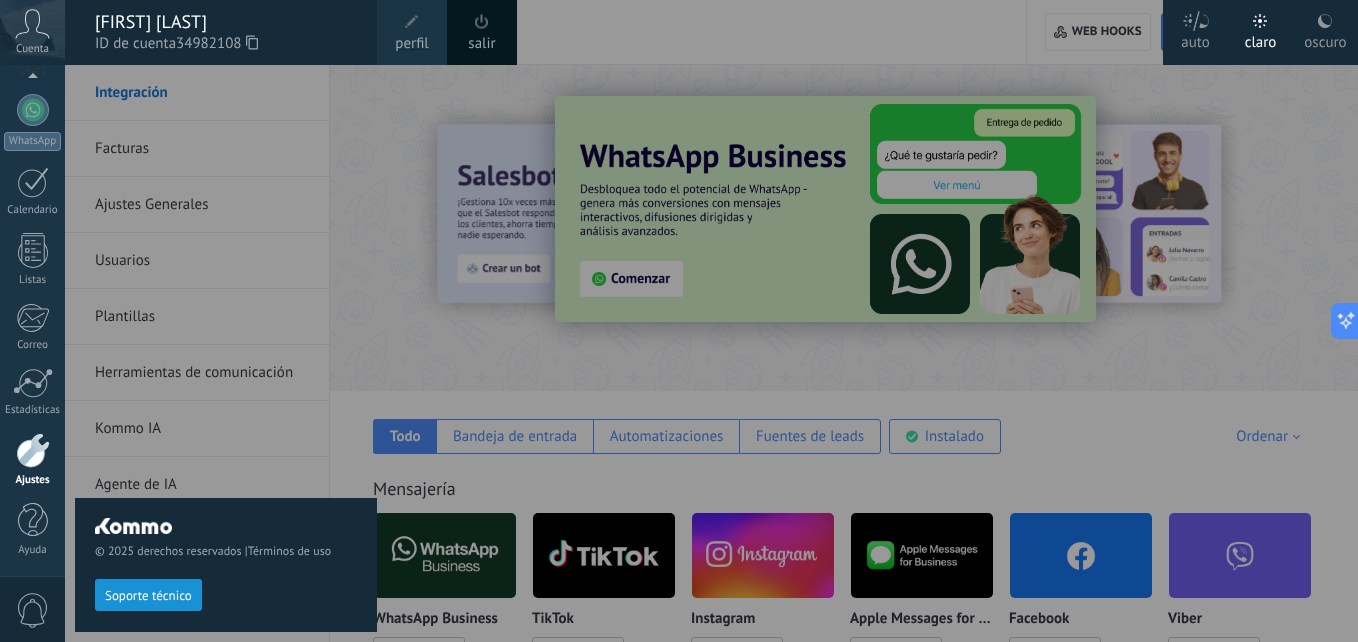 click on "salir" at bounding box center [481, 44] 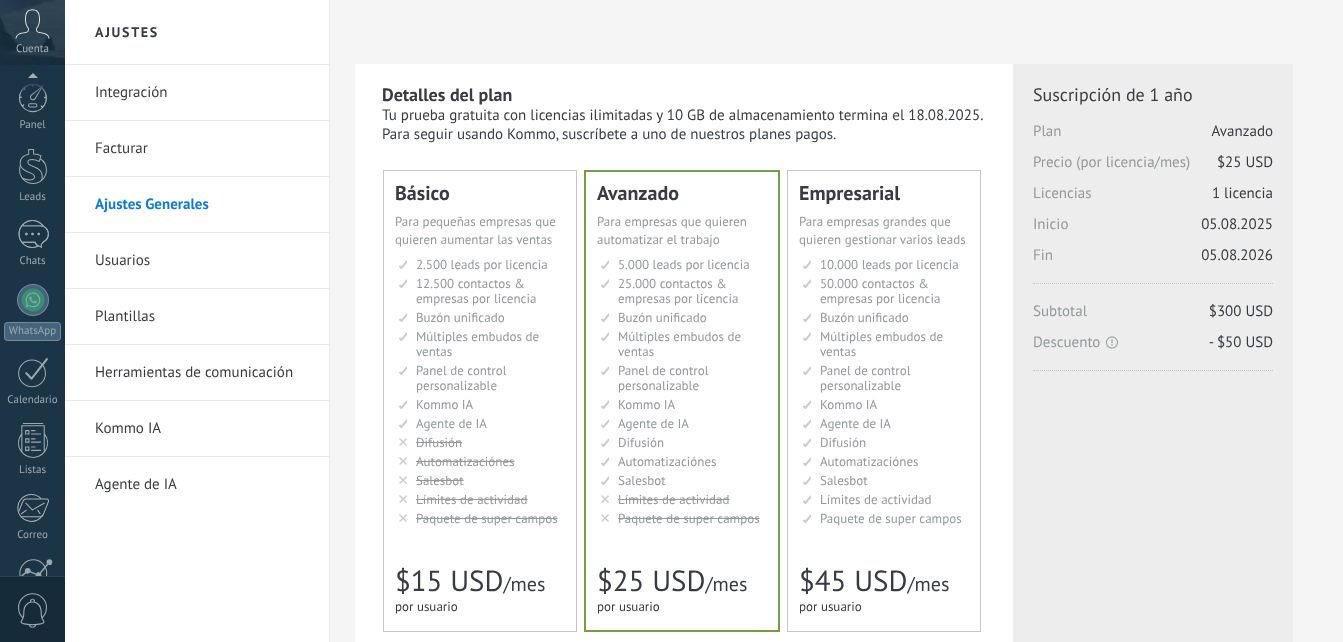 click on ".abccls-1,.abccls-2{fill-rule:evenodd}.abccls-2{fill:#fff} .abfcls-1{fill:none}.abfcls-2{fill:#fff} .abncls-1{isolation:isolate}.abncls-2{opacity:.06}.abncls-2,.abncls-3,.abncls-6{mix-blend-mode:multiply}.abncls-3{opacity:.15}.abncls-4,.abncls-8{fill:#fff}.abncls-5{fill:url(#abnlinear-gradient)}.abncls-6{opacity:.04}.abncls-7{fill:url(#abnlinear-gradient-2)}.abncls-8{fill-rule:evenodd} .abqst0{fill:#ffa200} .abwcls-1{fill:#252525} .cls-1{isolation:isolate} .acicls-1{fill:none} .aclcls-1{fill:#232323} .acnst0{display:none} .addcls-1,.addcls-2{fill:none;stroke-miterlimit:10}.addcls-1{stroke:#dfe0e5}.addcls-2{stroke:#a1a7ab} .adecls-1,.adecls-2{fill:none;stroke-miterlimit:10}.adecls-1{stroke:#dfe0e5}.adecls-2{stroke:#a1a7ab} .adqcls-1{fill:#8591a5;fill-rule:evenodd} .aeccls-1{fill:#5c9f37} .aeecls-1{fill:#f86161} .aejcls-1{fill:#8591a5;fill-rule:evenodd} .aekcls-1{fill-rule:evenodd} .aelcls-1{fill-rule:evenodd;fill:currentColor} .aemcls-1{fill-rule:evenodd;fill:currentColor} .aencls-2{fill:#f86161;opacity:.3}" at bounding box center [671, 321] 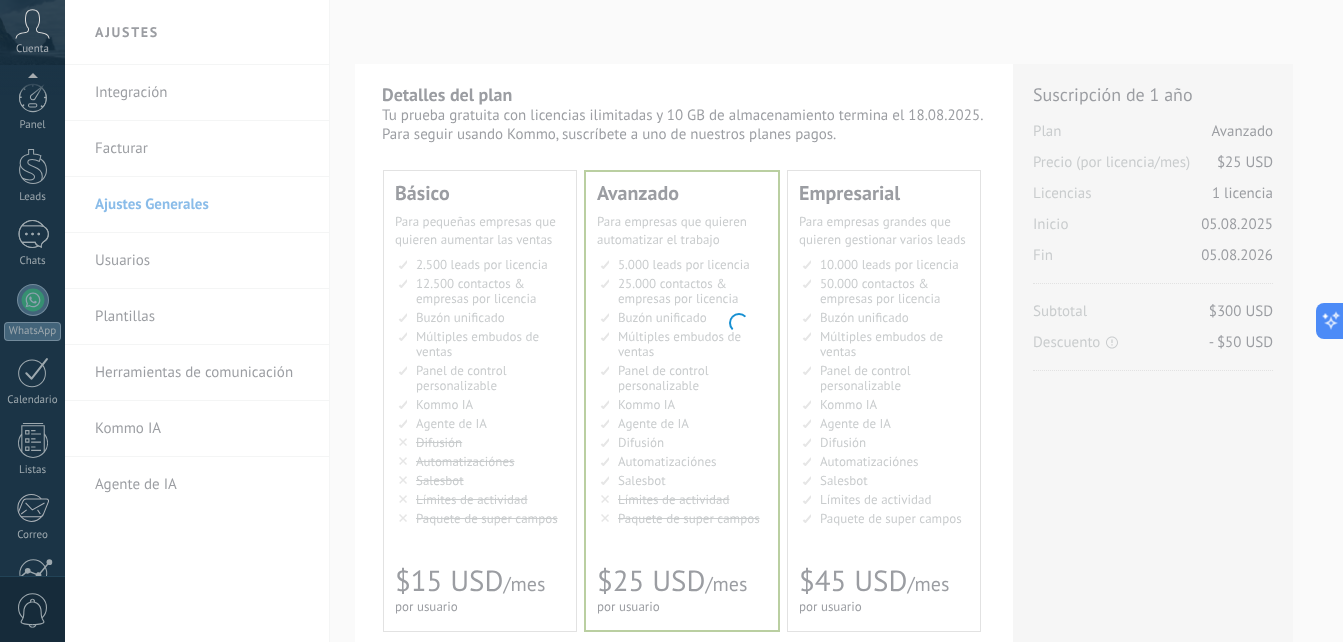 scroll, scrollTop: 0, scrollLeft: 0, axis: both 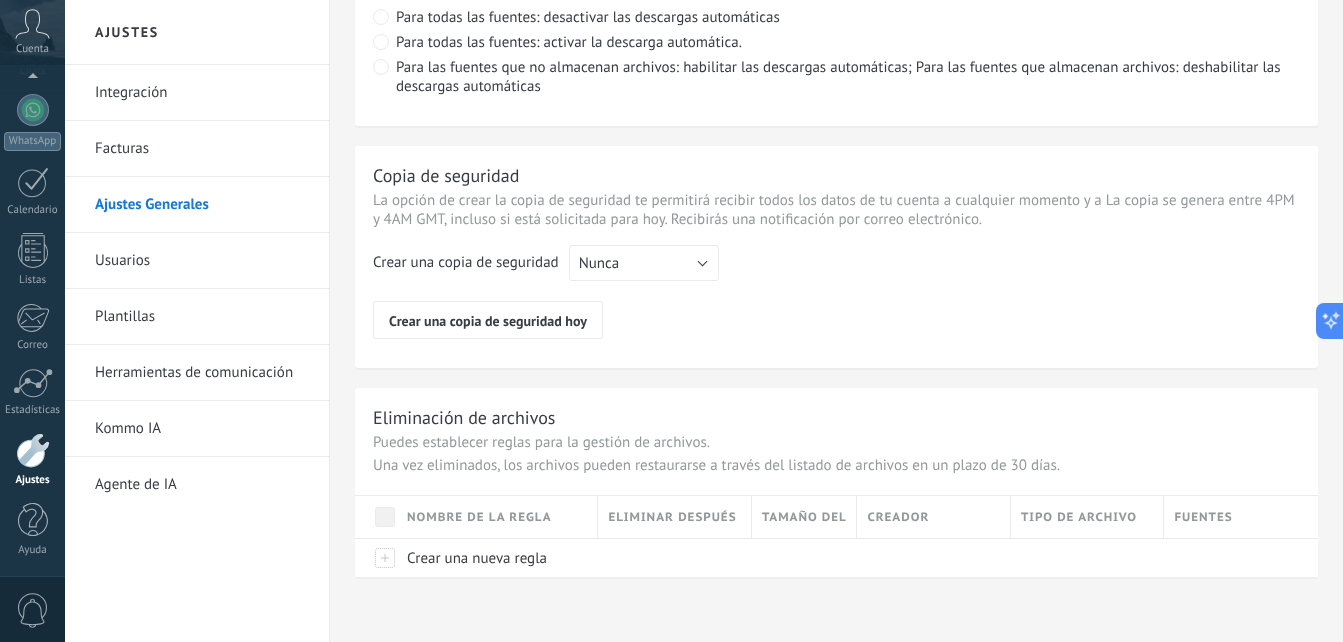 click on "Usuarios" at bounding box center (202, 261) 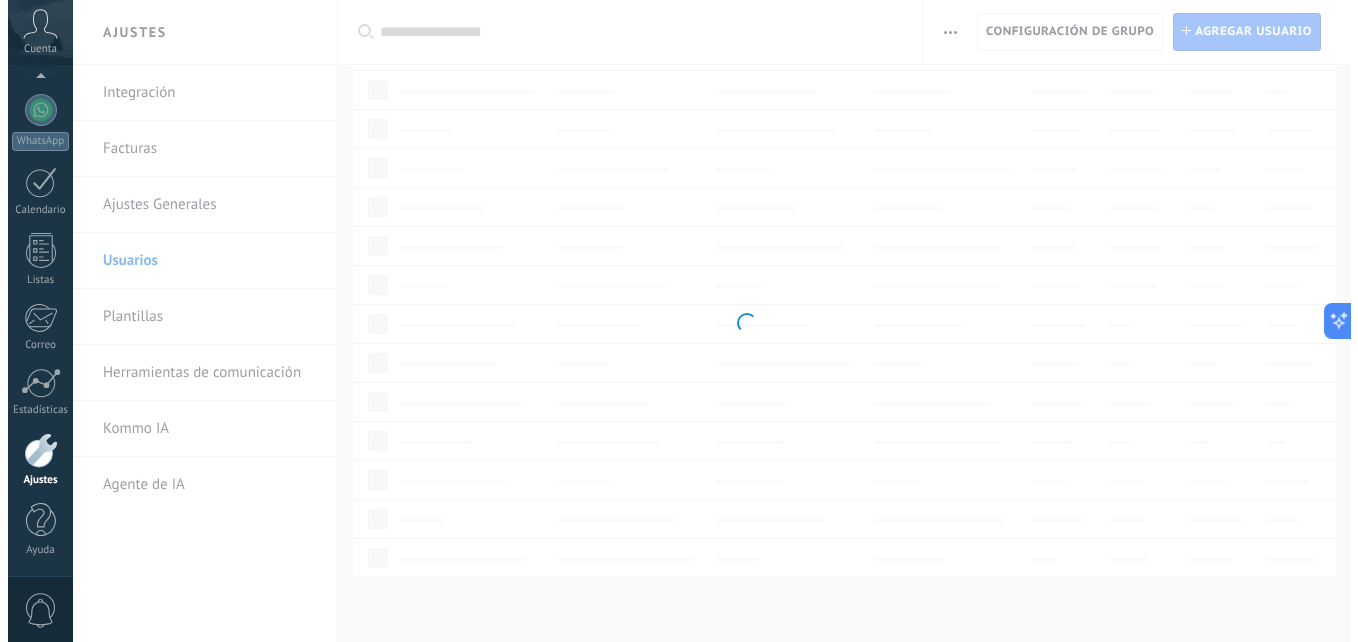 scroll, scrollTop: 0, scrollLeft: 0, axis: both 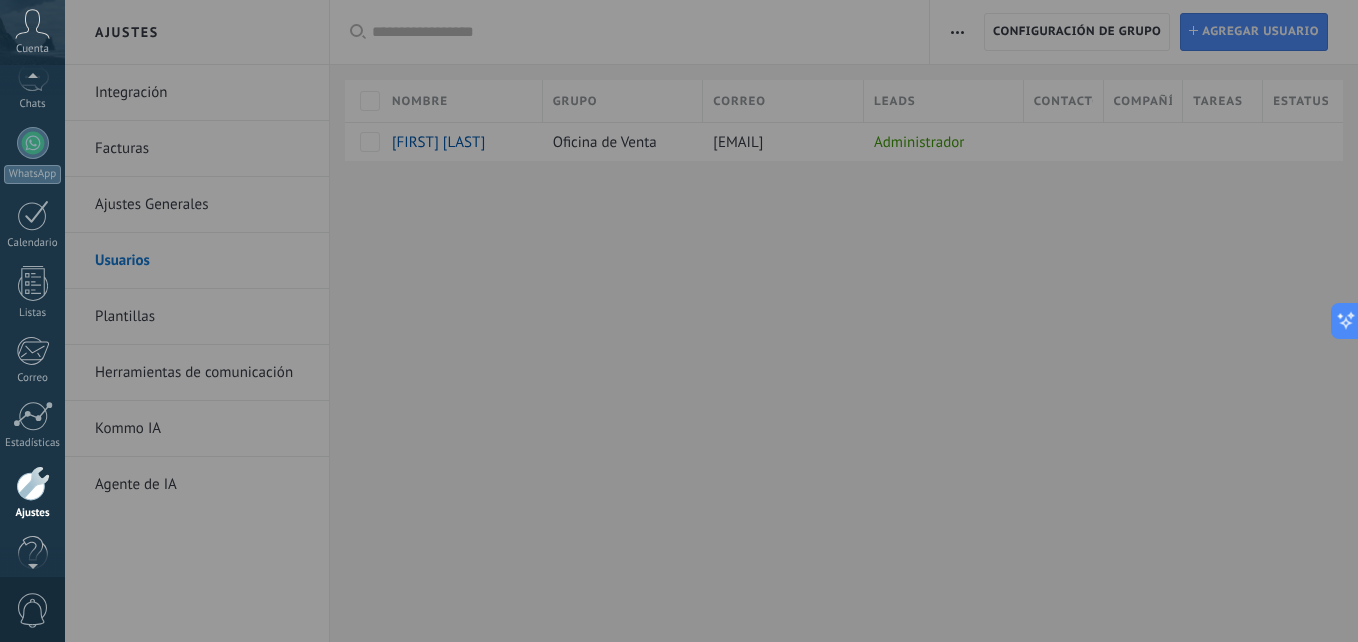 click on "Cuenta" at bounding box center [32, 49] 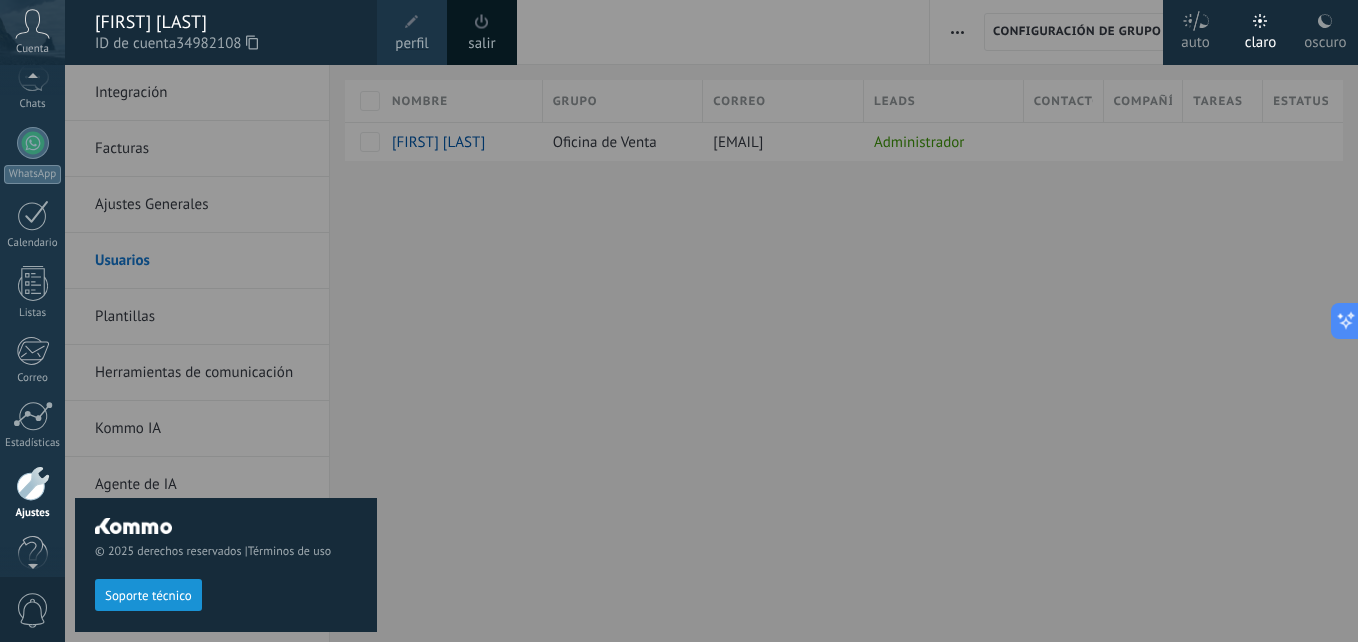 scroll, scrollTop: 190, scrollLeft: 0, axis: vertical 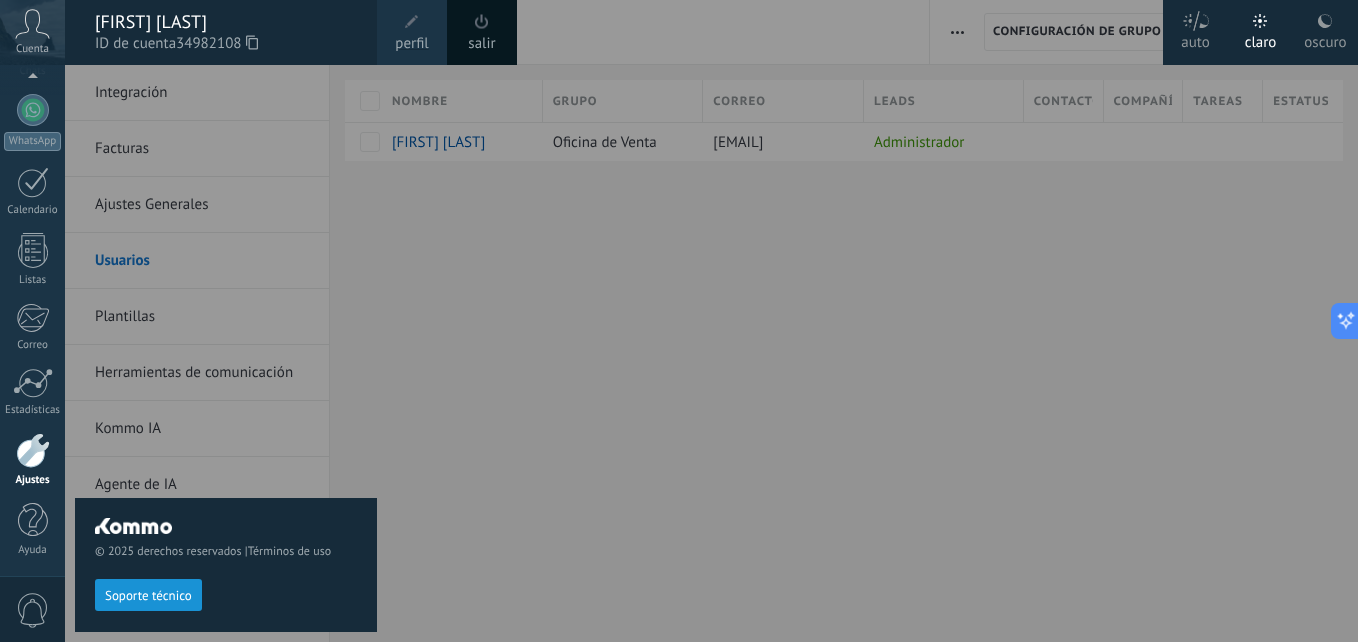 click at bounding box center [412, 22] 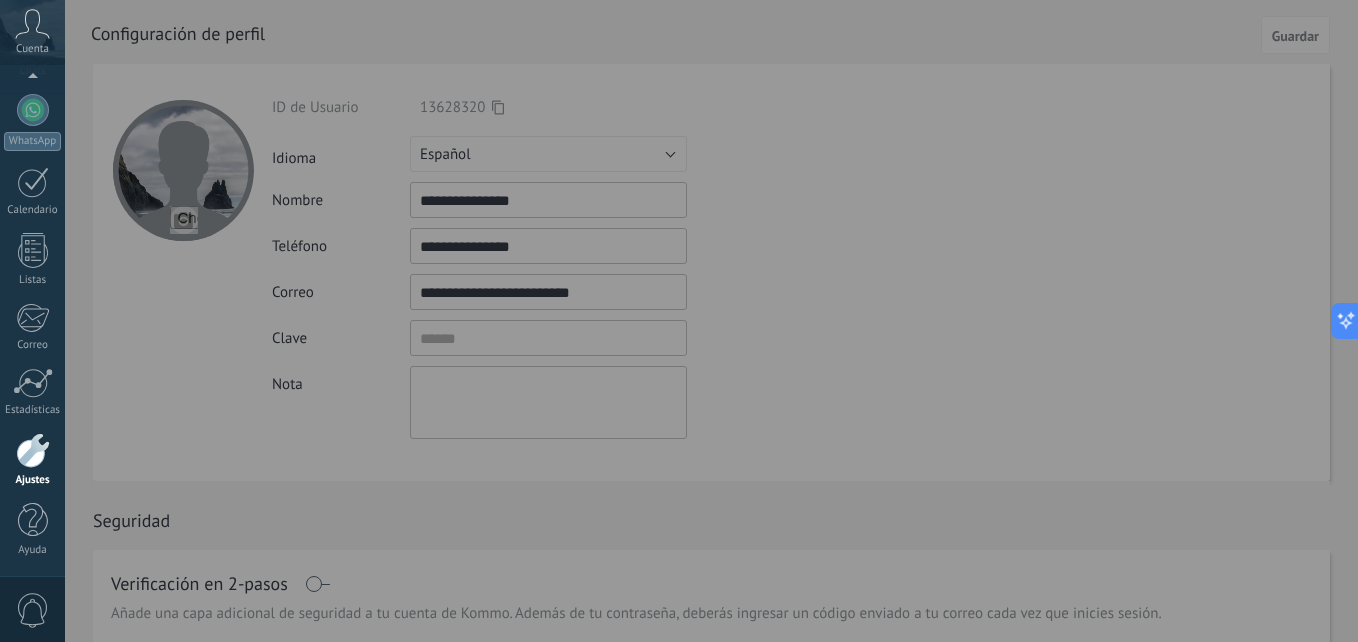 click at bounding box center (744, 321) 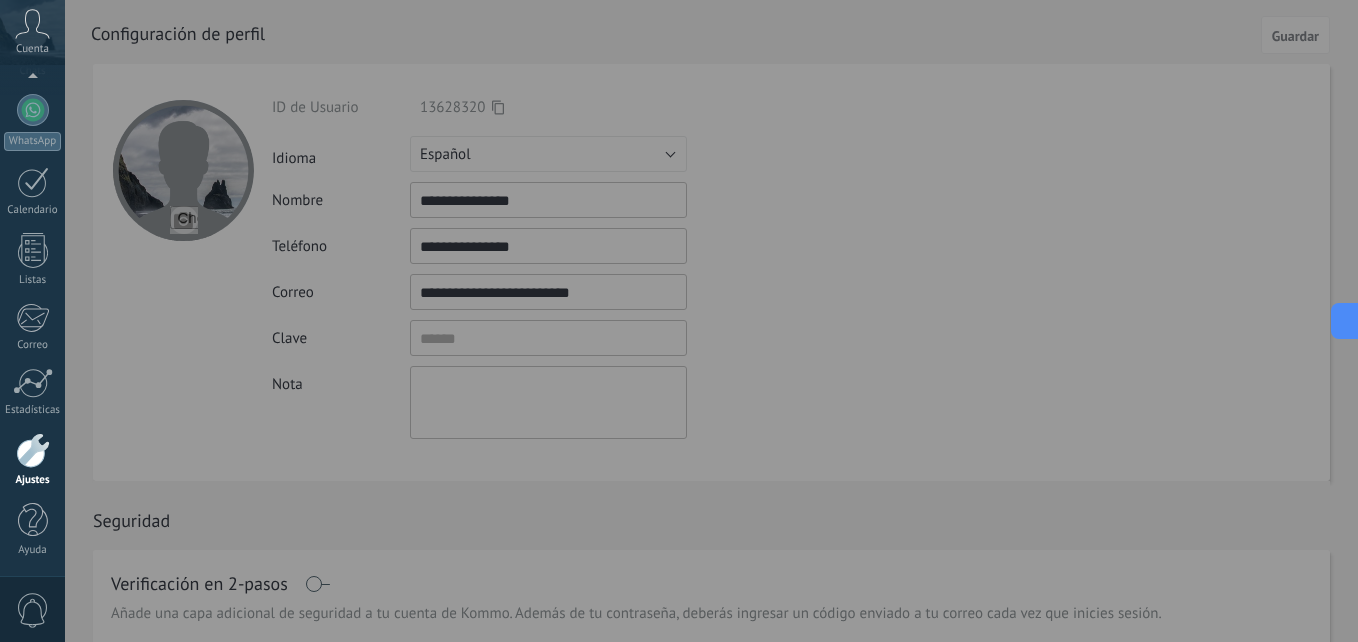 drag, startPoint x: 1190, startPoint y: 422, endPoint x: 1251, endPoint y: 421, distance: 61.008198 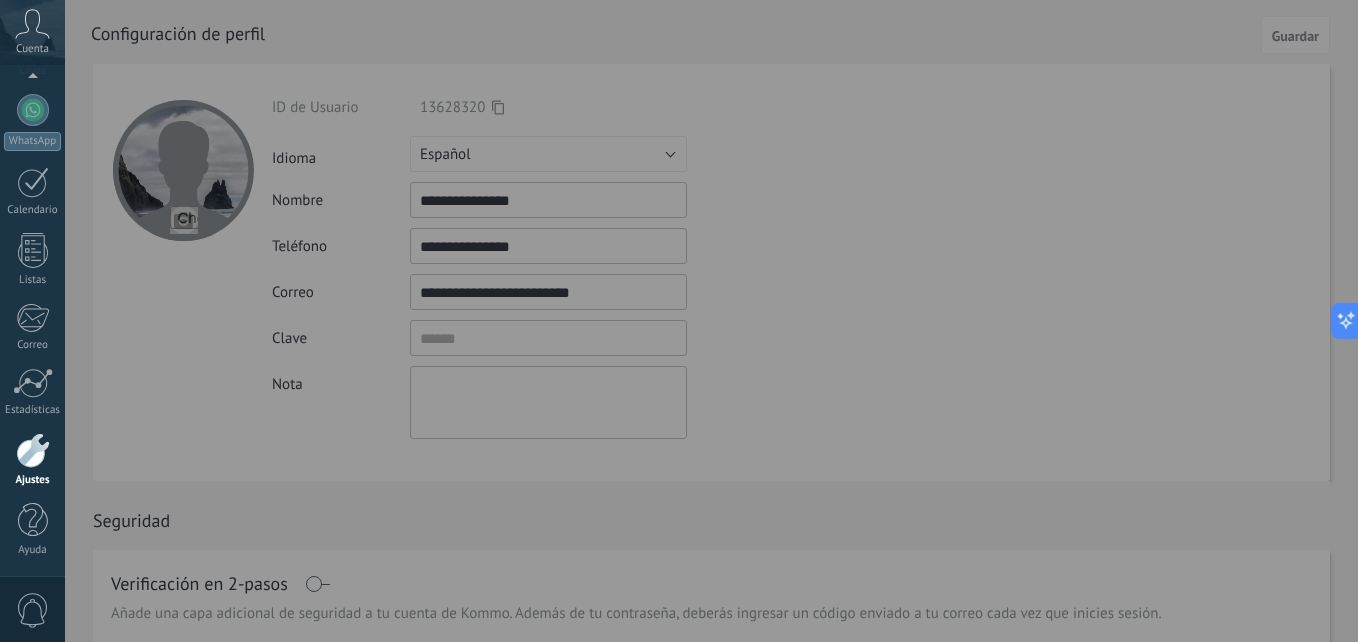 drag, startPoint x: 1357, startPoint y: 196, endPoint x: 1286, endPoint y: 259, distance: 94.92102 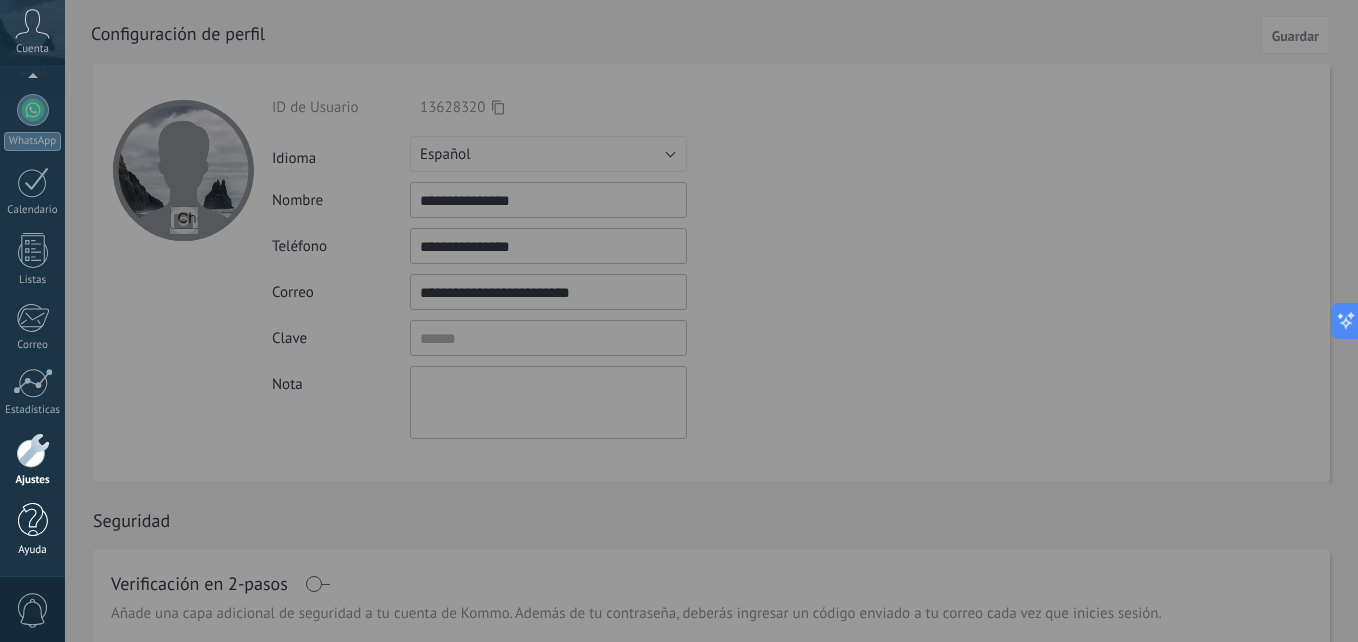 click on "Ayuda" at bounding box center (33, 550) 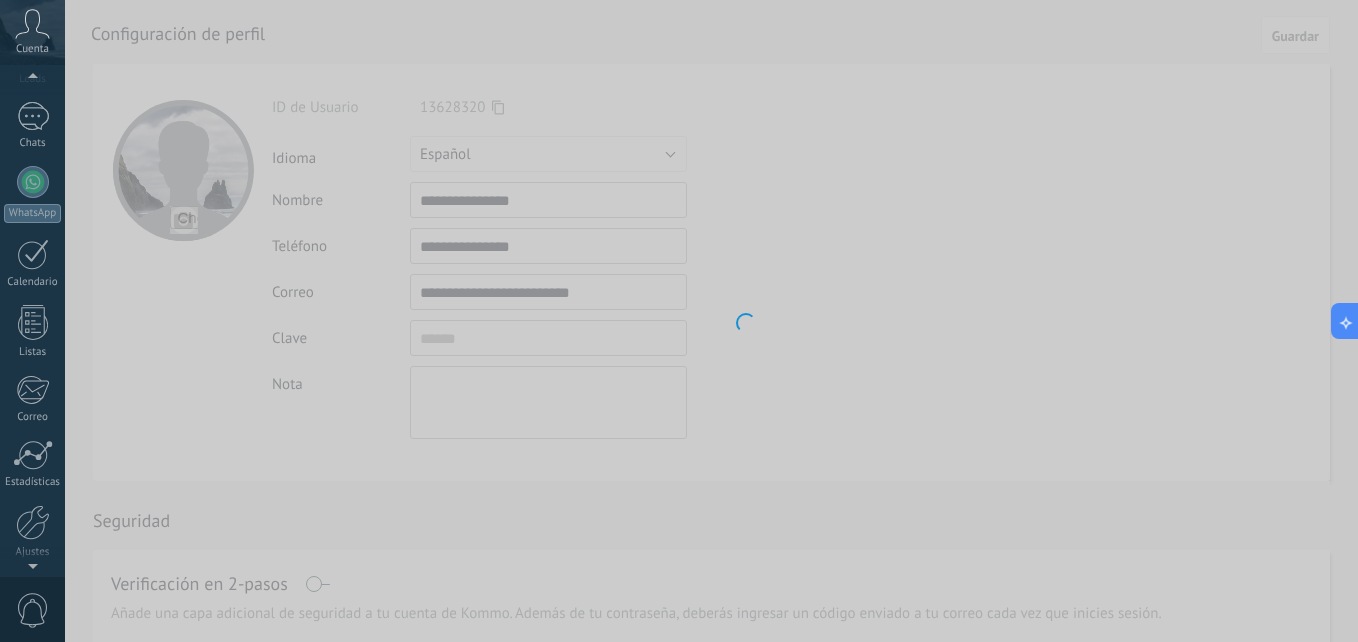 click on "Cuenta" at bounding box center (32, 49) 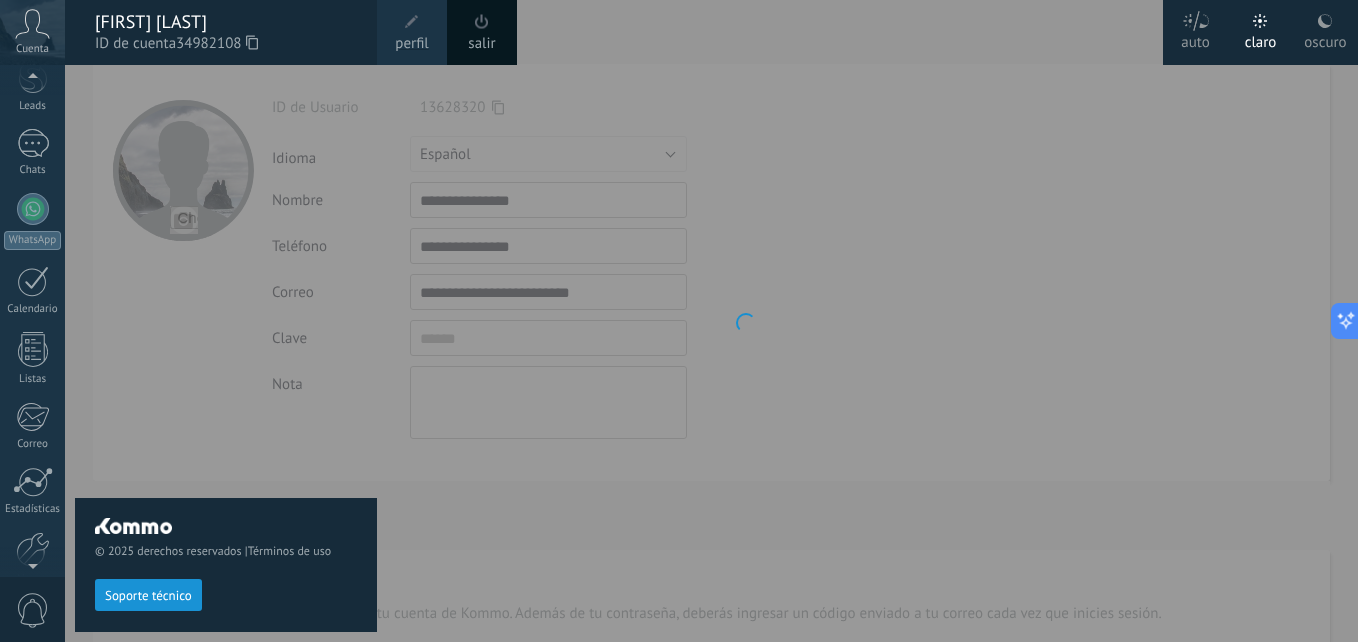 scroll, scrollTop: 79, scrollLeft: 0, axis: vertical 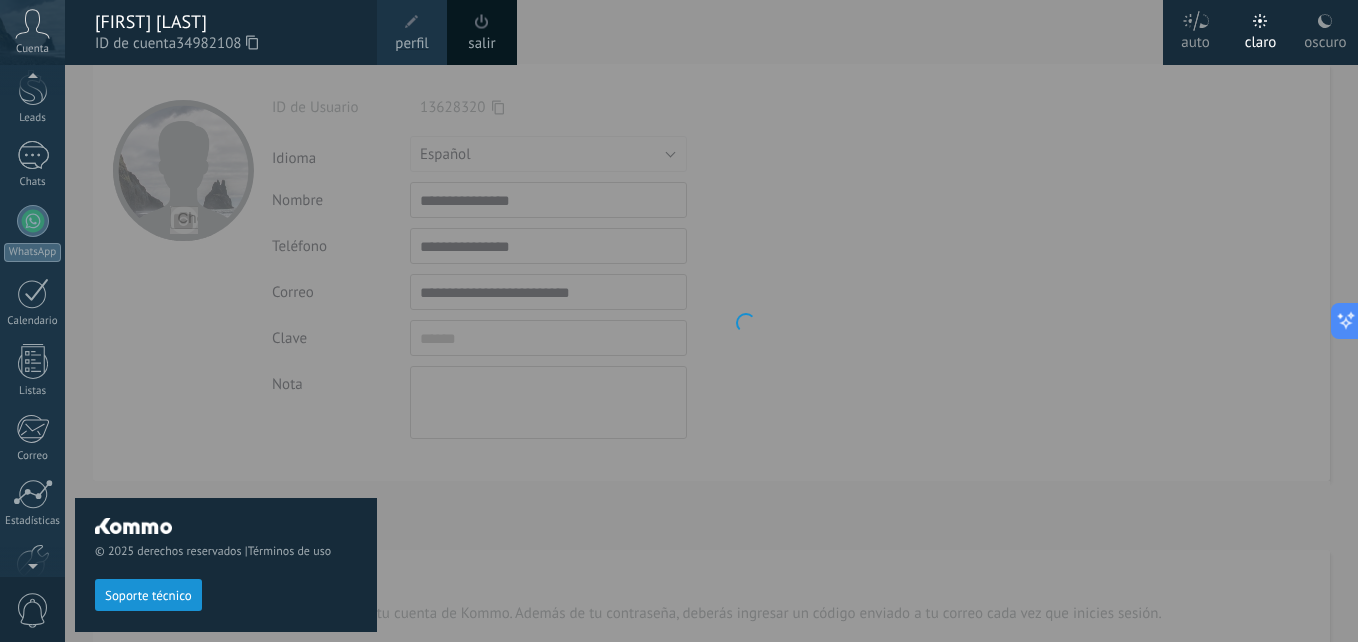 click on "perfil" at bounding box center [411, 44] 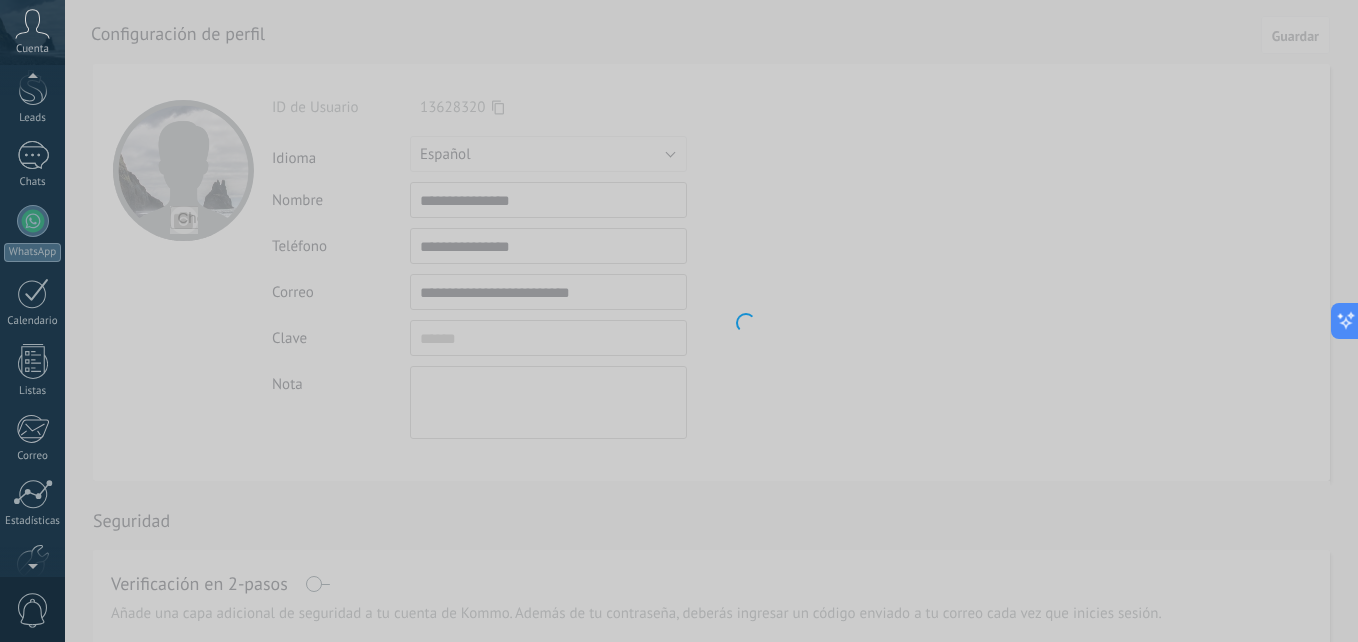 scroll, scrollTop: 190, scrollLeft: 0, axis: vertical 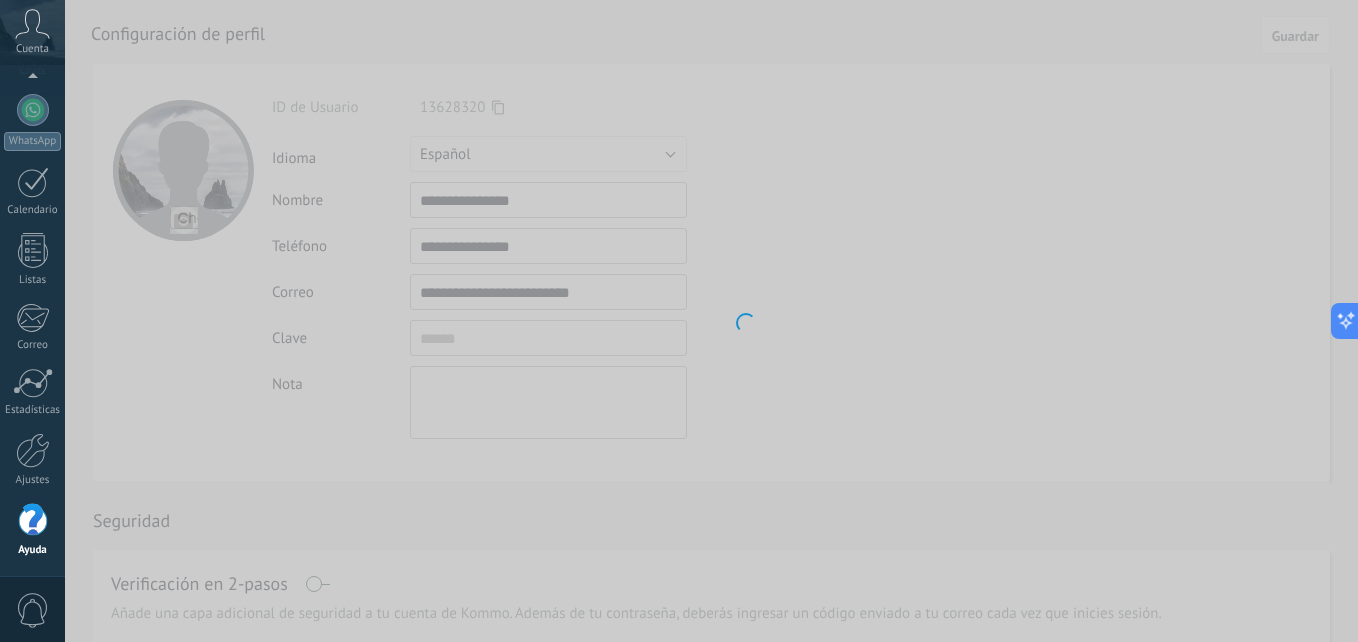 click 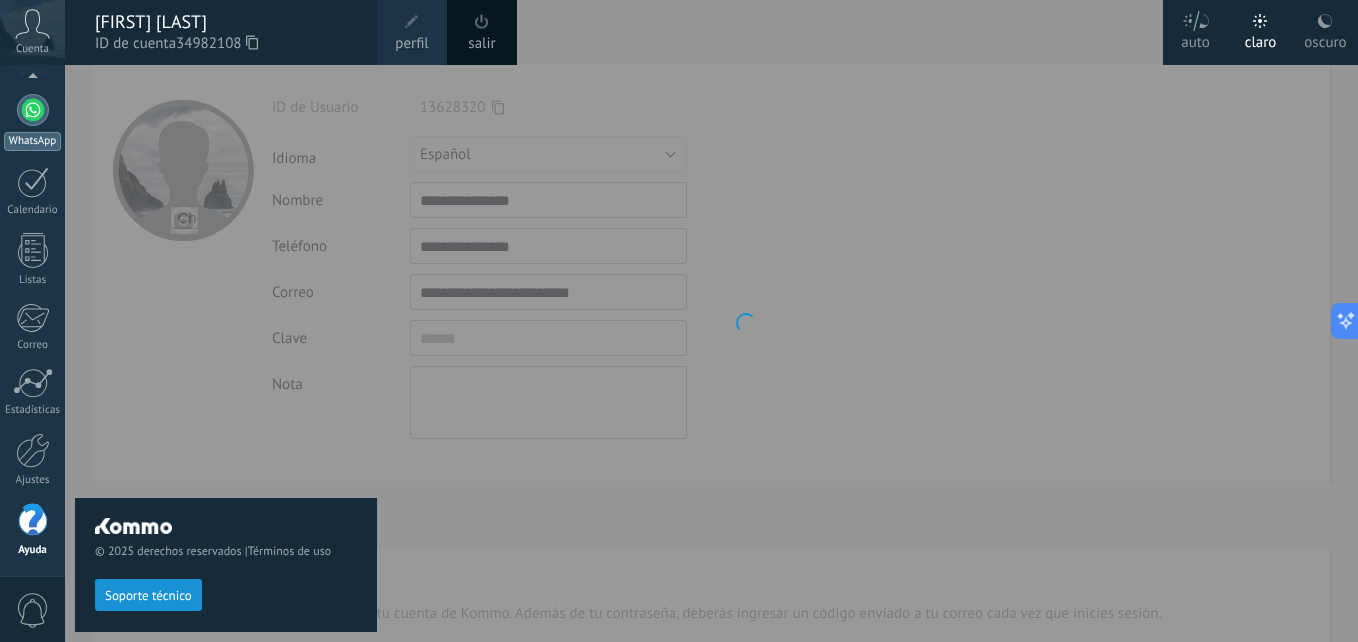 click on "WhatsApp" at bounding box center (32, 122) 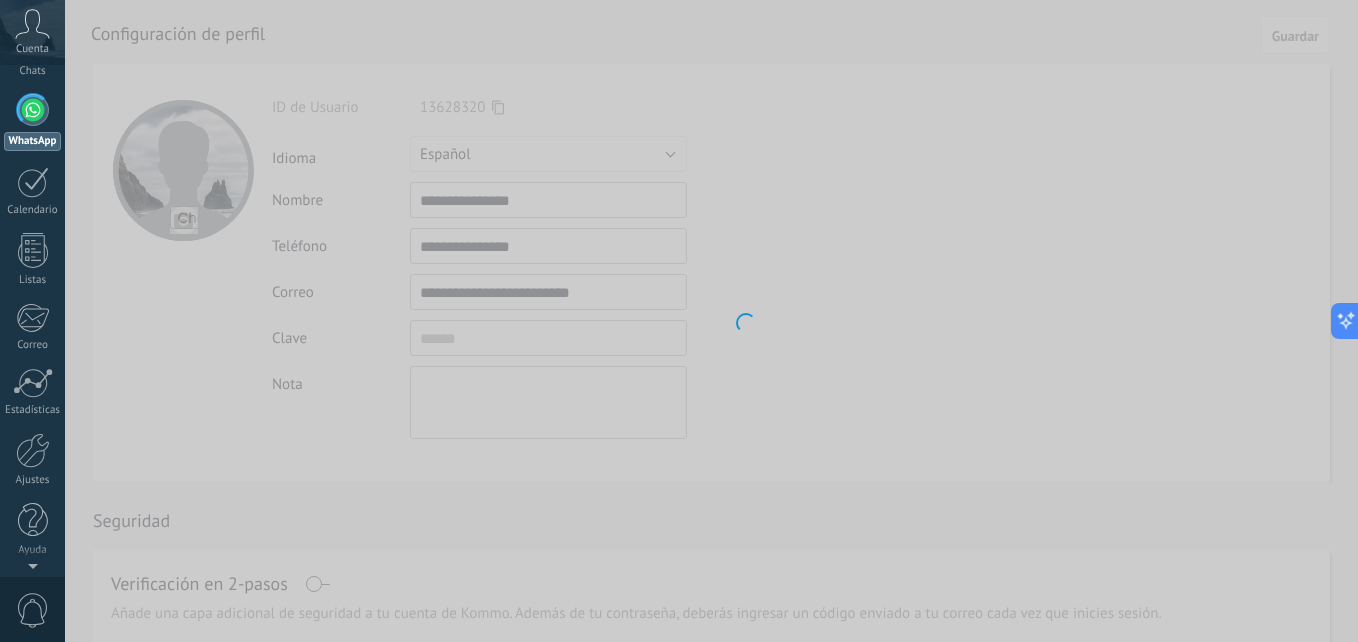 scroll, scrollTop: 0, scrollLeft: 0, axis: both 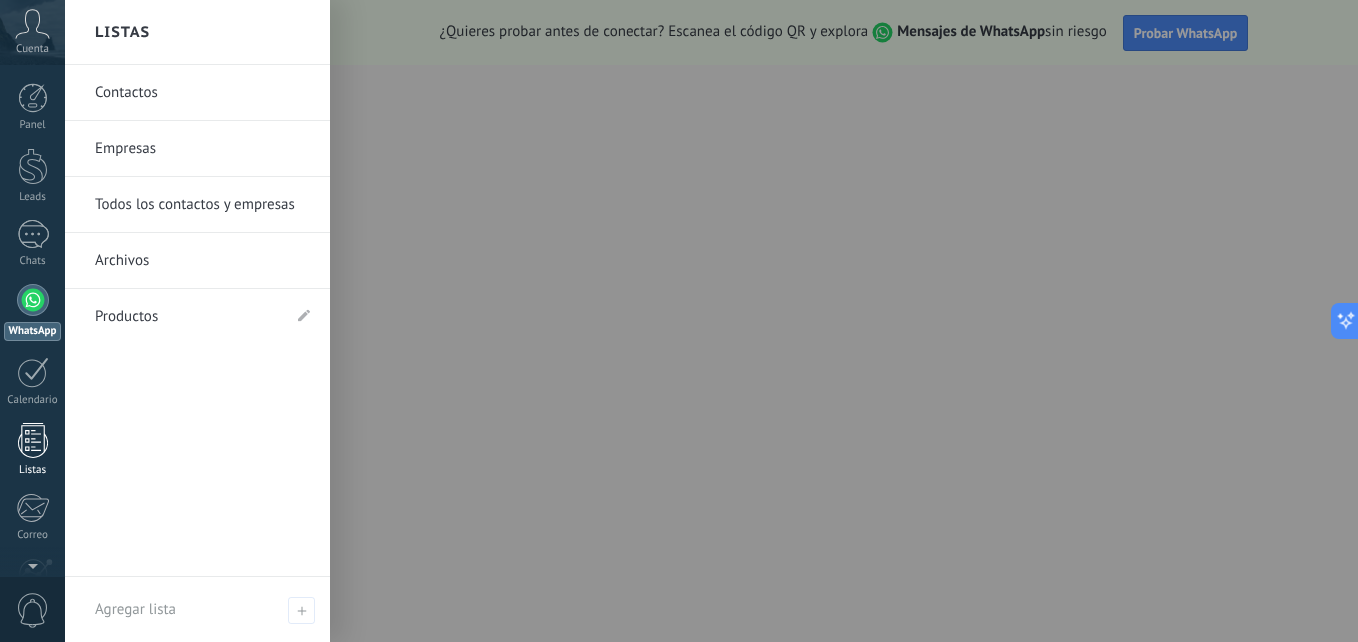 click at bounding box center [33, 440] 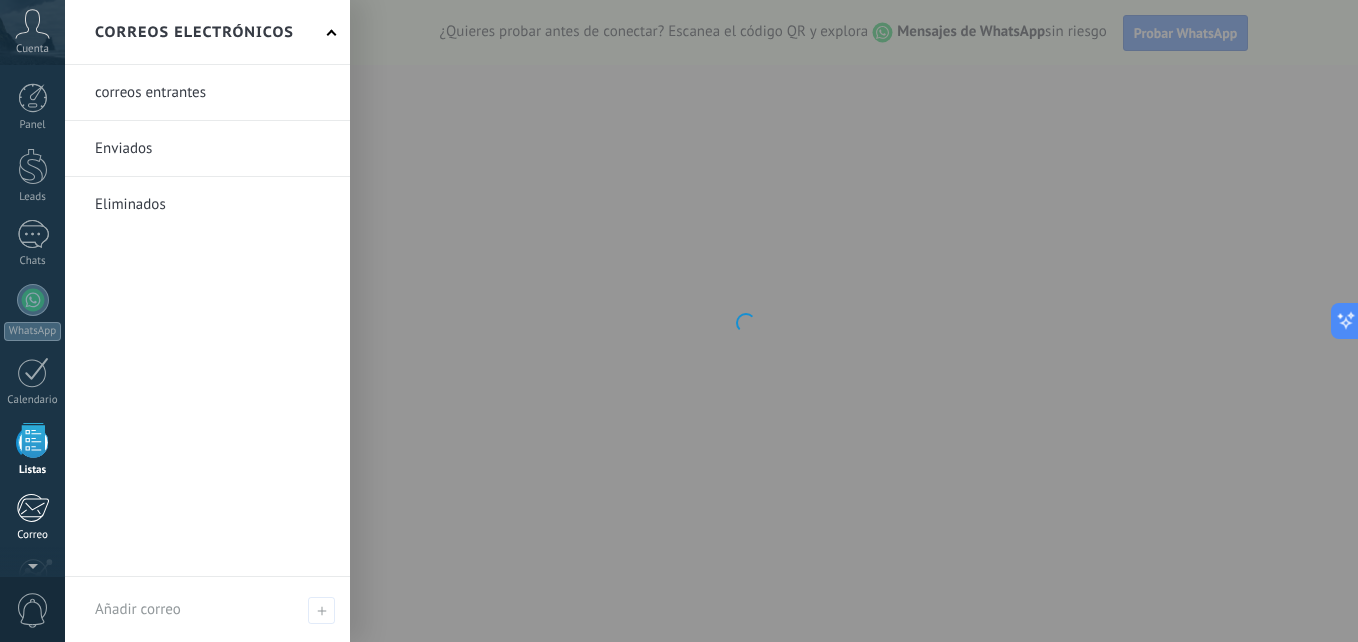 click at bounding box center (32, 508) 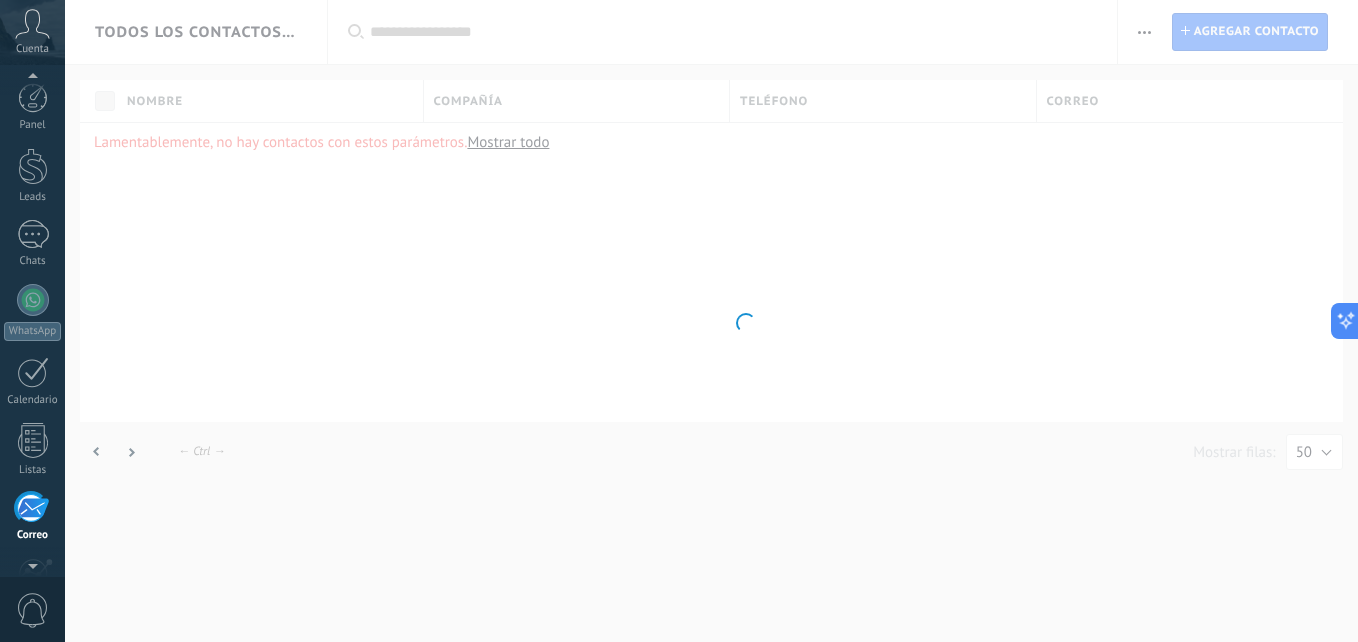 scroll, scrollTop: 190, scrollLeft: 0, axis: vertical 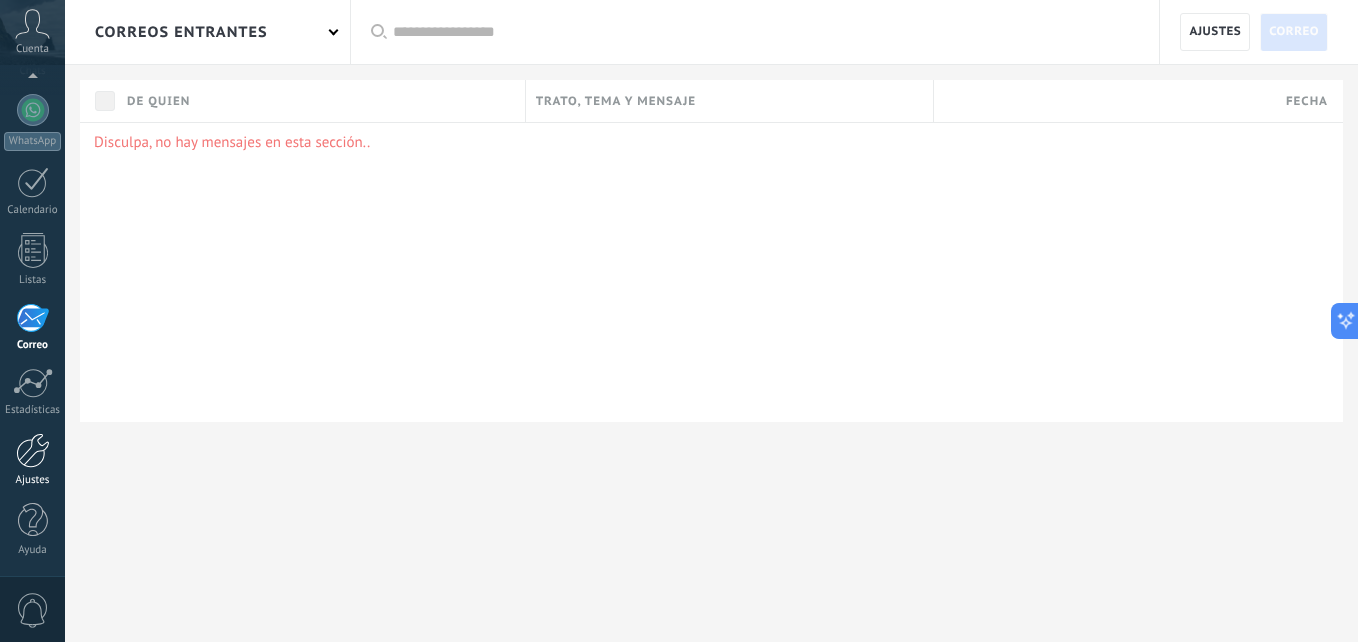 click at bounding box center (33, 450) 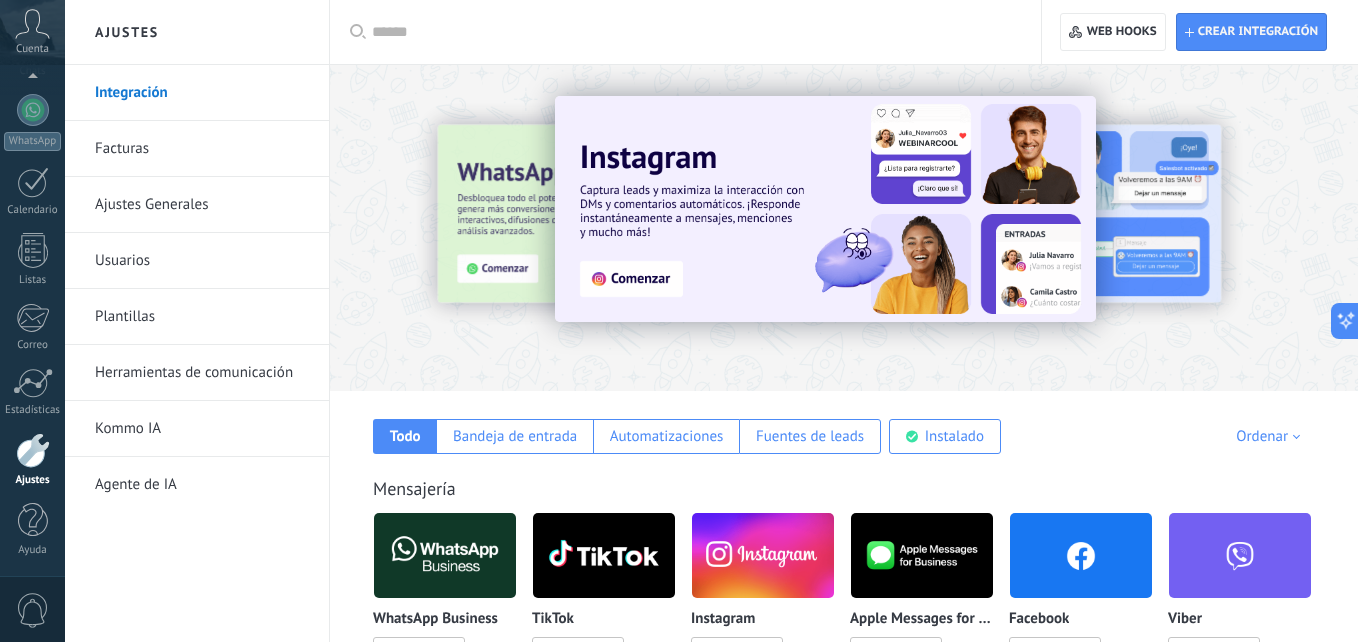 click on "Ajustes Generales" at bounding box center [202, 205] 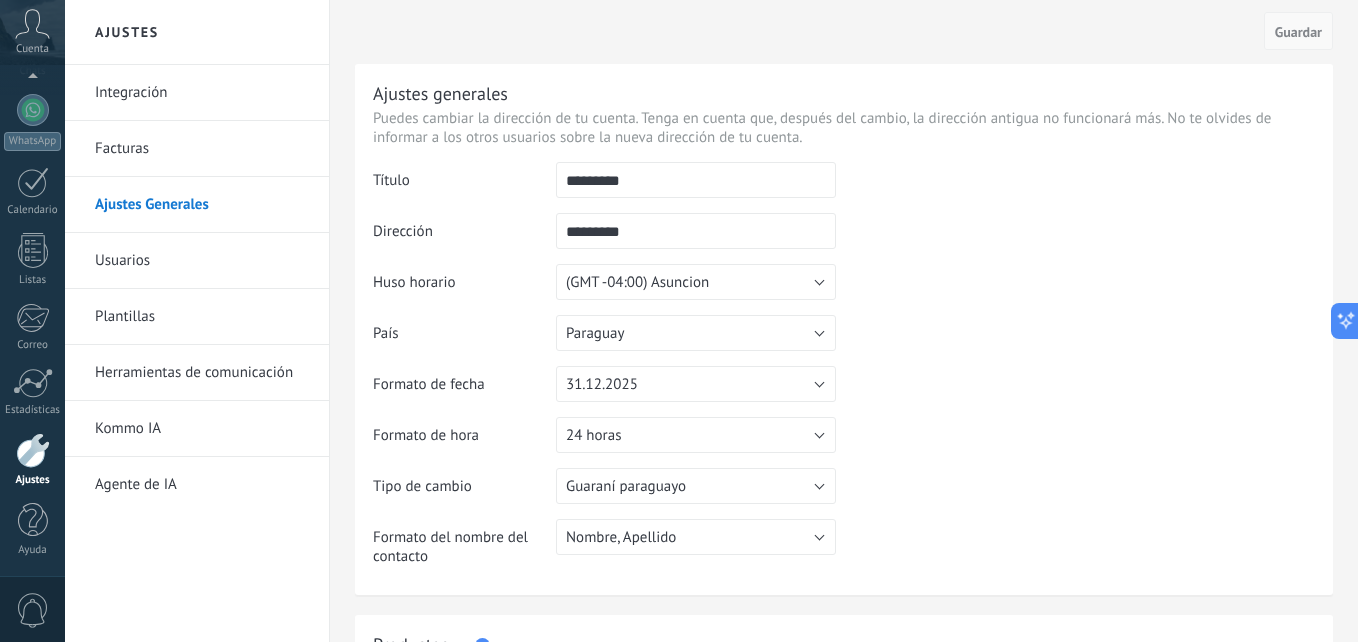 click on "Guardar" at bounding box center (1298, 32) 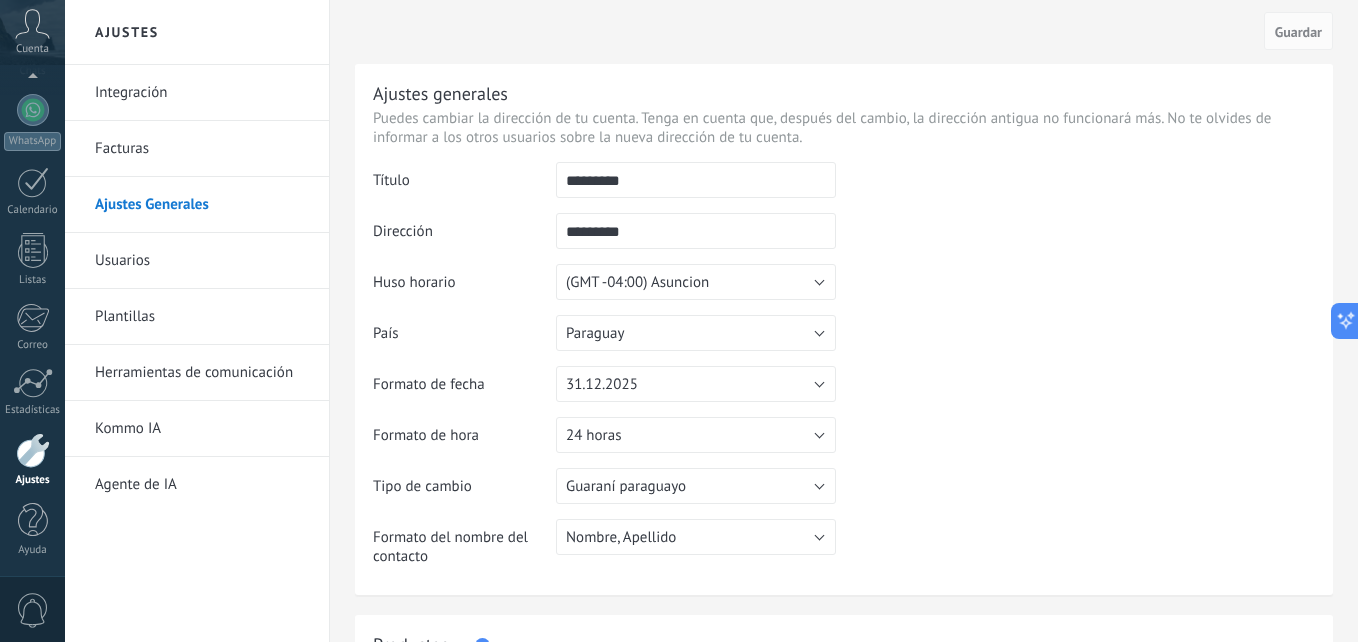 click on "Usuarios" at bounding box center [202, 261] 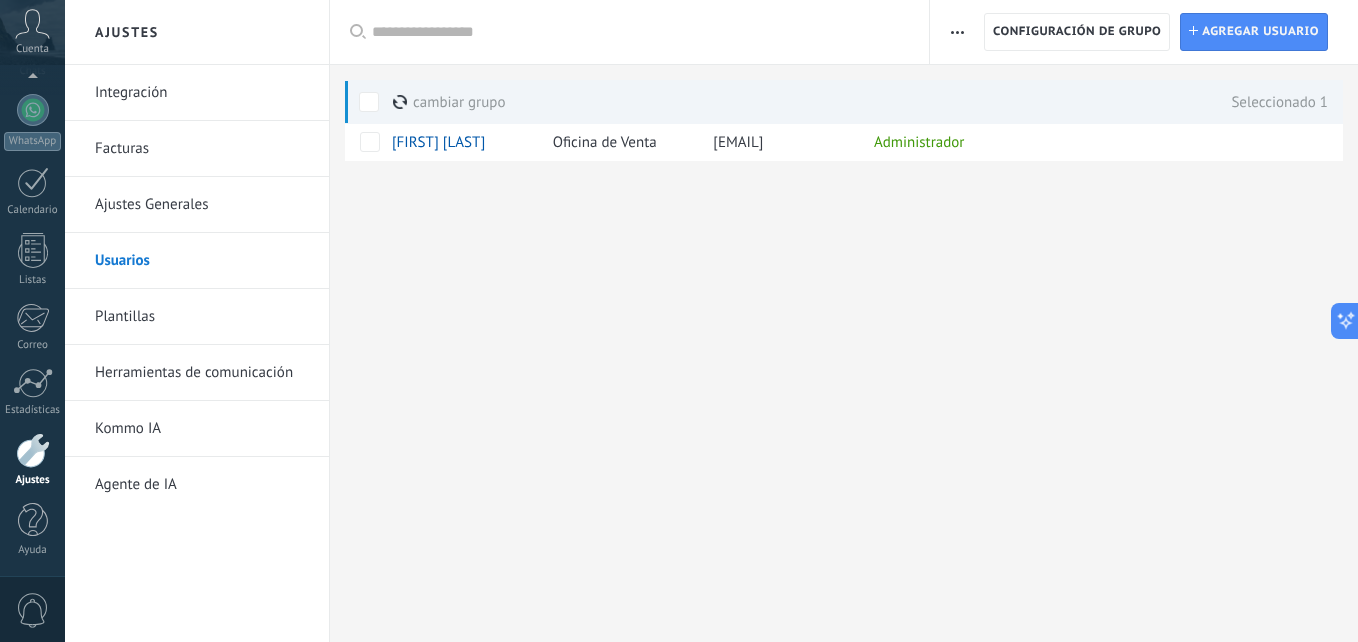 click 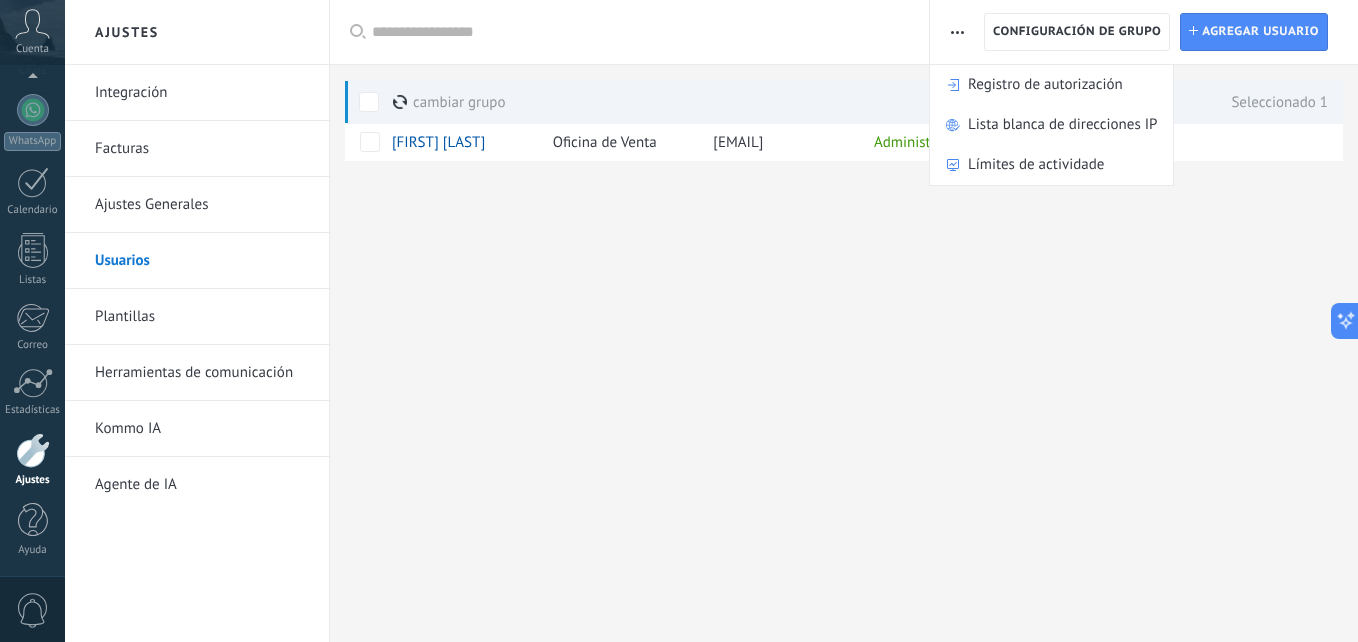 drag, startPoint x: 762, startPoint y: 393, endPoint x: 764, endPoint y: 382, distance: 11.18034 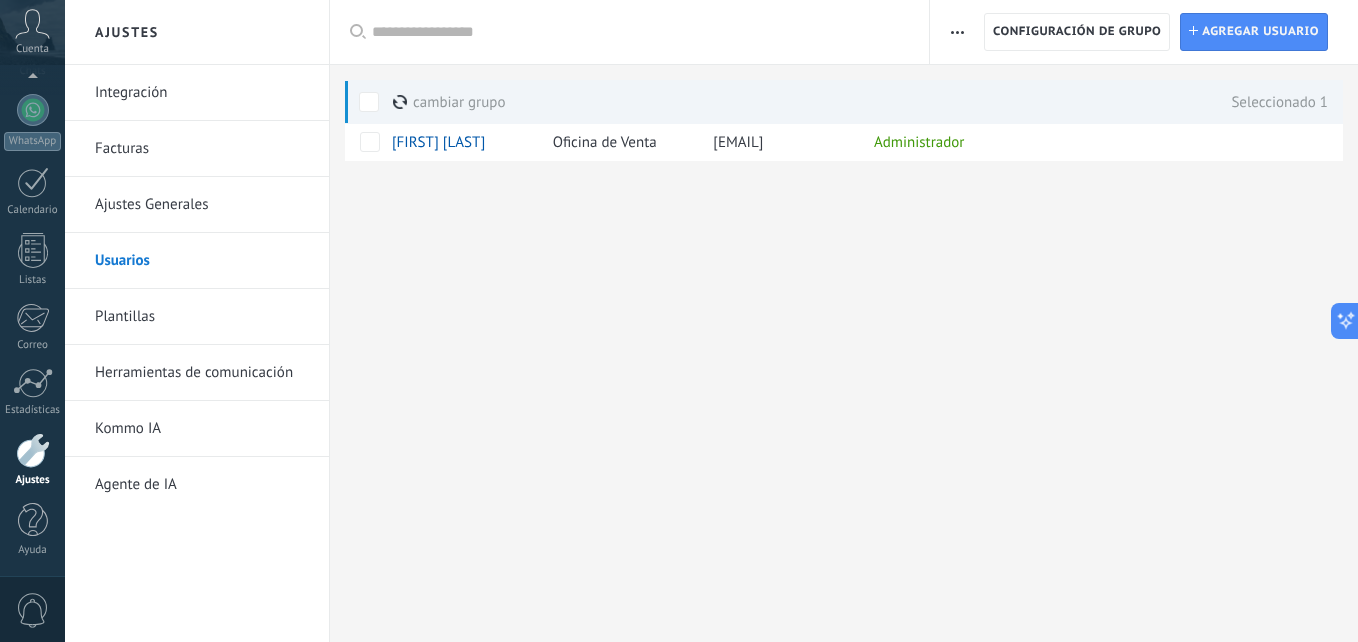click 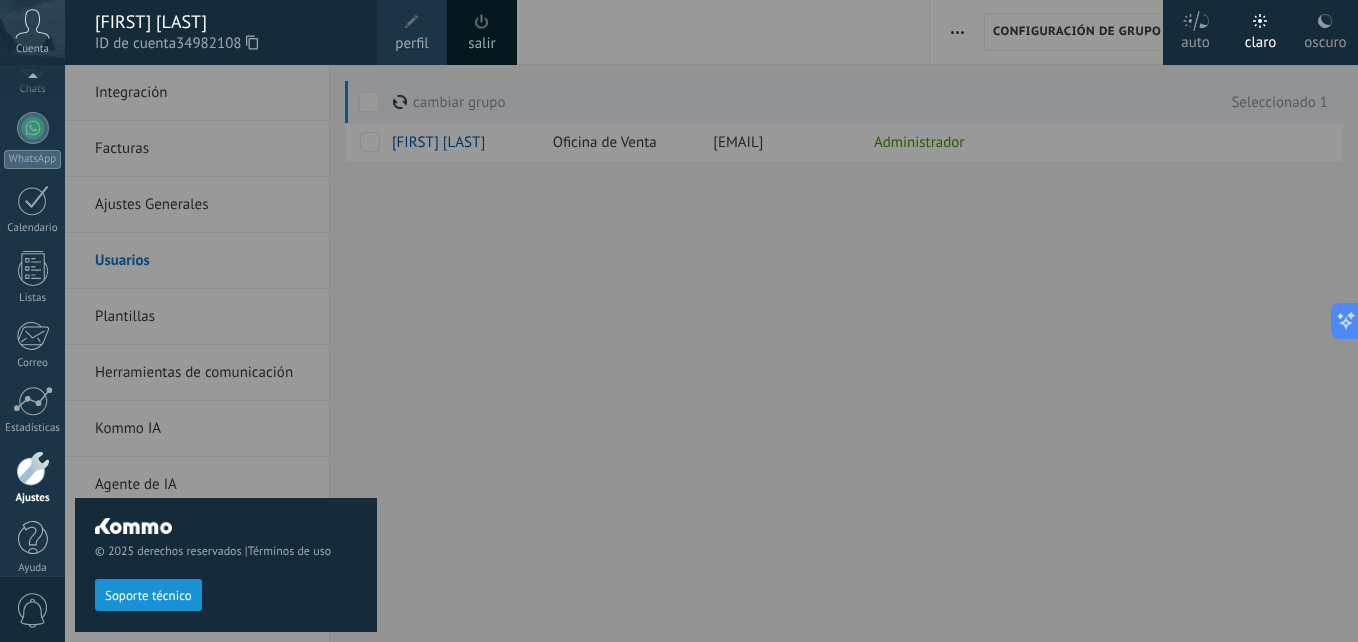 scroll, scrollTop: 190, scrollLeft: 0, axis: vertical 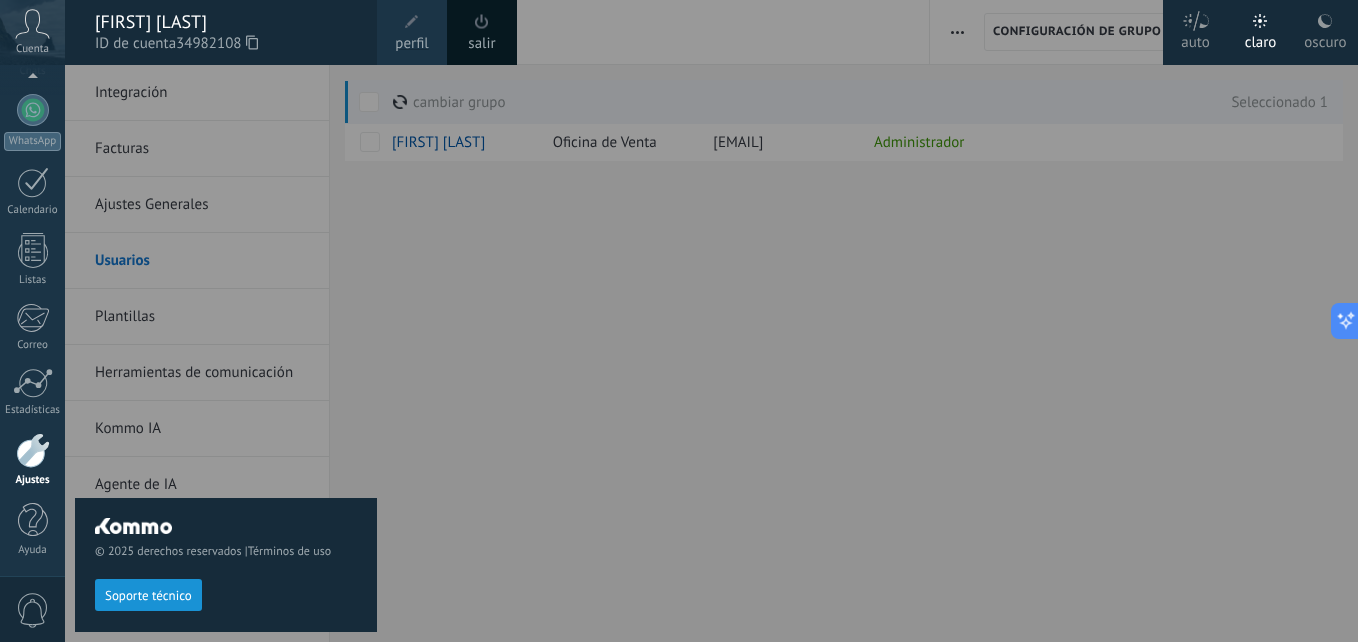 click on "Soporte técnico" at bounding box center (148, 596) 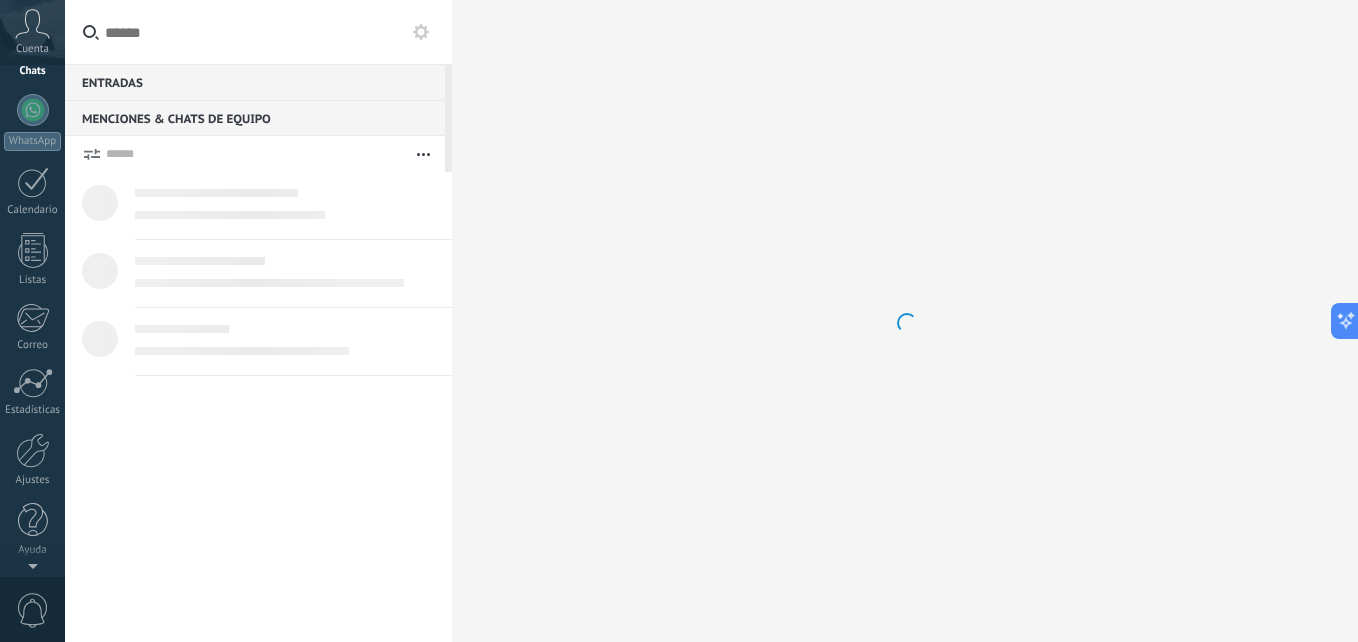 scroll, scrollTop: 0, scrollLeft: 0, axis: both 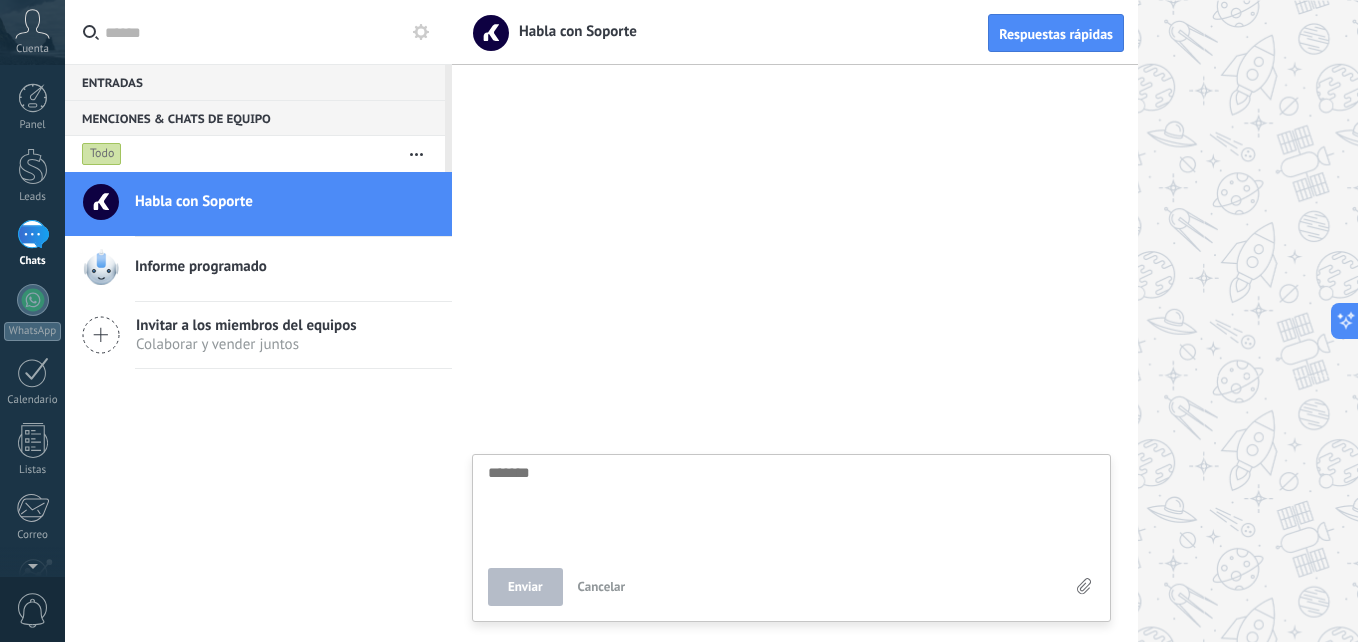 click at bounding box center [791, 506] 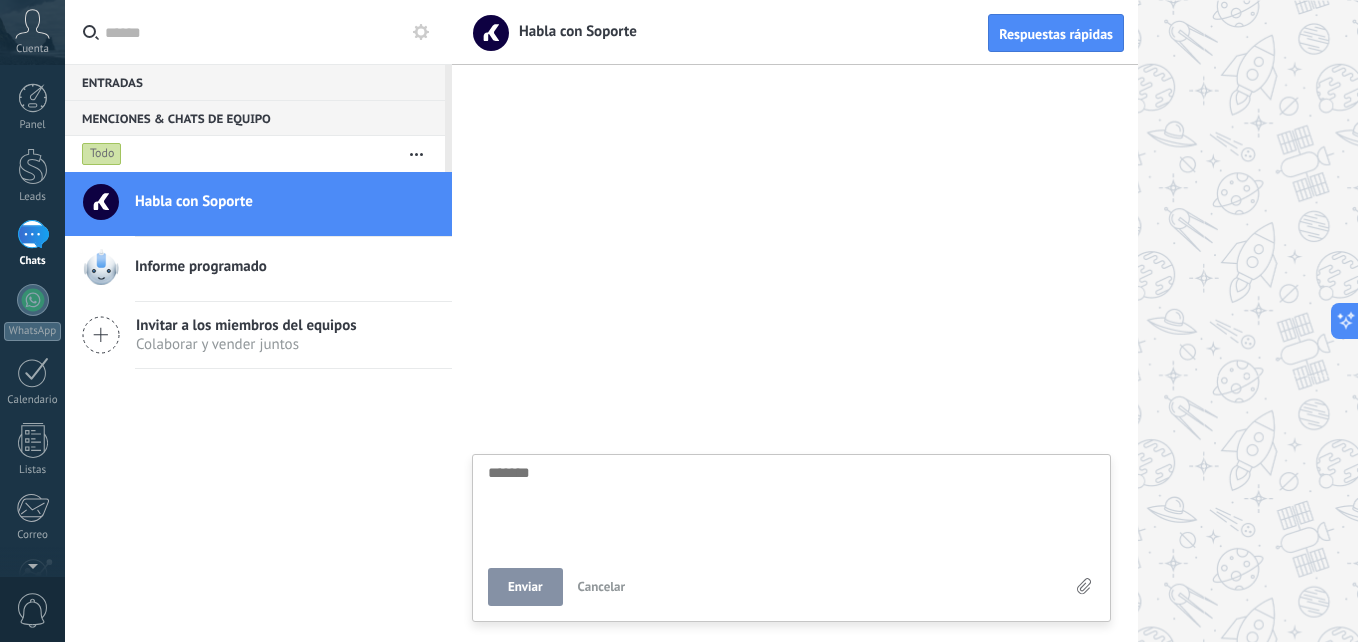 type on "*" 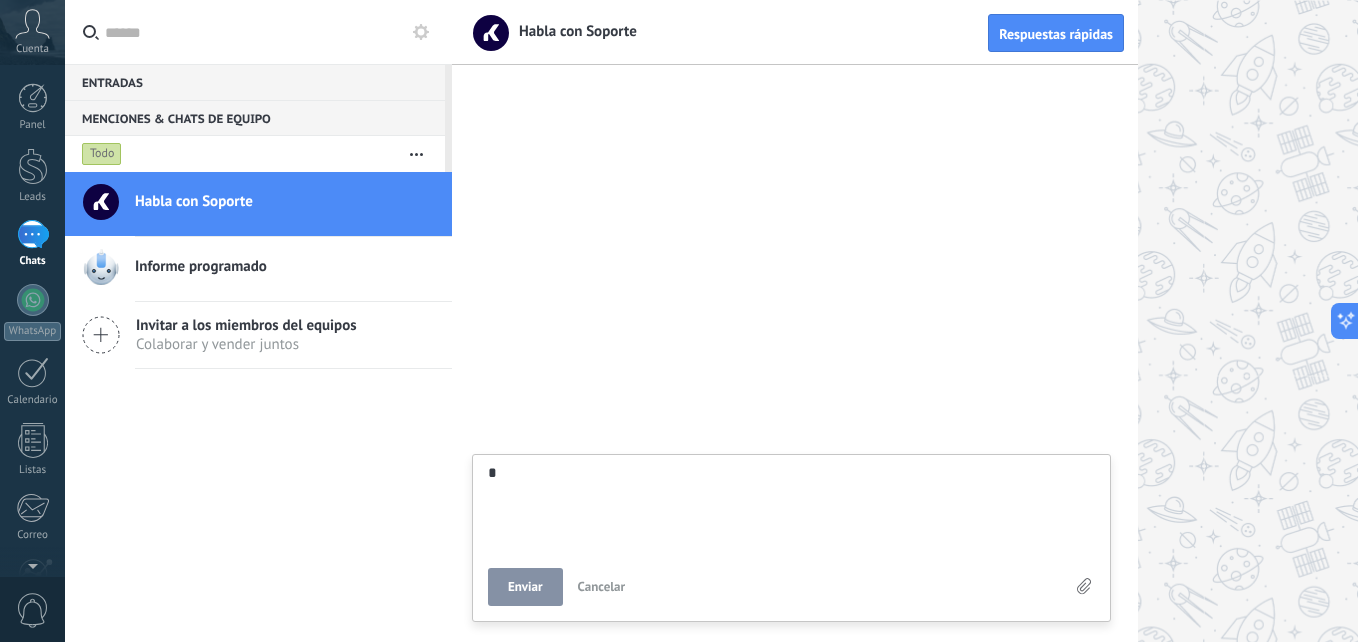 type on "**" 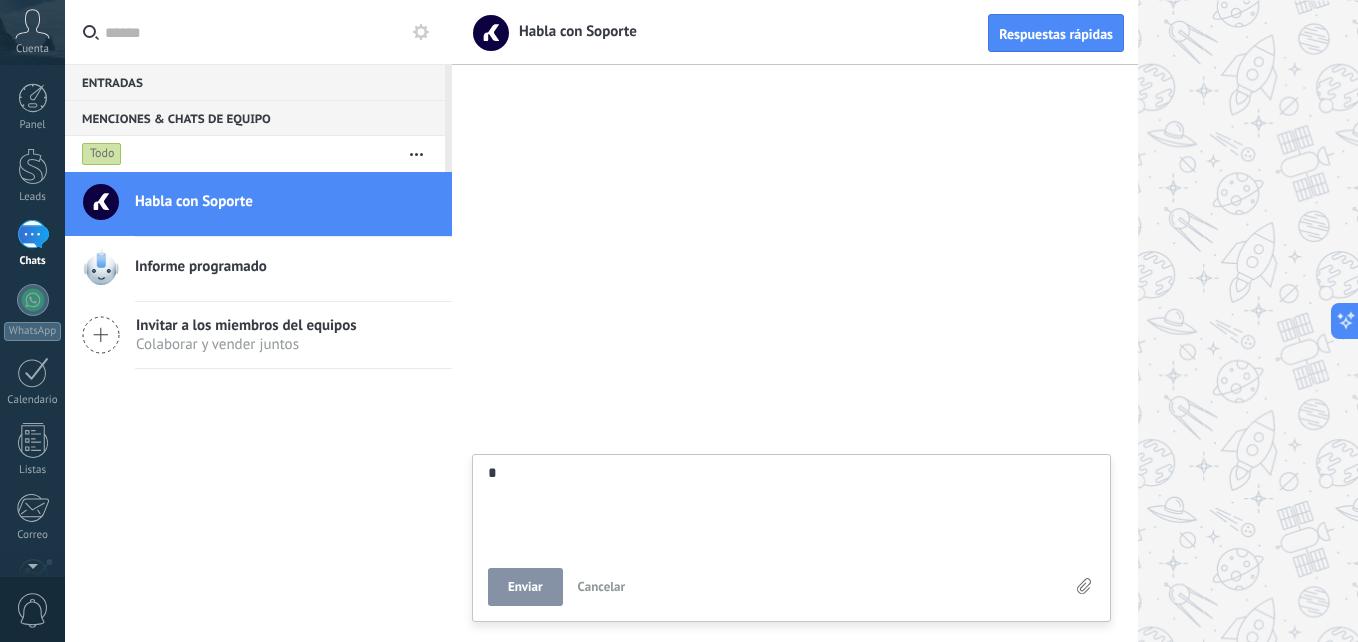type on "**" 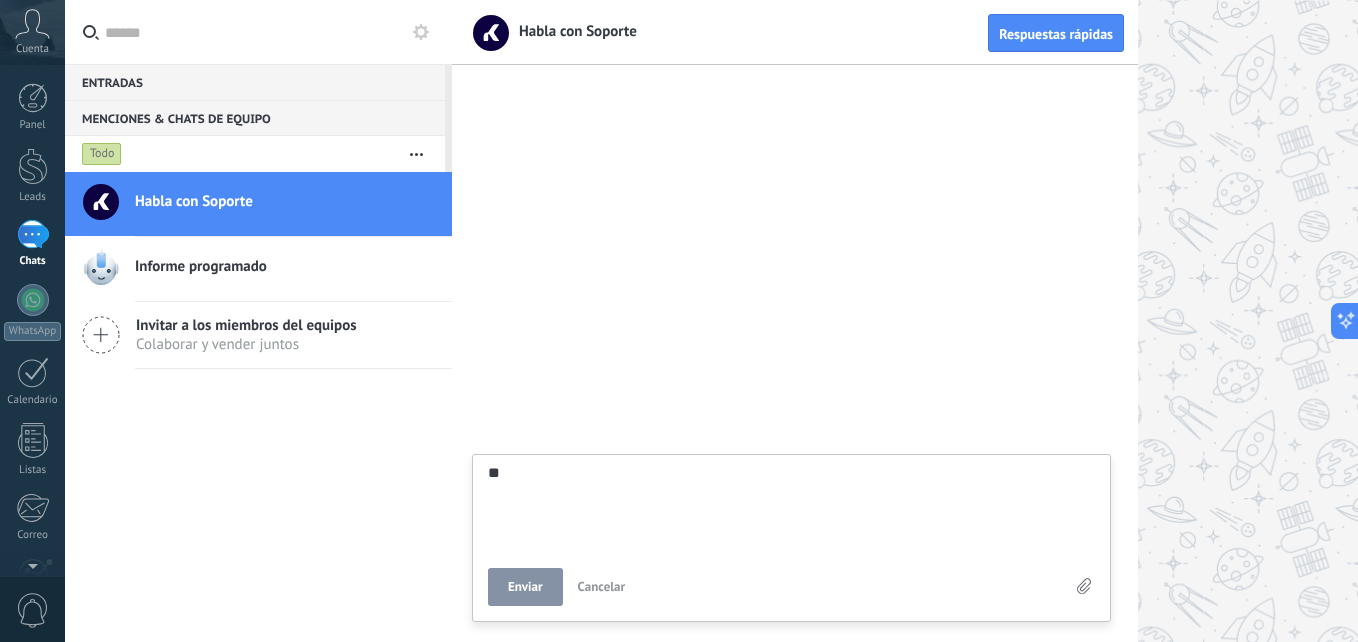 type on "***" 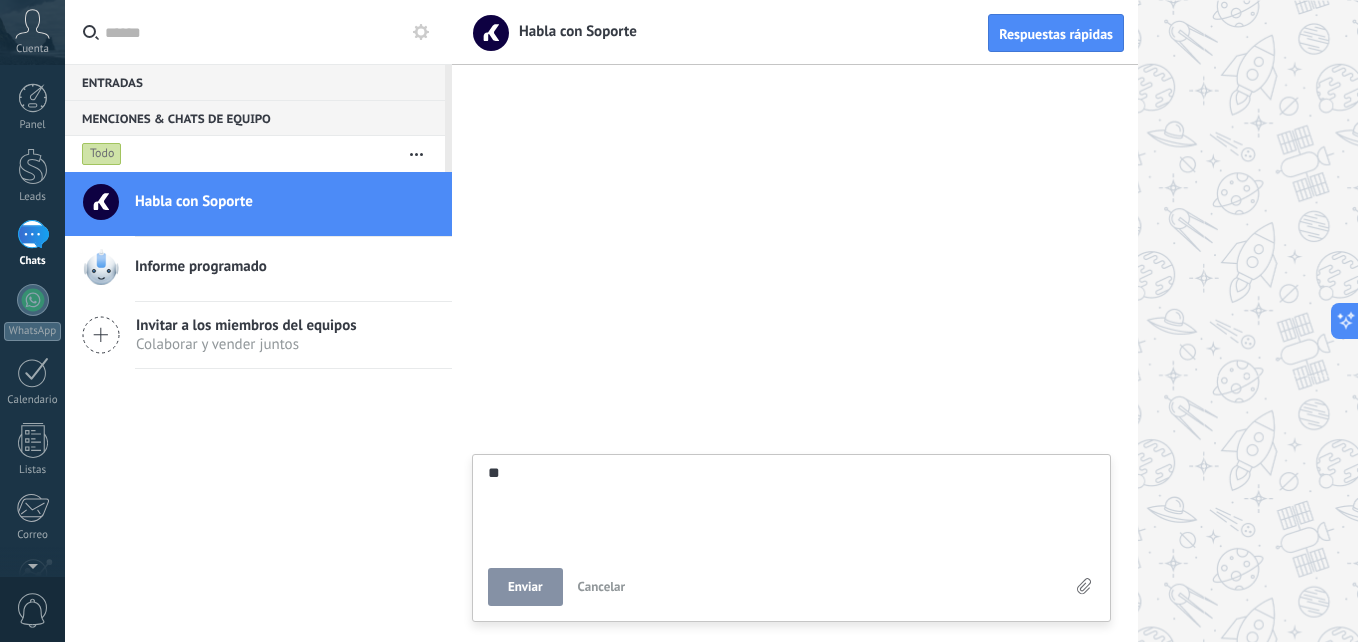 type on "***" 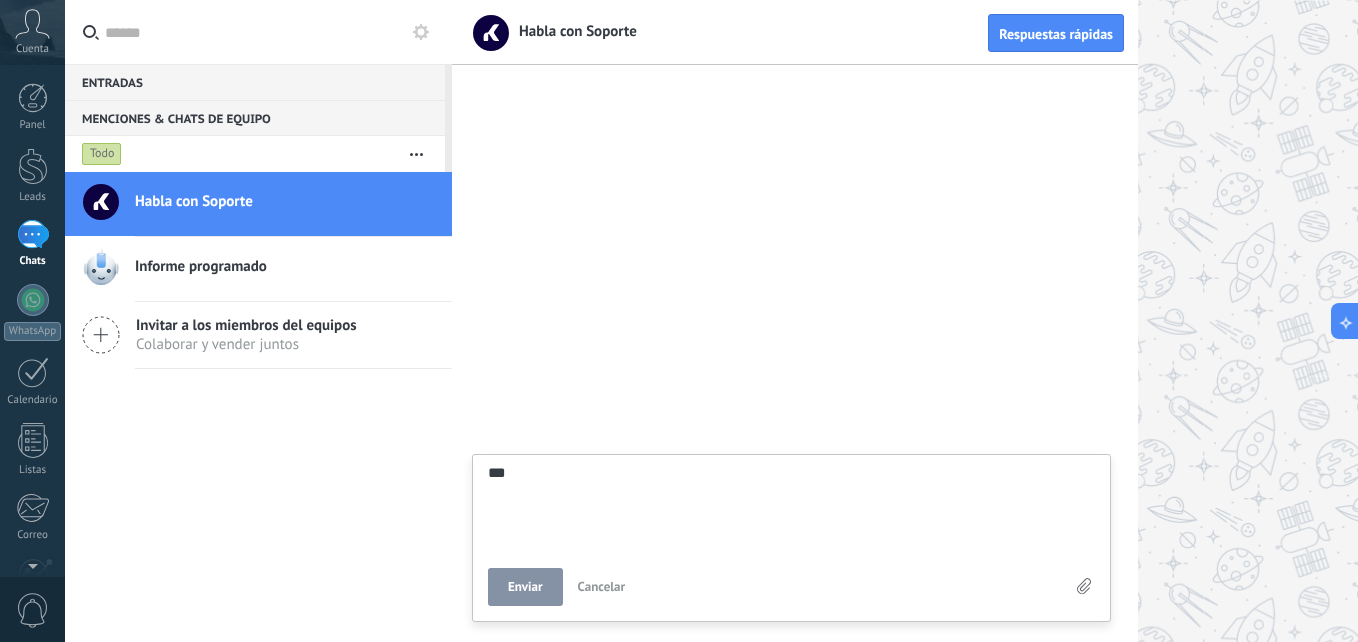 type on "****" 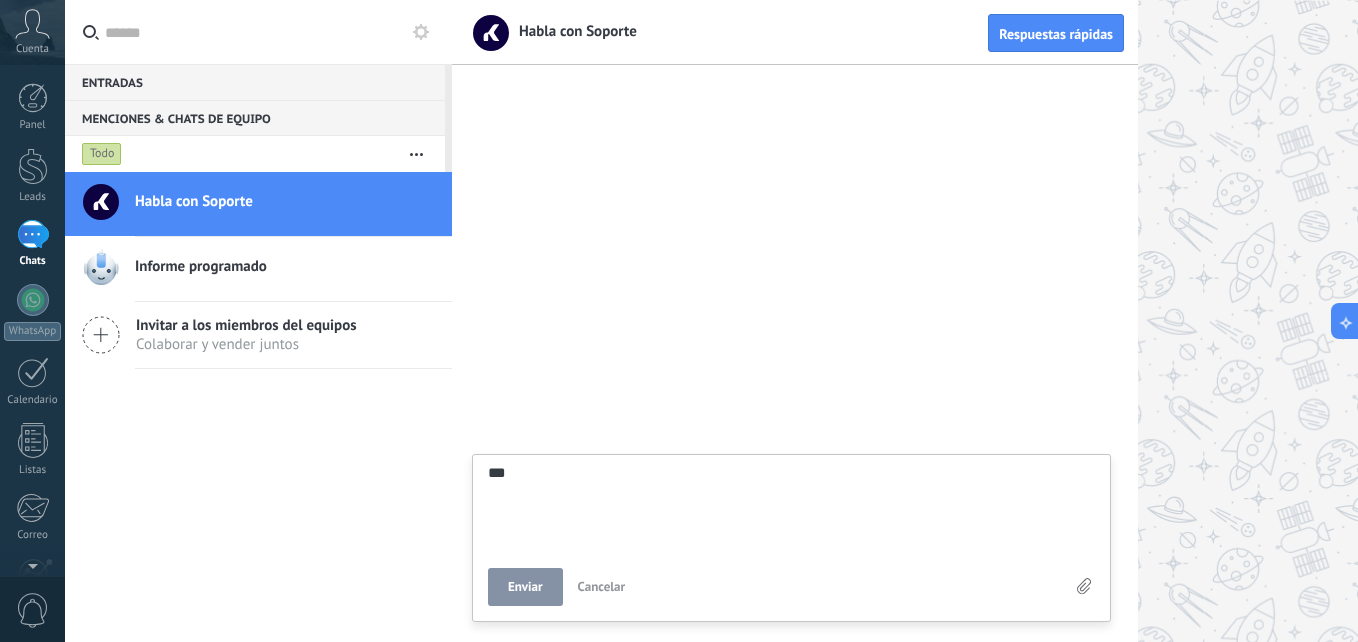 type on "****" 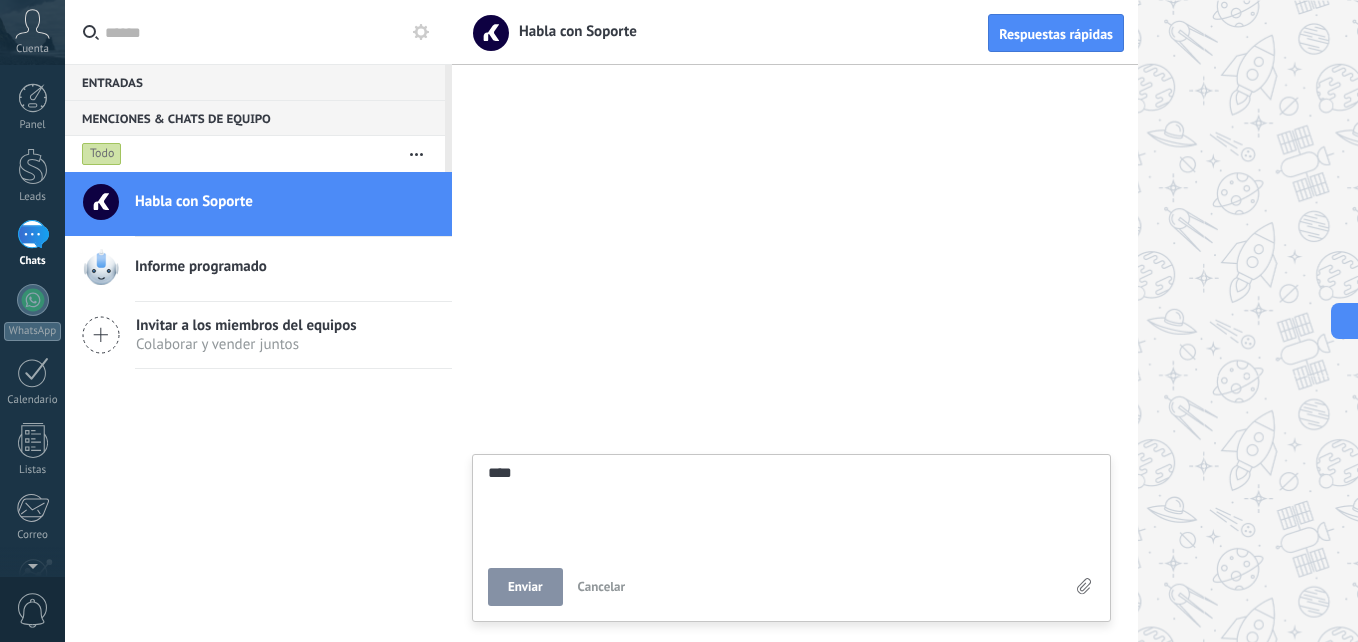 type on "****" 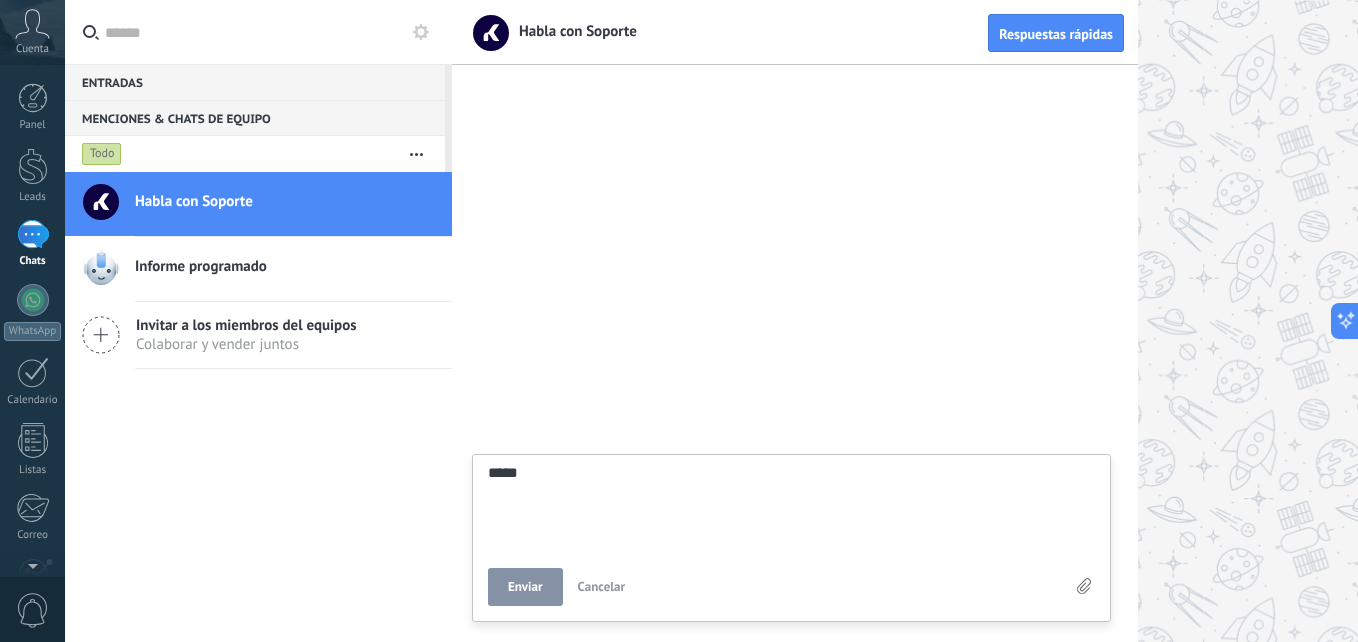 type on "******" 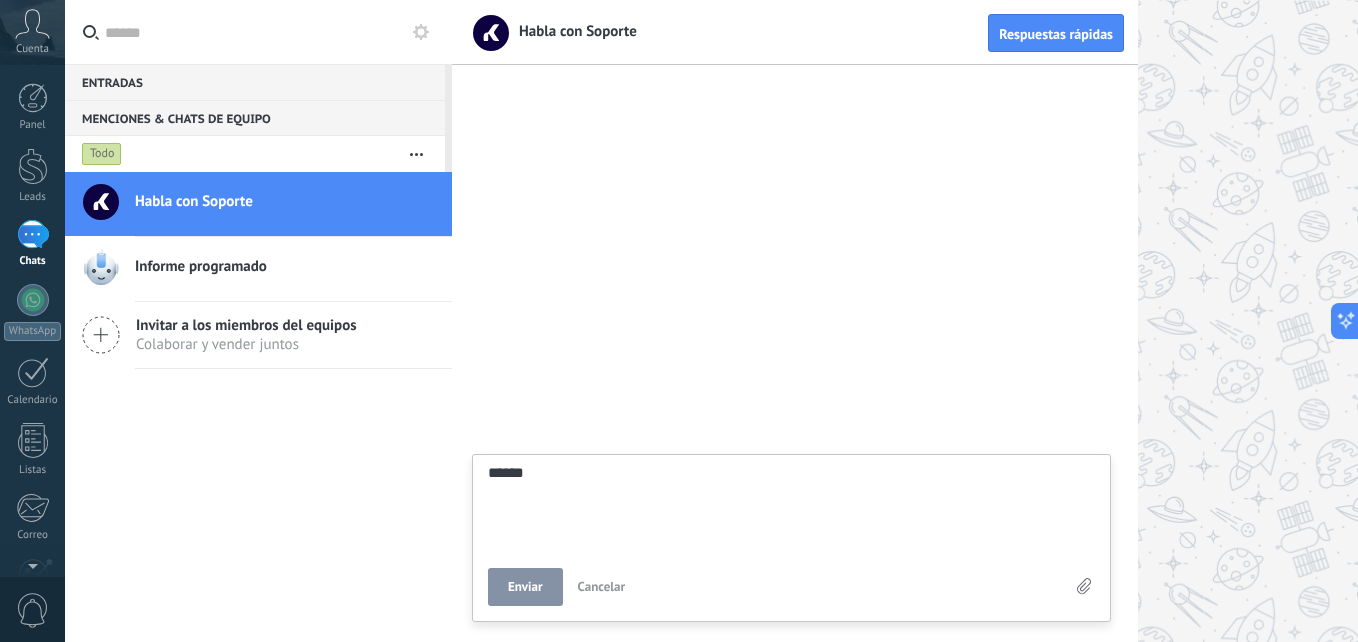 type on "*******" 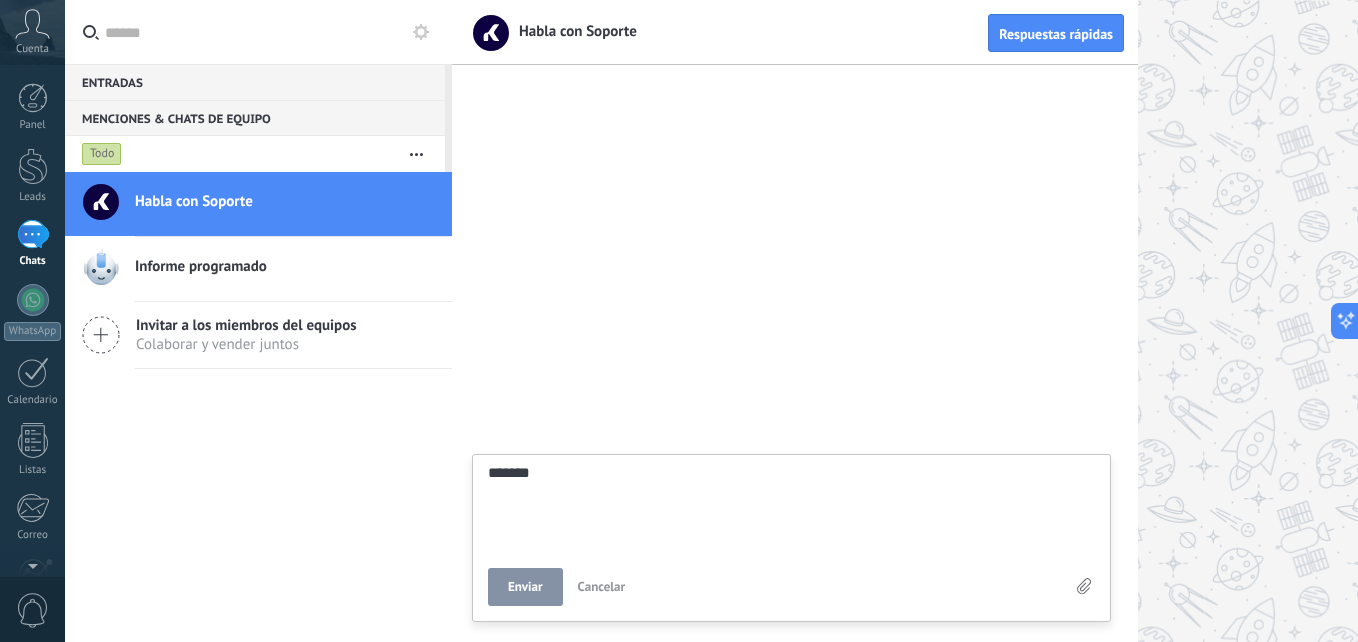 type on "********" 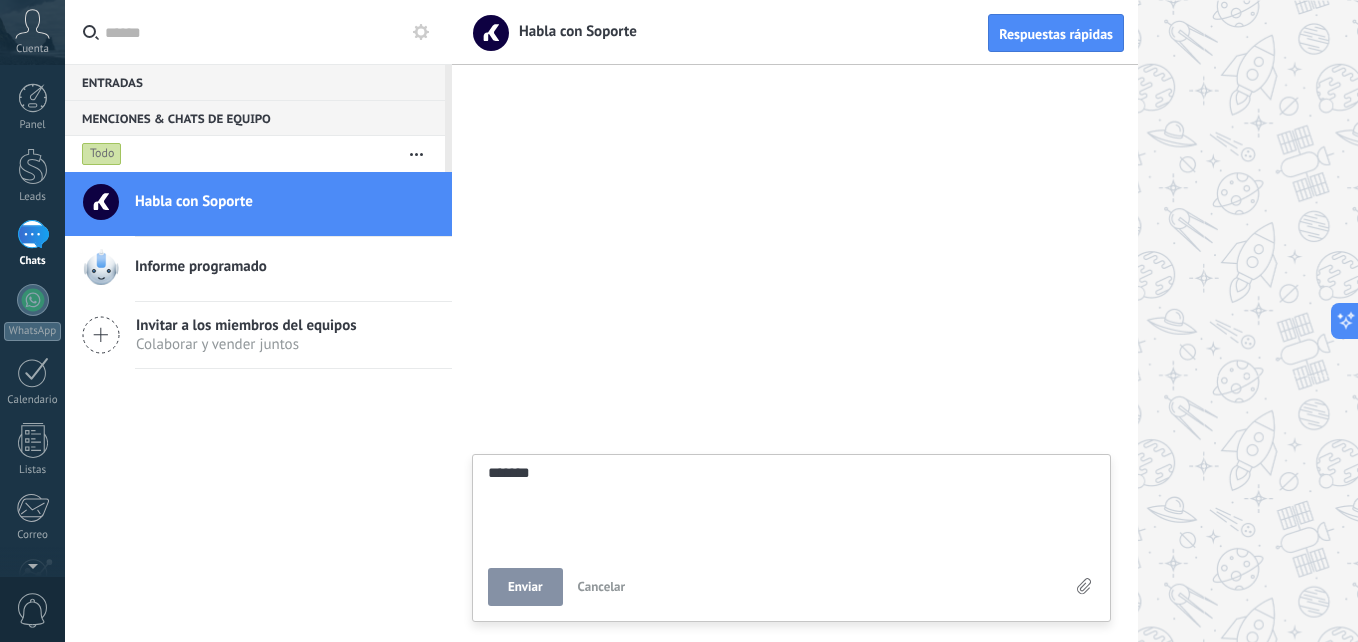 type on "********" 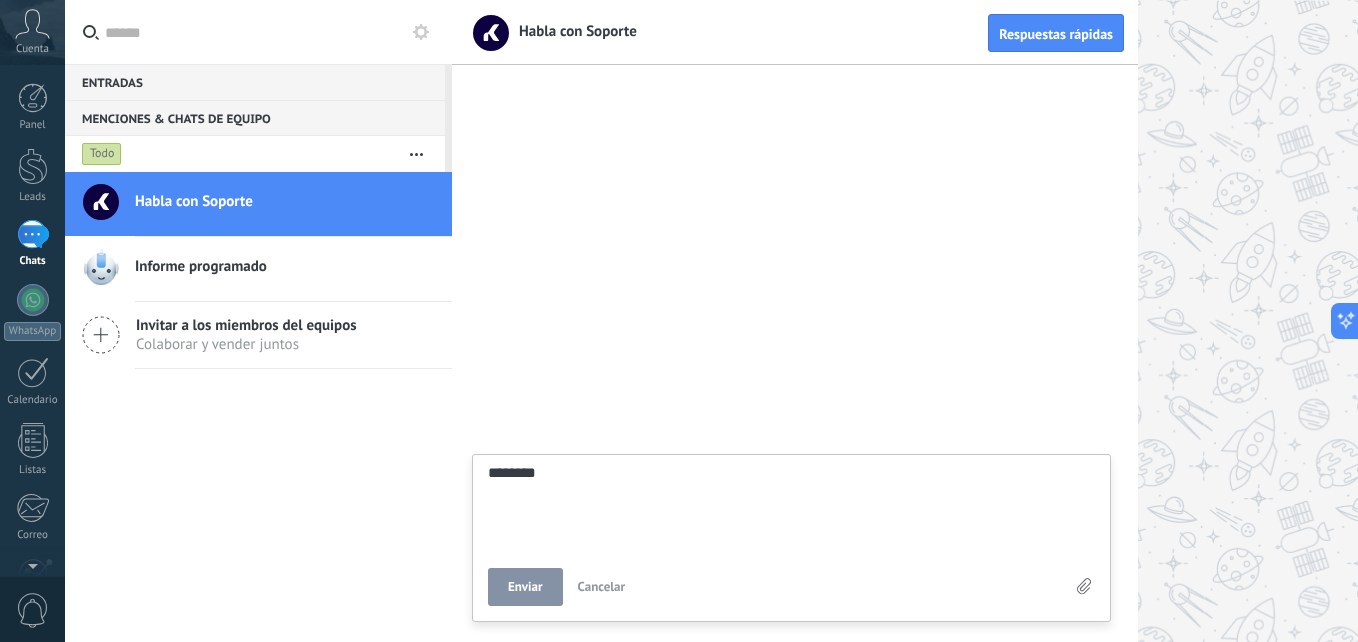type on "*********" 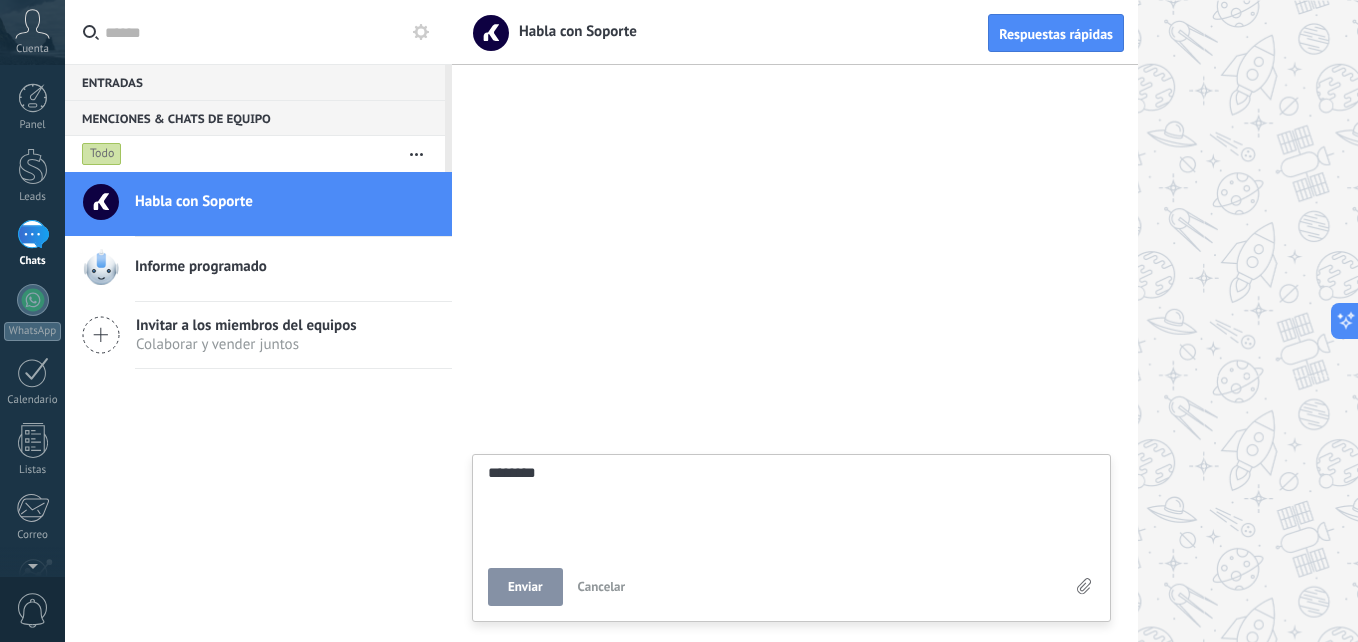 type on "*********" 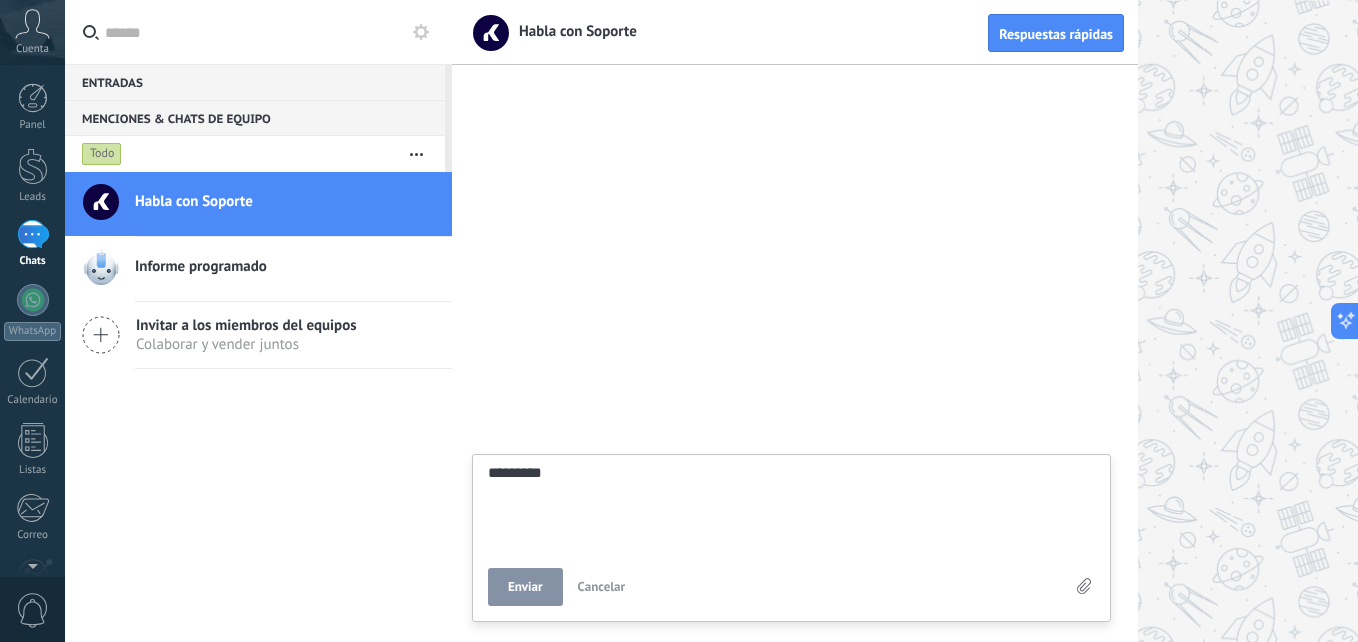 type on "**********" 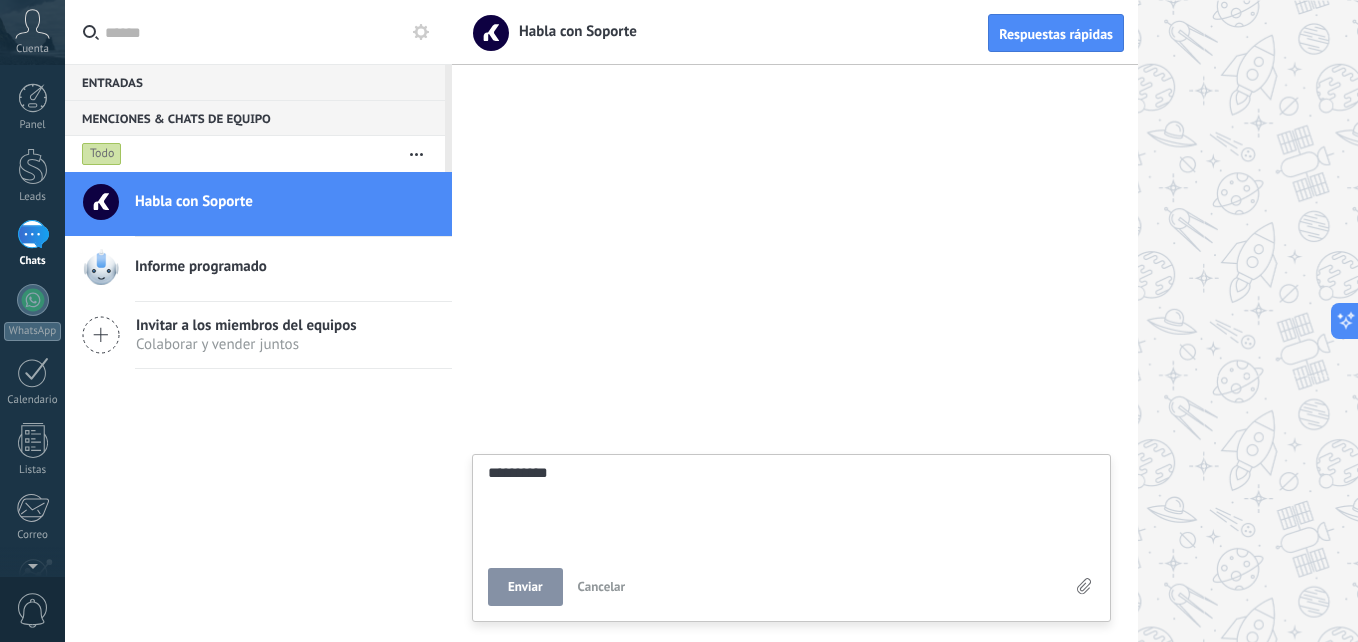 type on "**********" 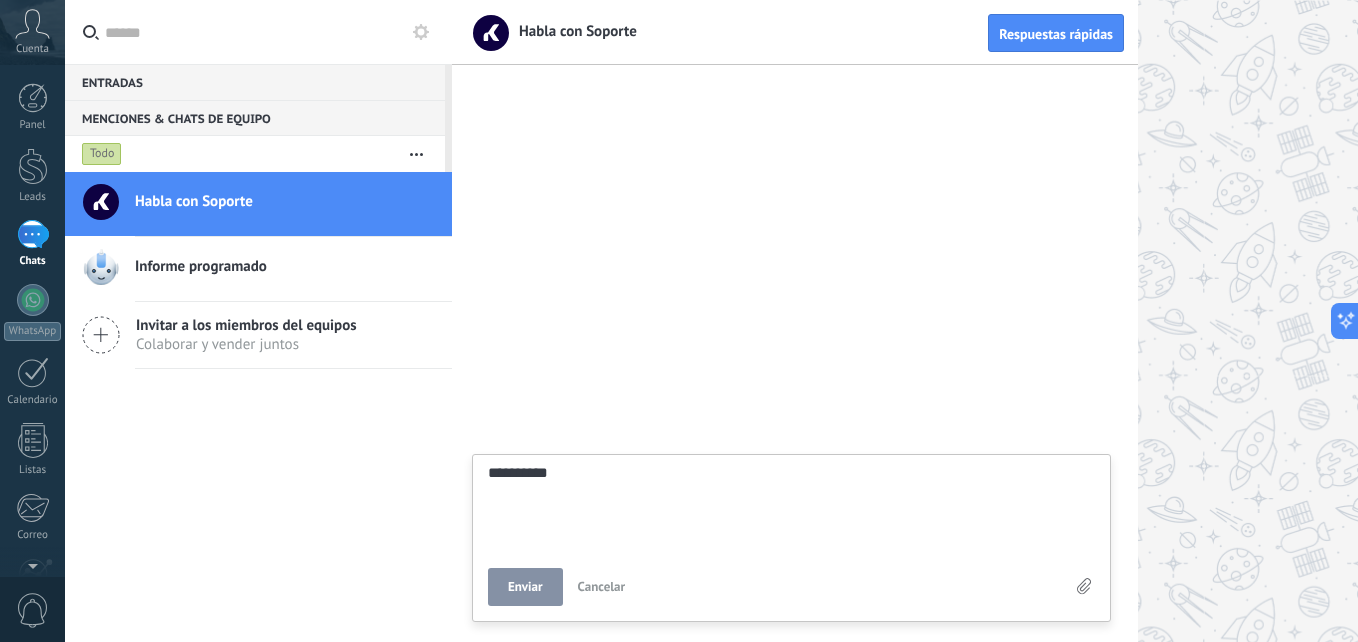 type on "**********" 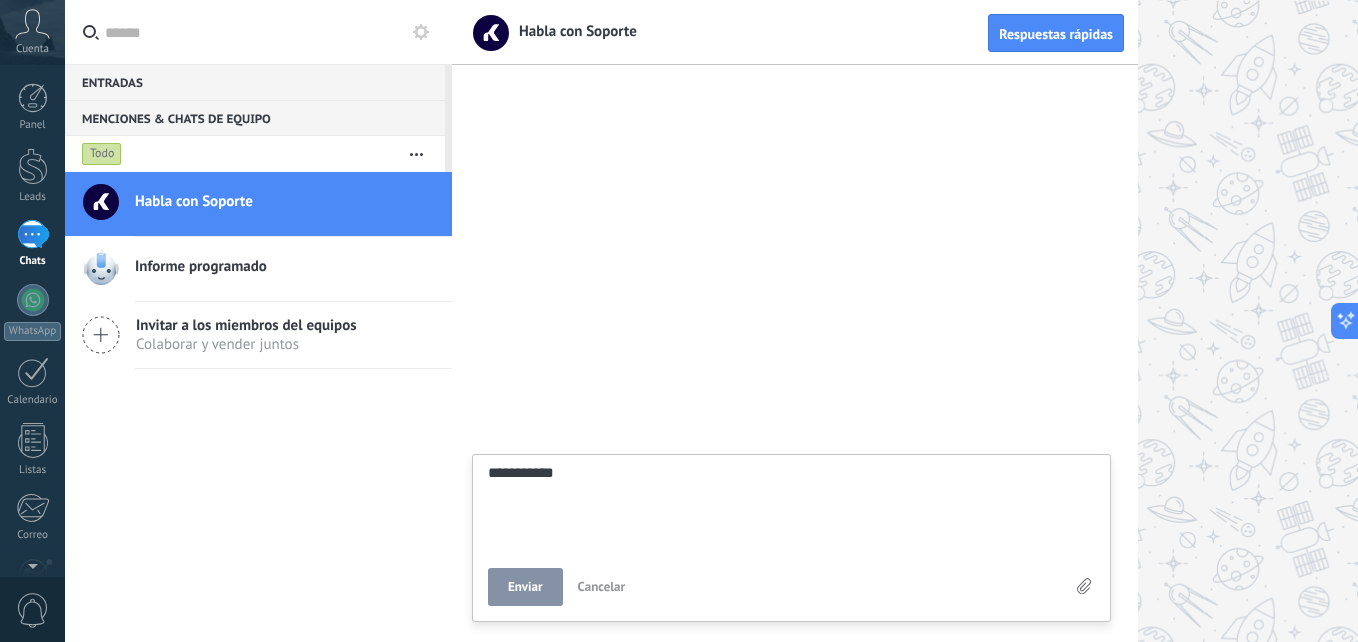 type on "**********" 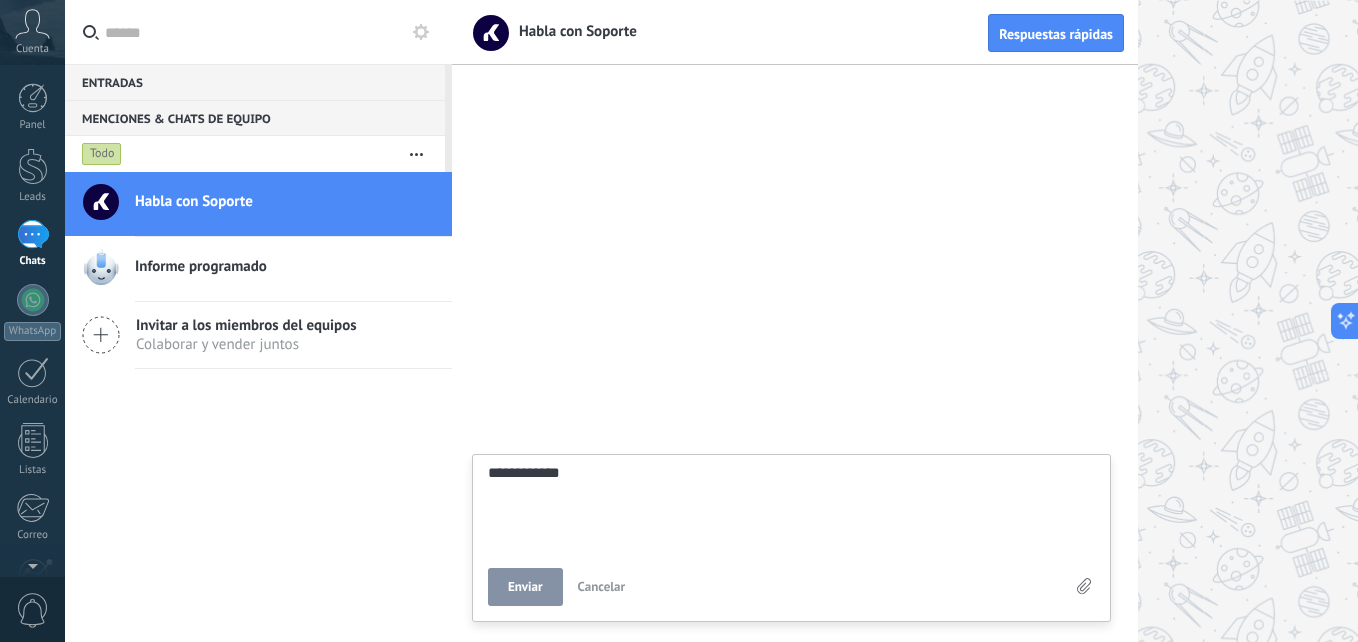 type on "**********" 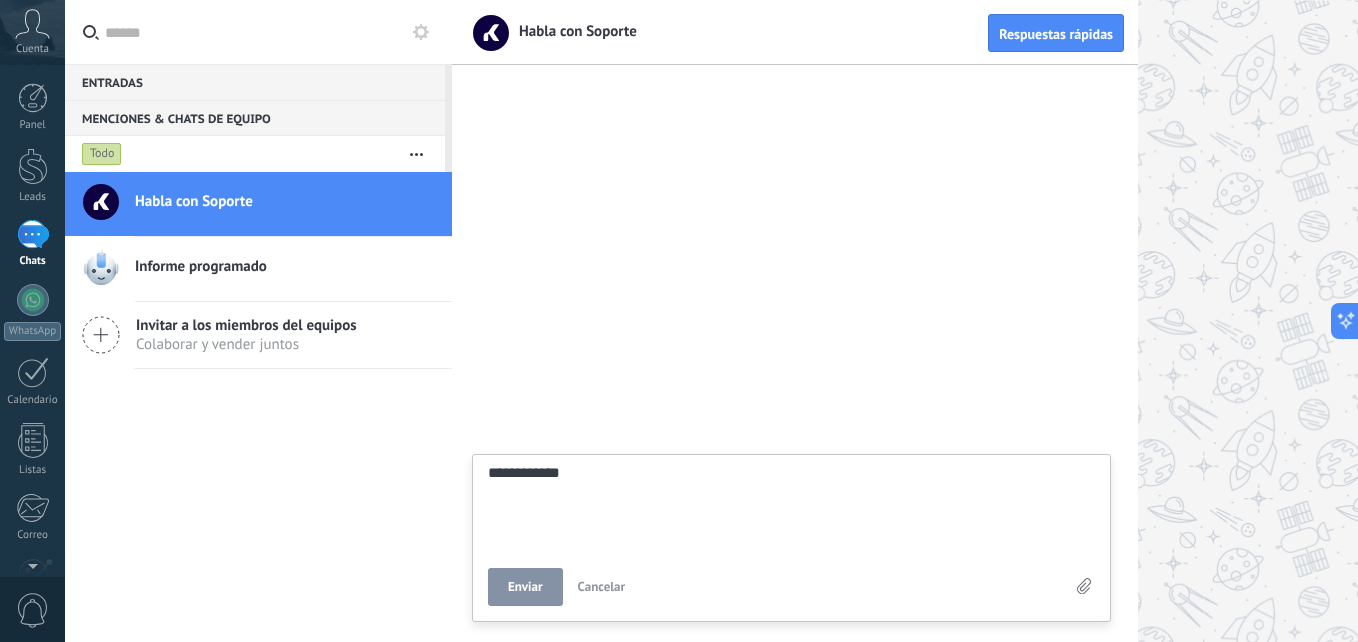 type on "**********" 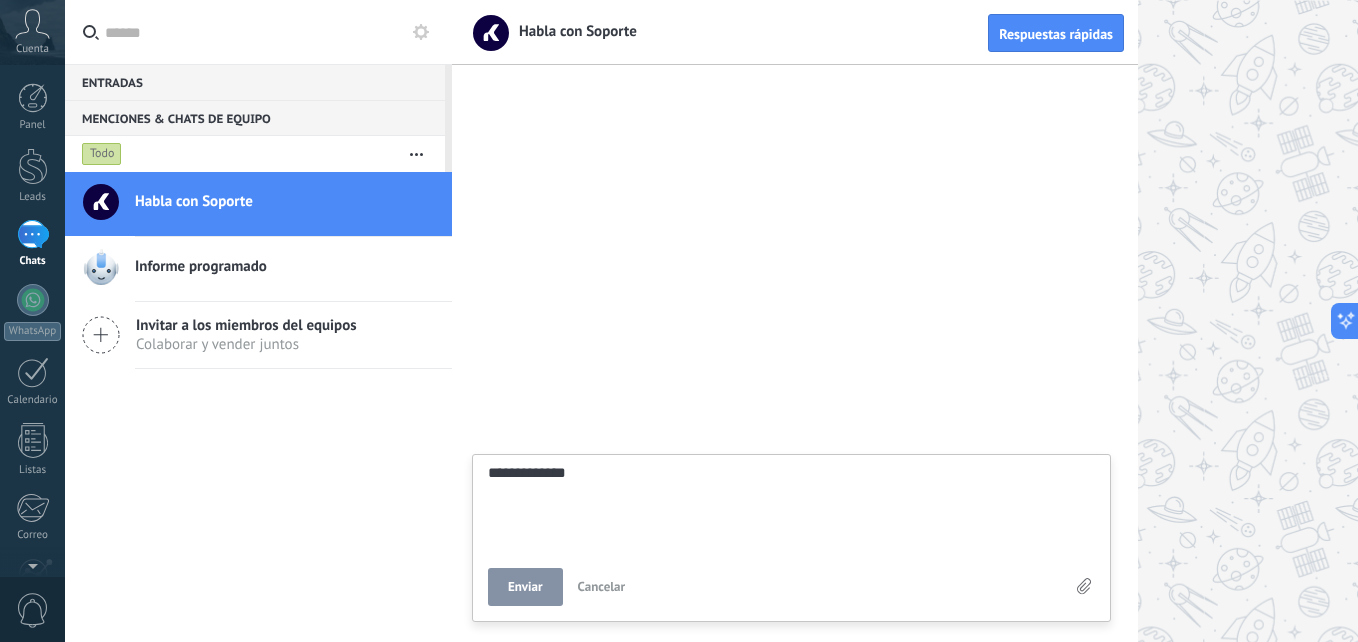 type on "**********" 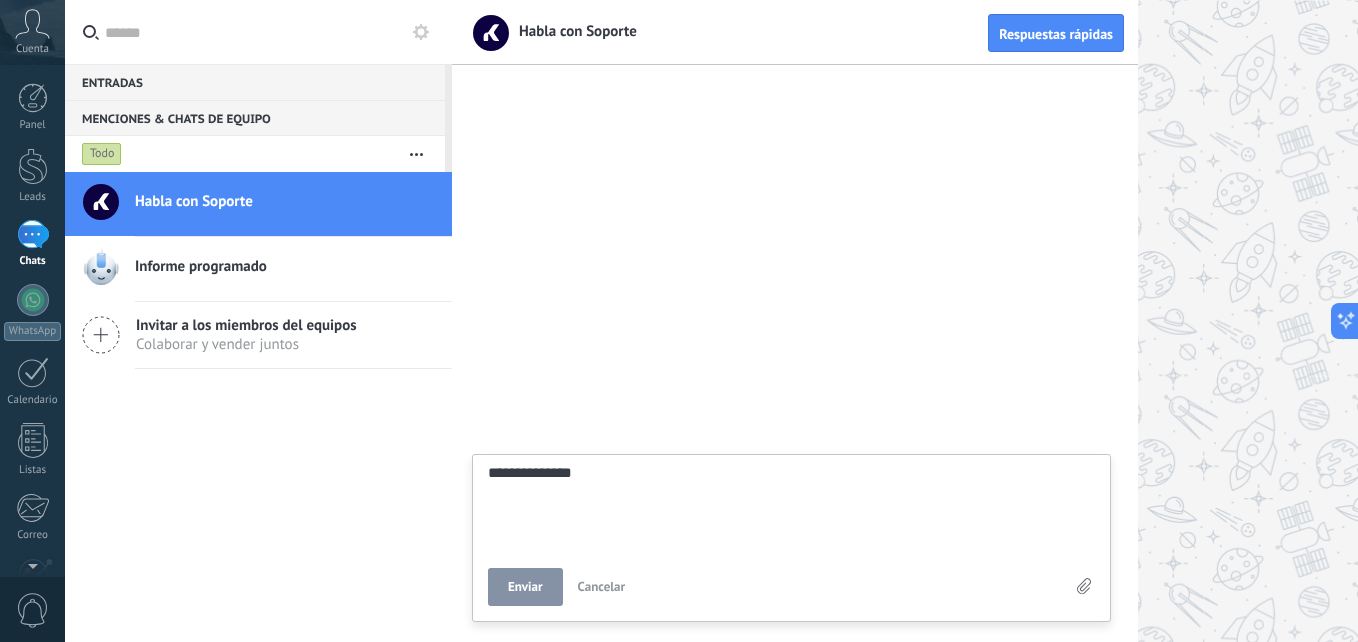 type on "**********" 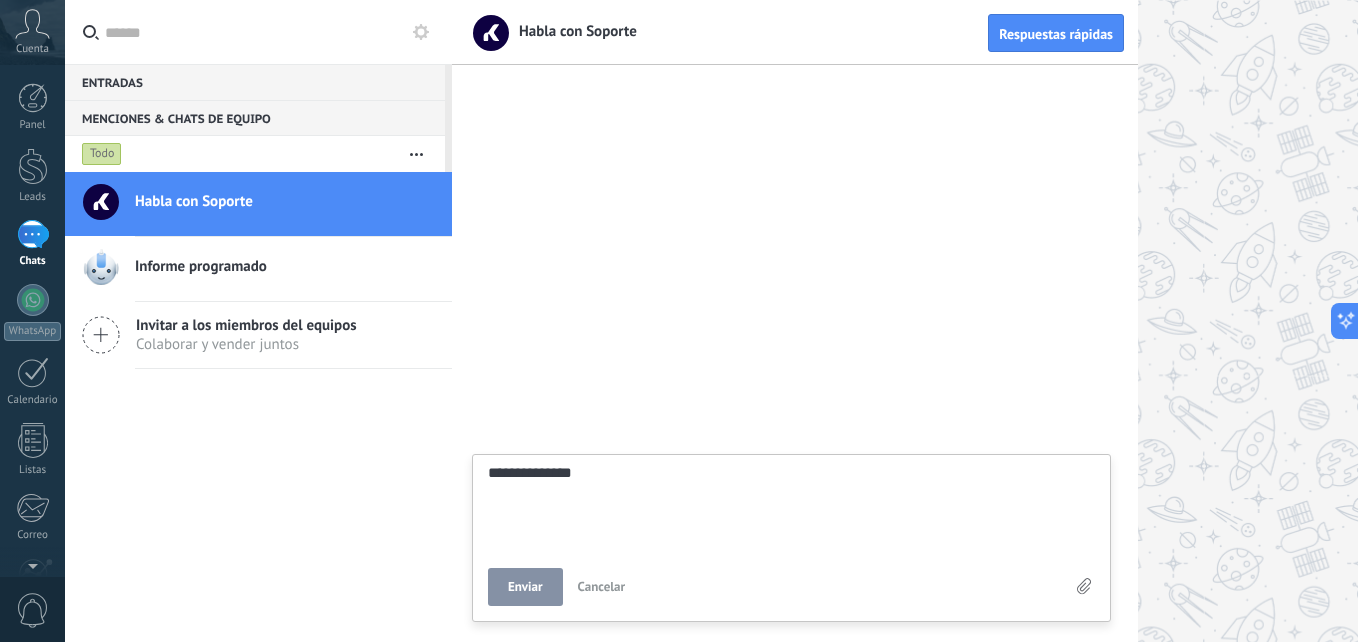 type on "**********" 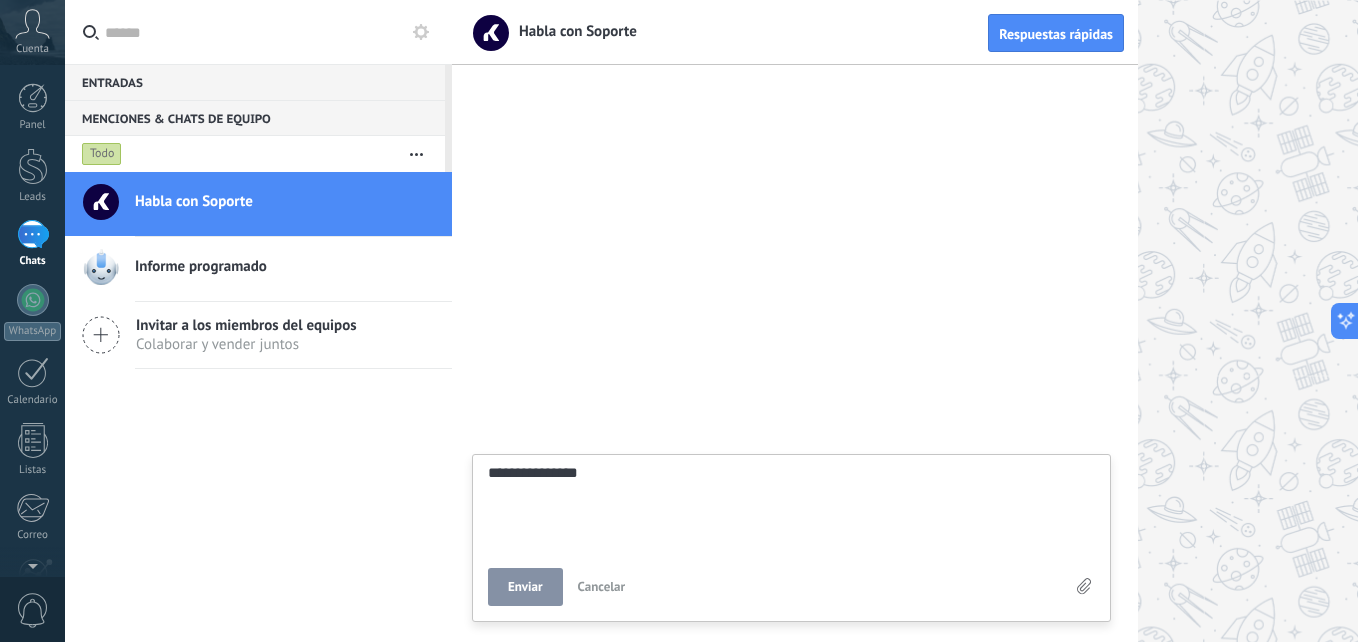 type on "**********" 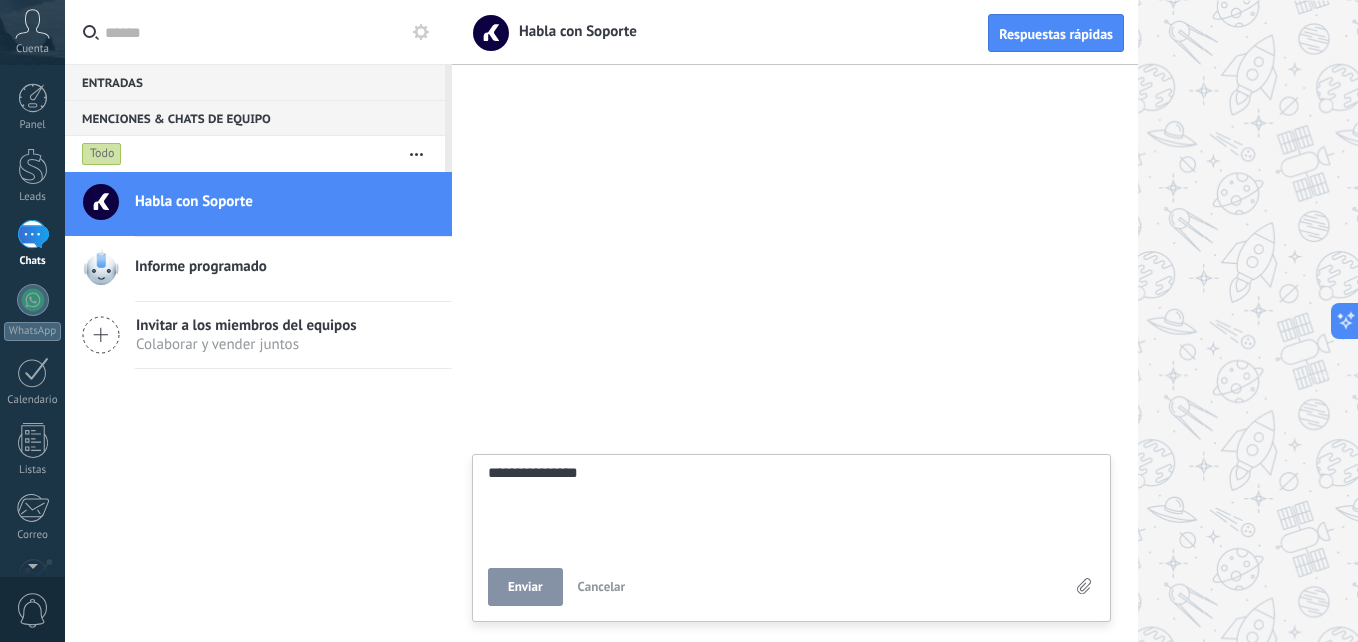 type on "**********" 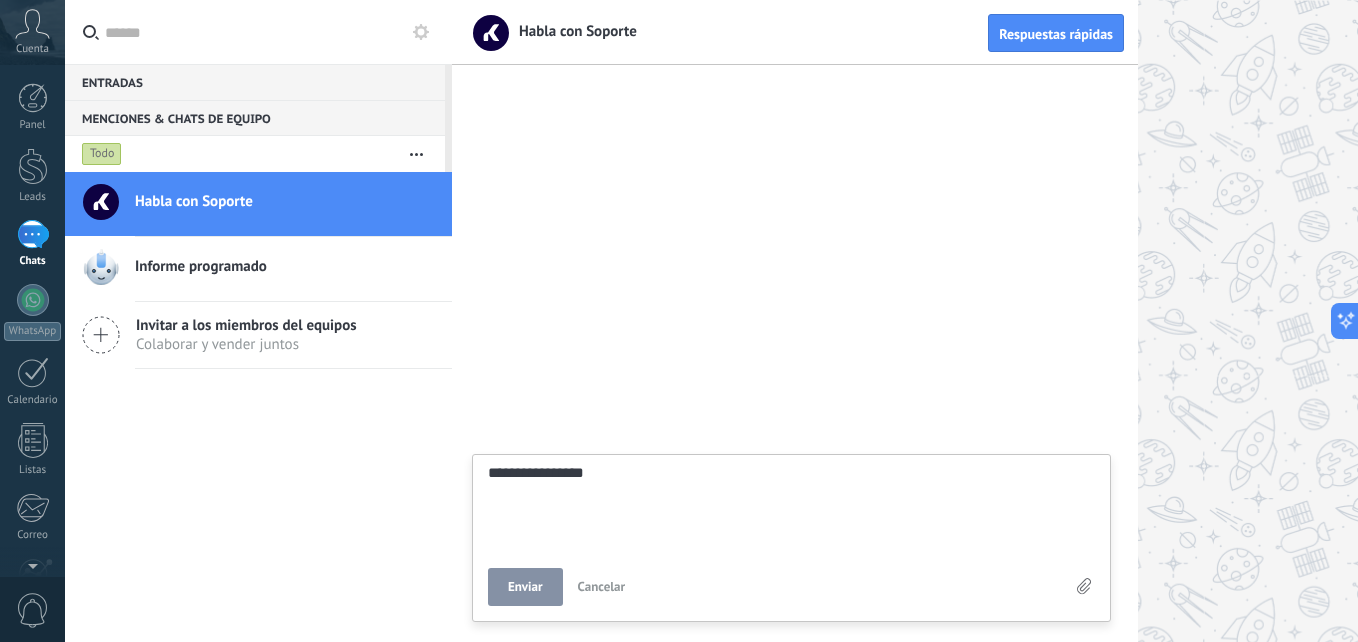 type on "**********" 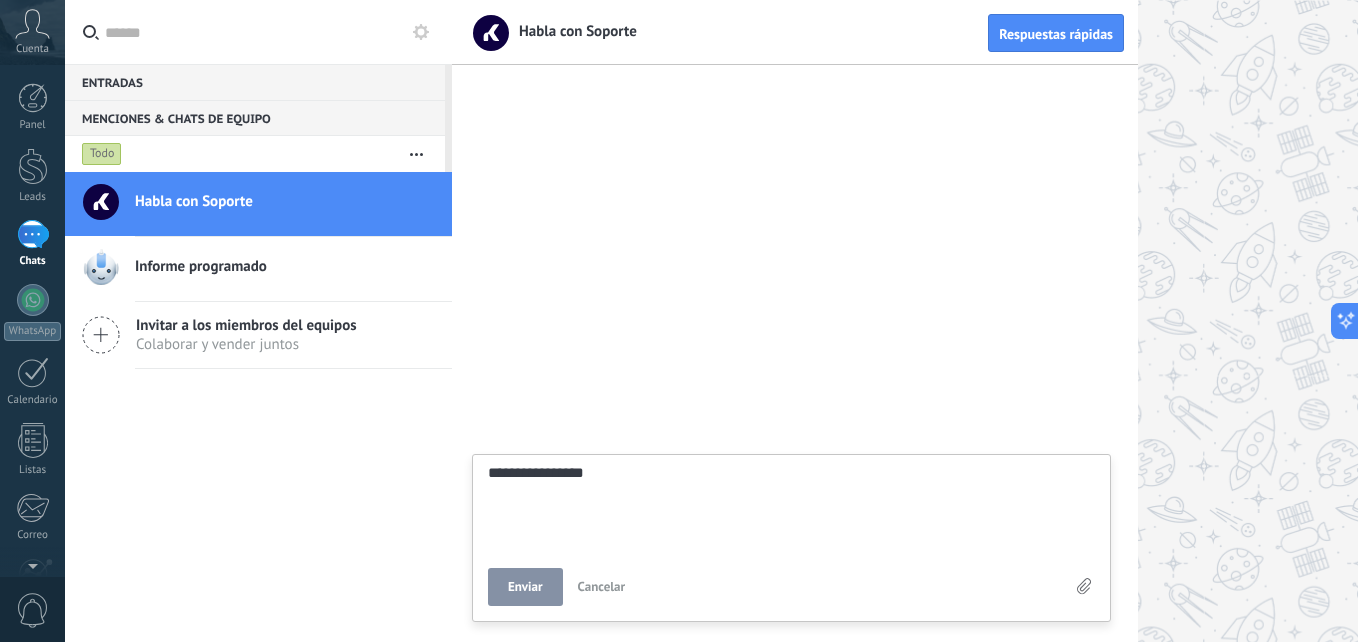 type on "**********" 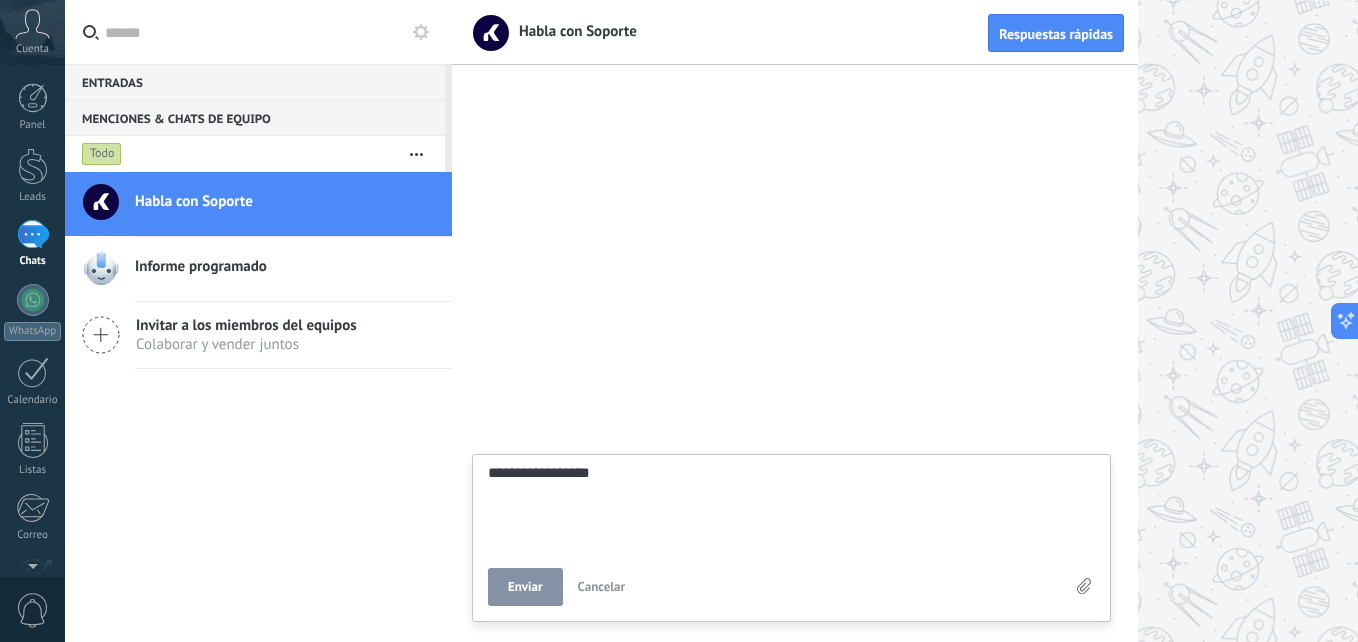 type on "**********" 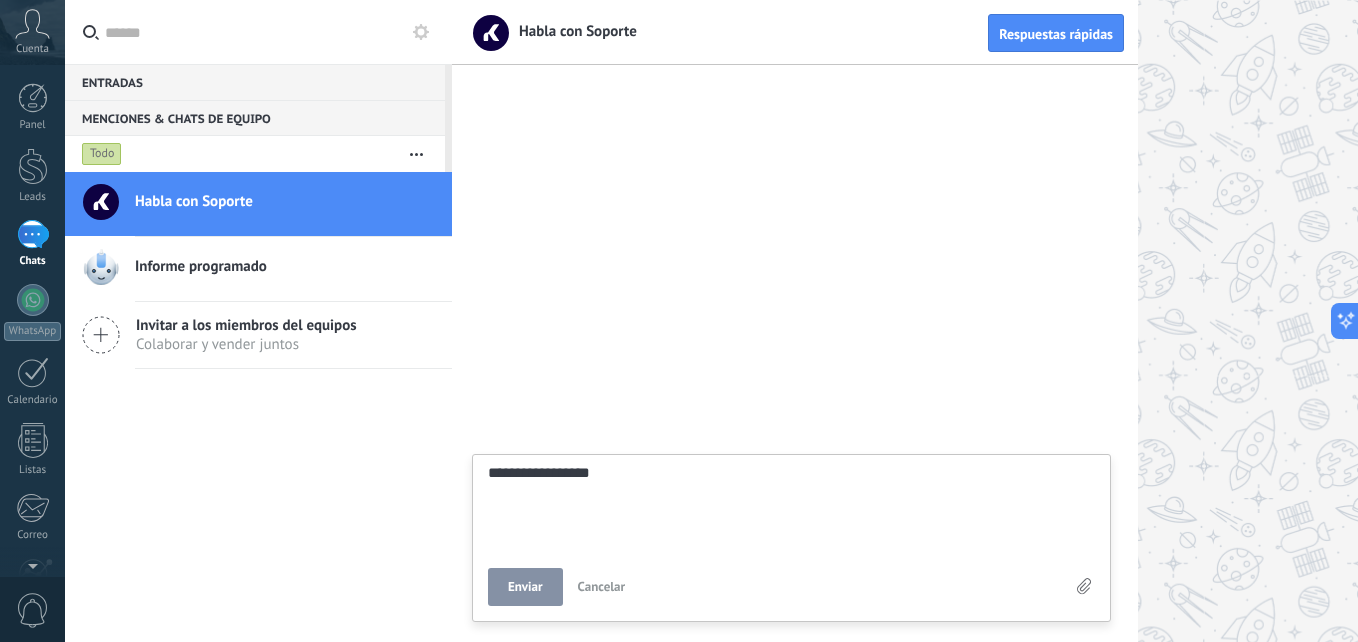 type on "**********" 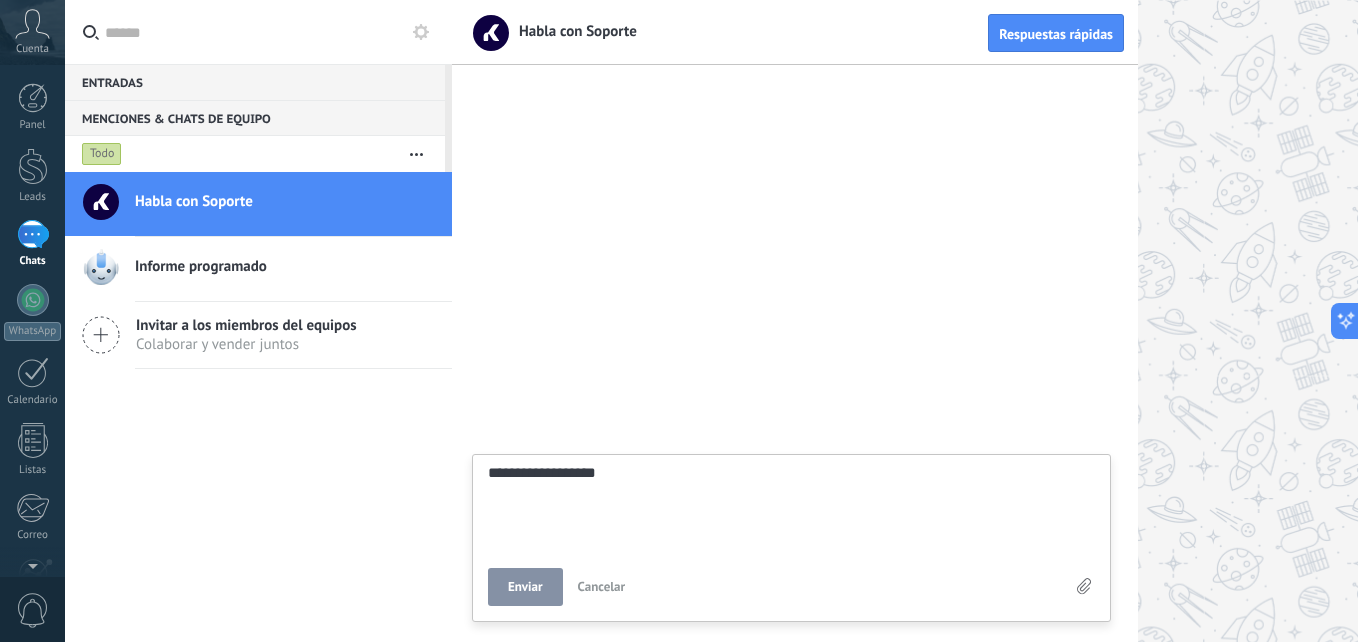 type on "**********" 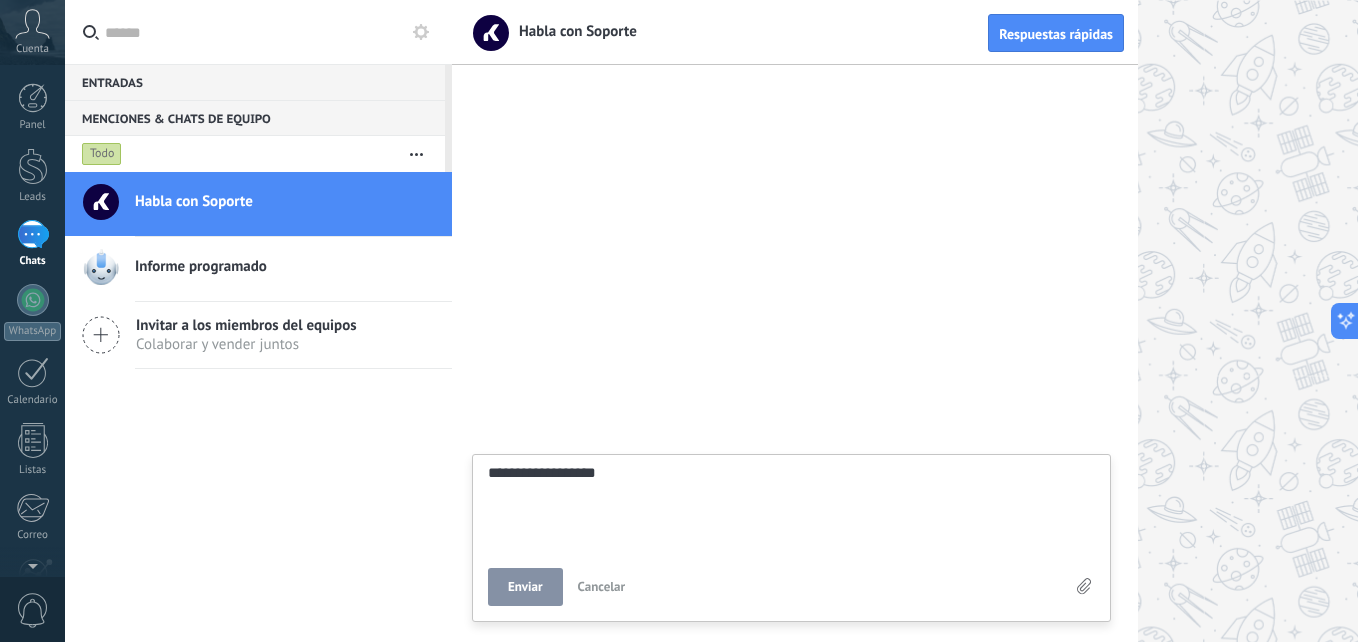 type on "**********" 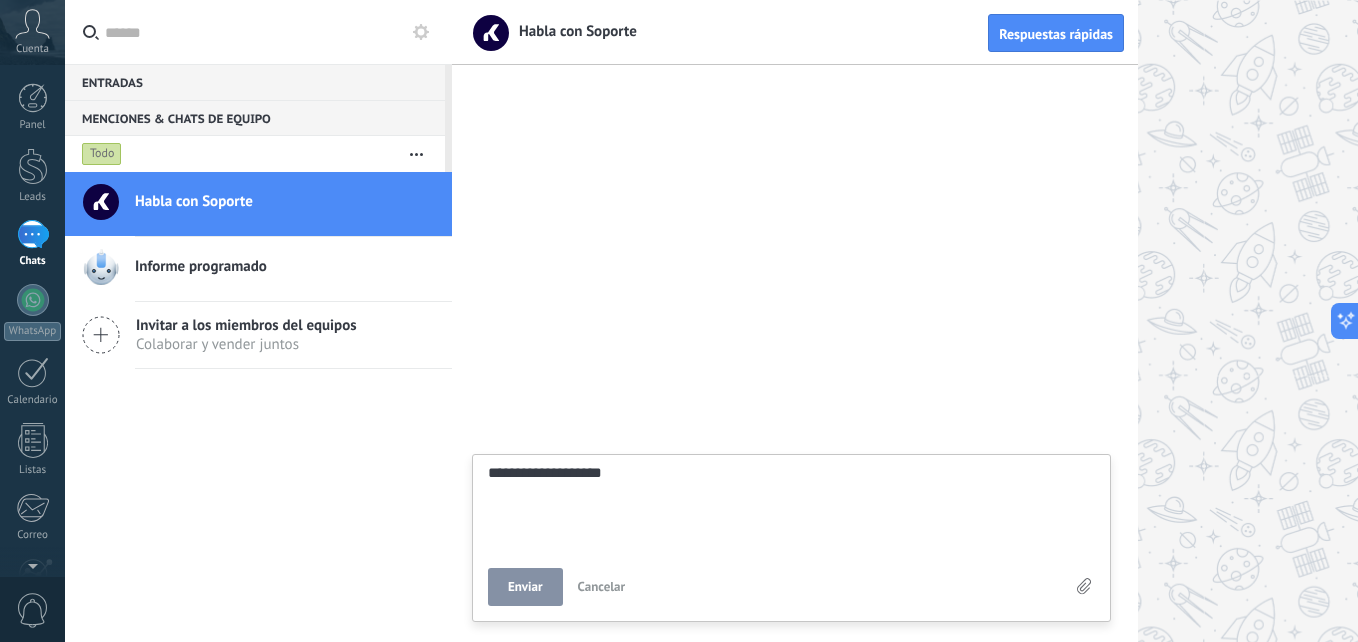 type on "**********" 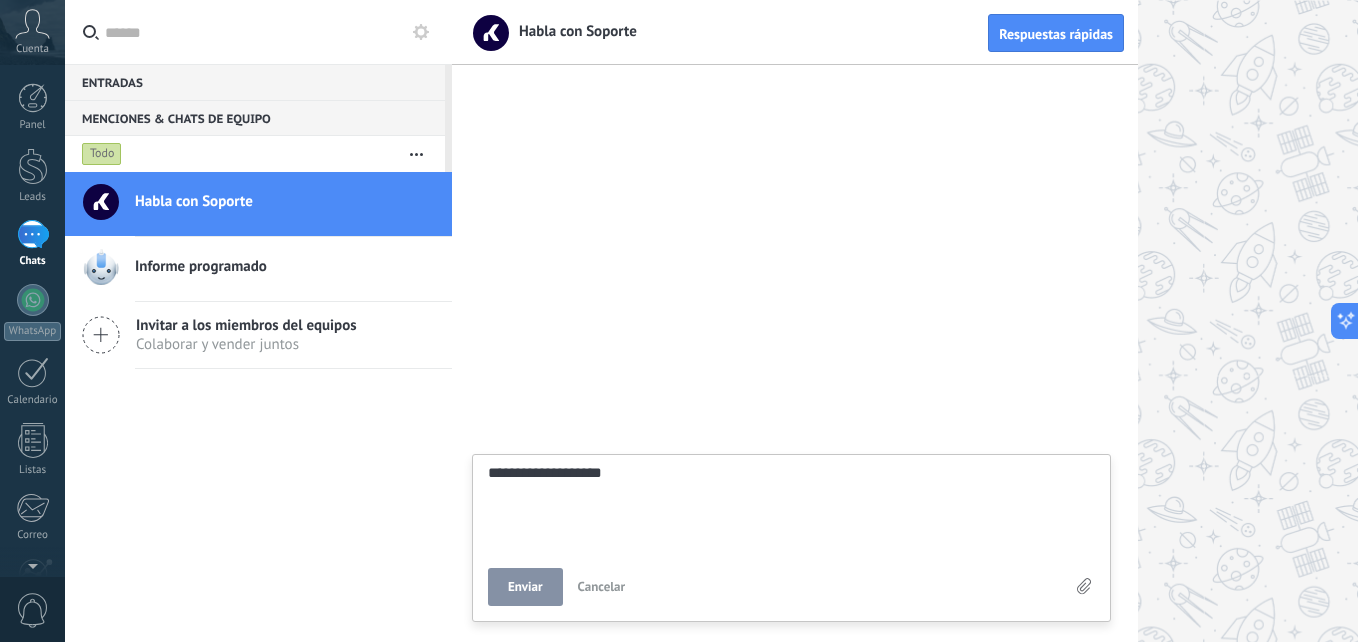 type on "**********" 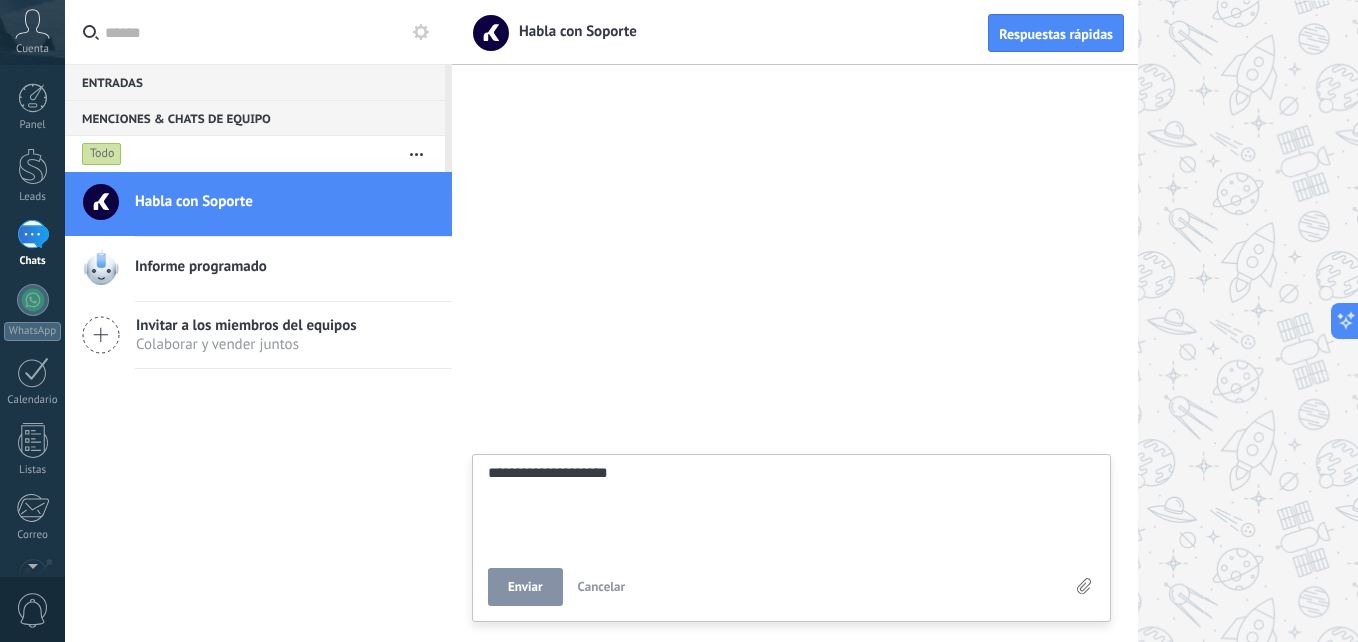 type on "**********" 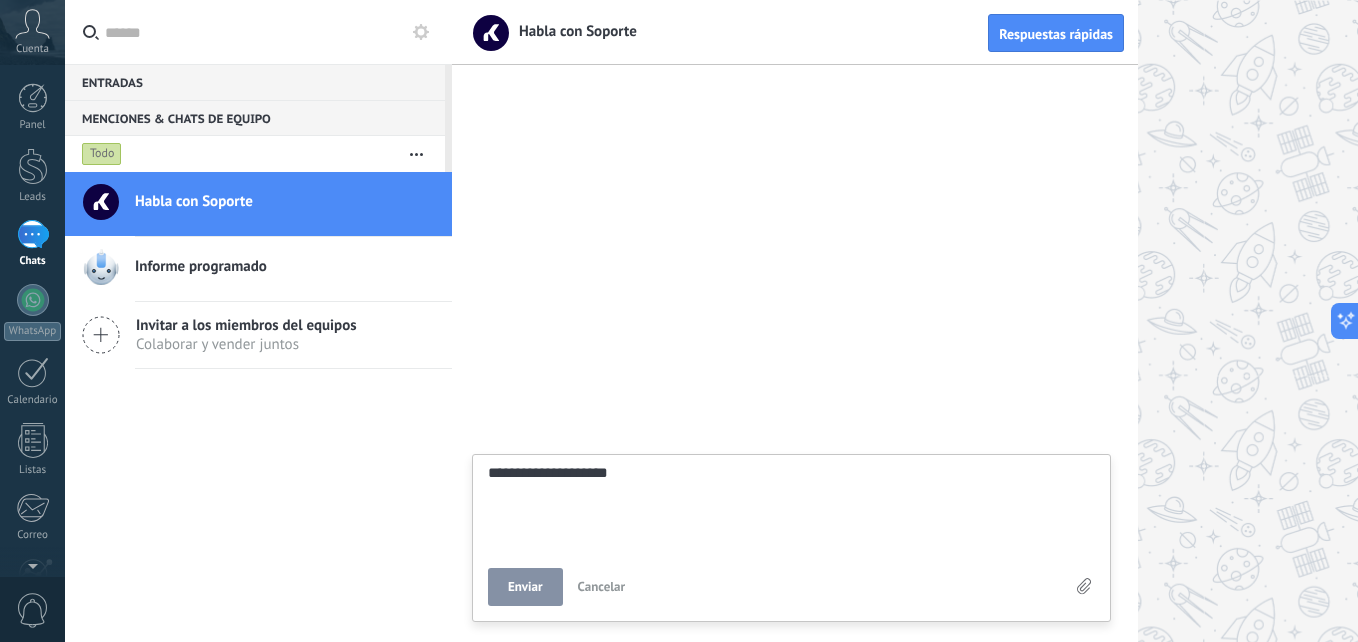 type on "**********" 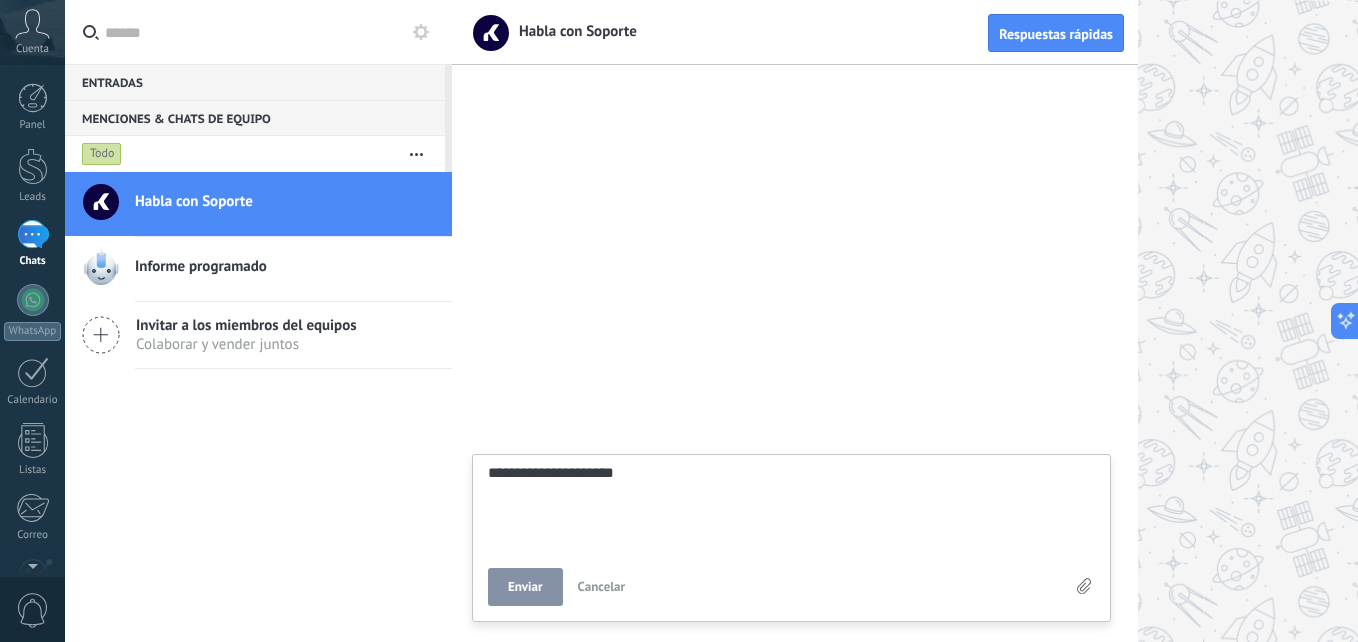 type on "**********" 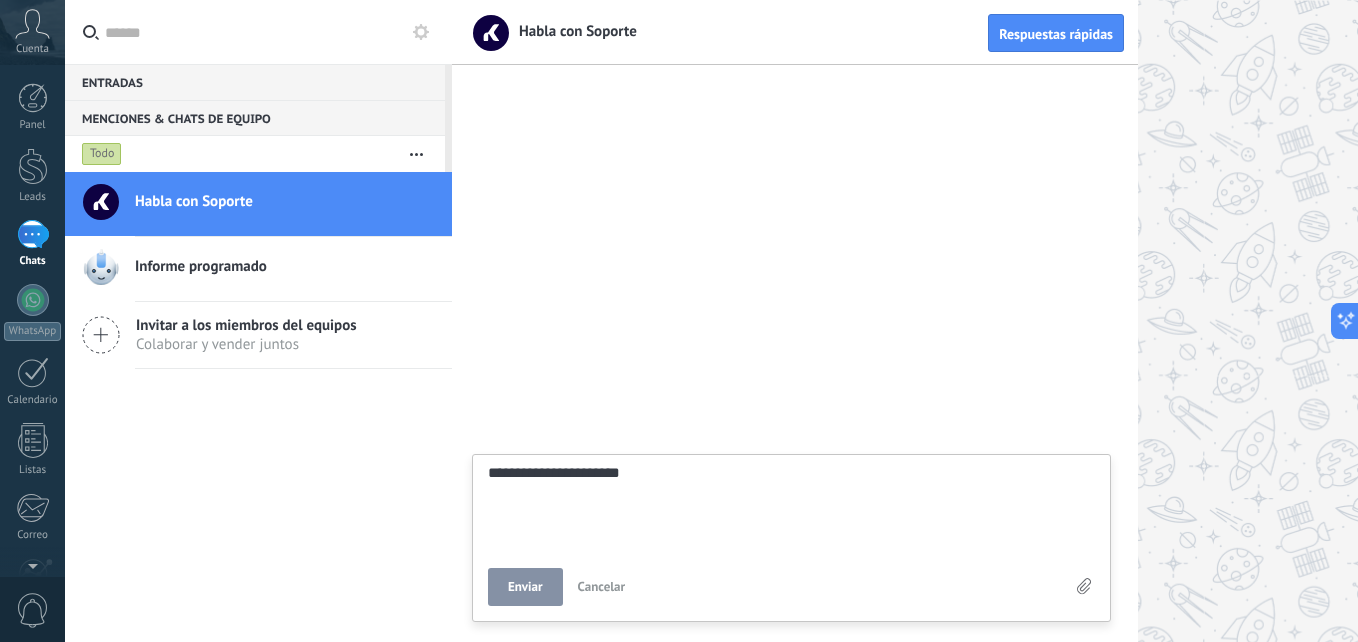 type on "**********" 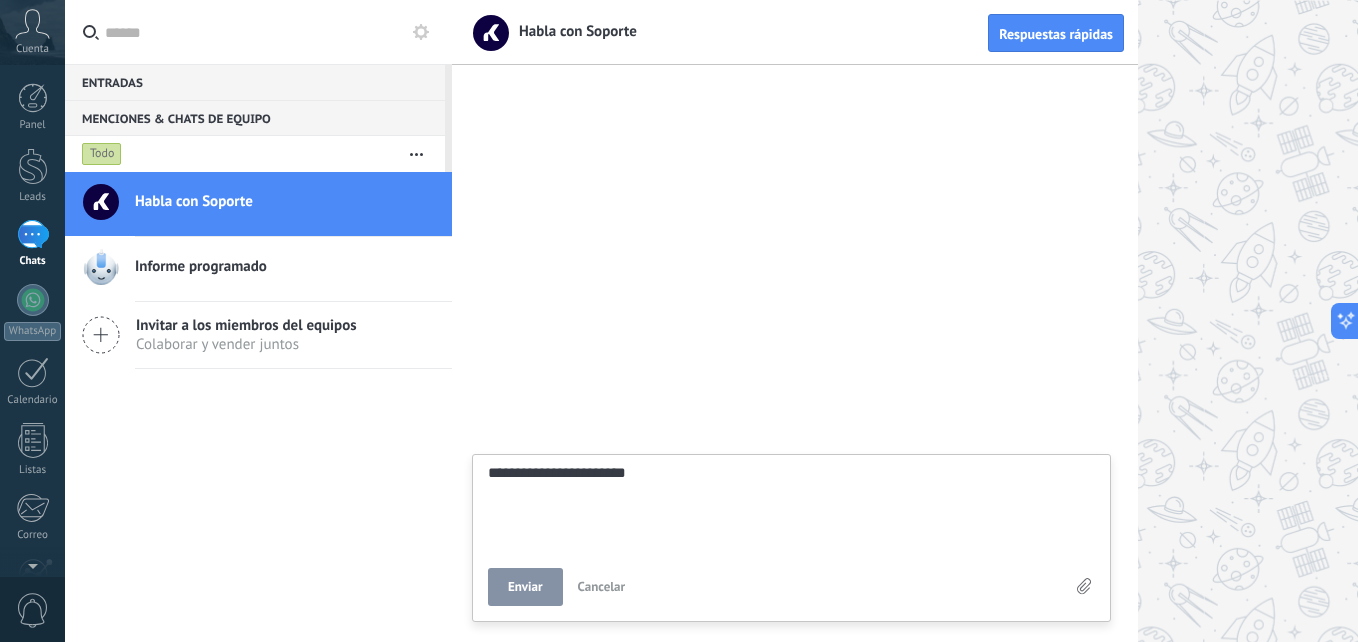 type on "**********" 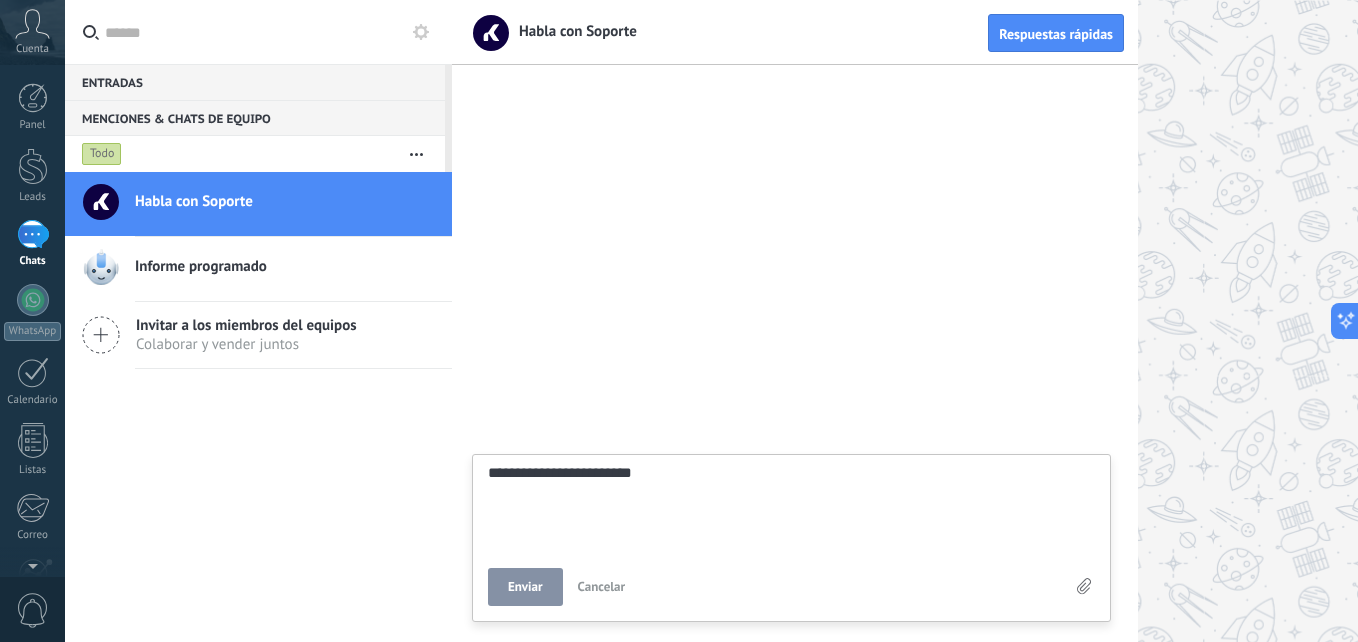 scroll, scrollTop: 38, scrollLeft: 0, axis: vertical 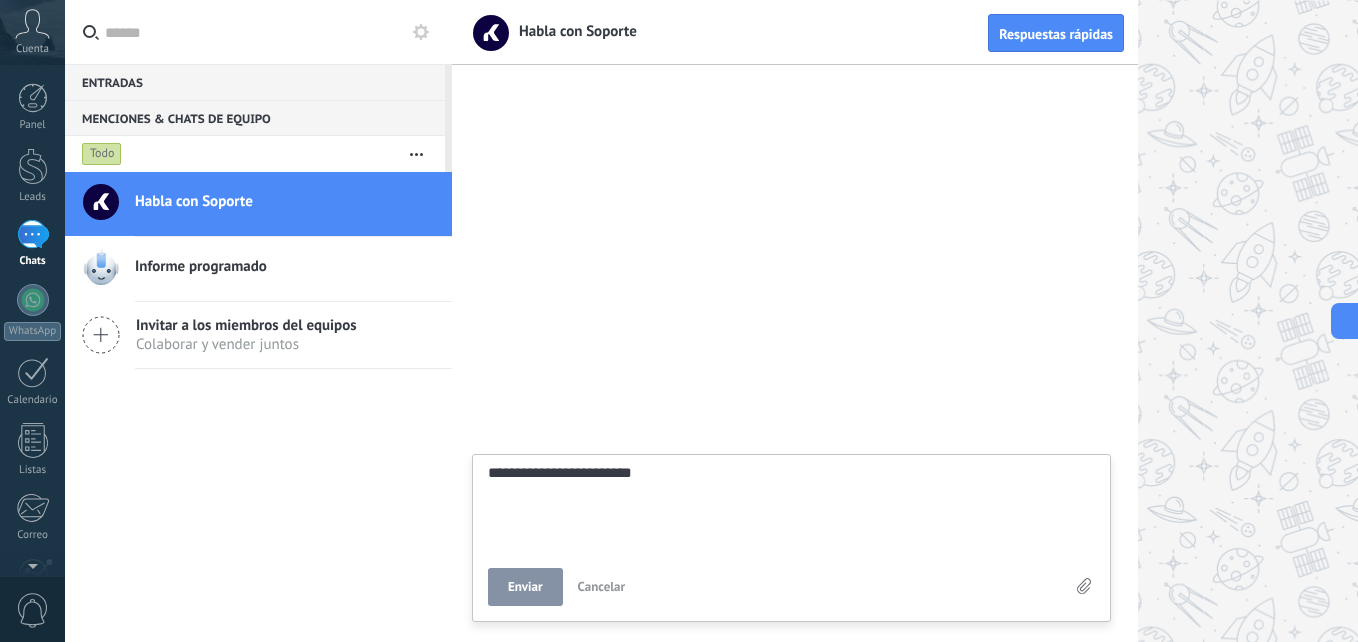 type on "**********" 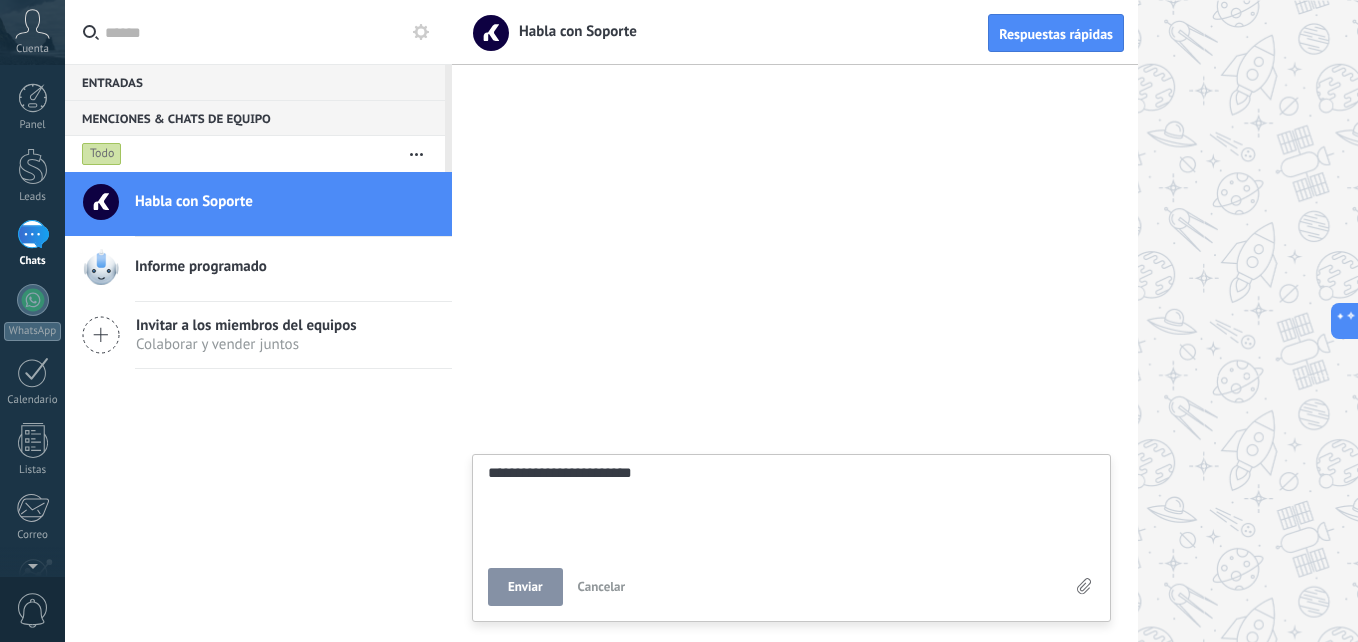 click on "Enviar" at bounding box center (525, 587) 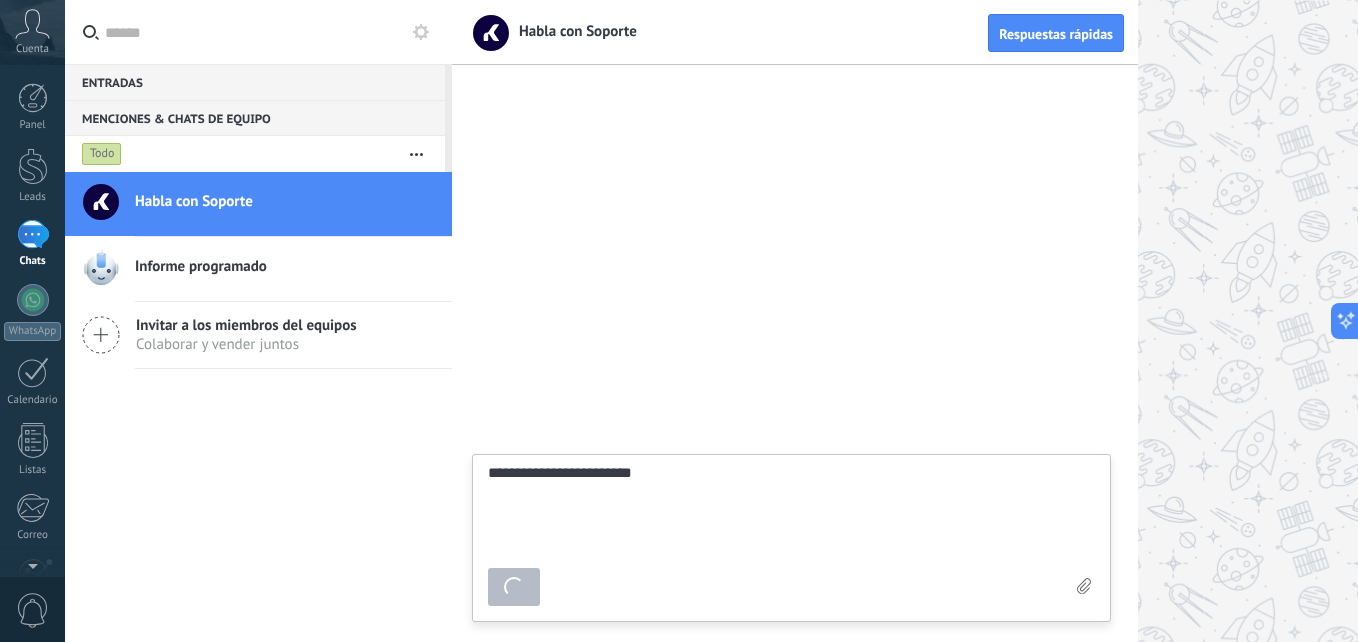 type on "*******" 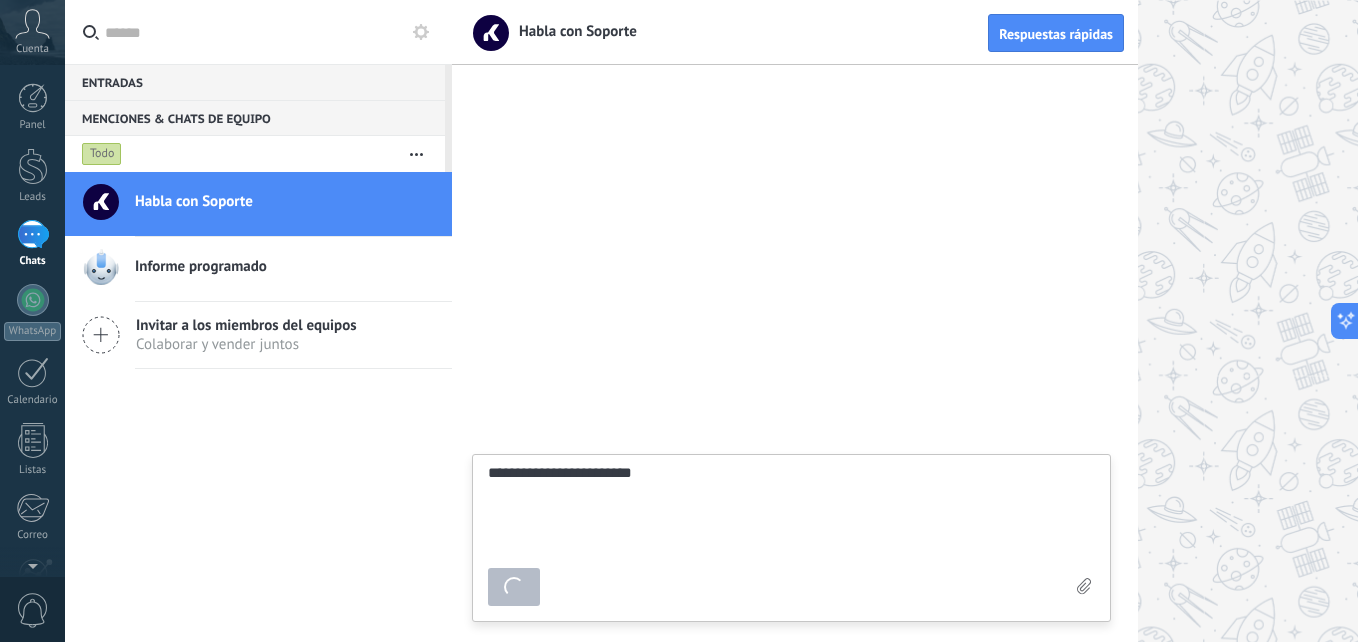 type 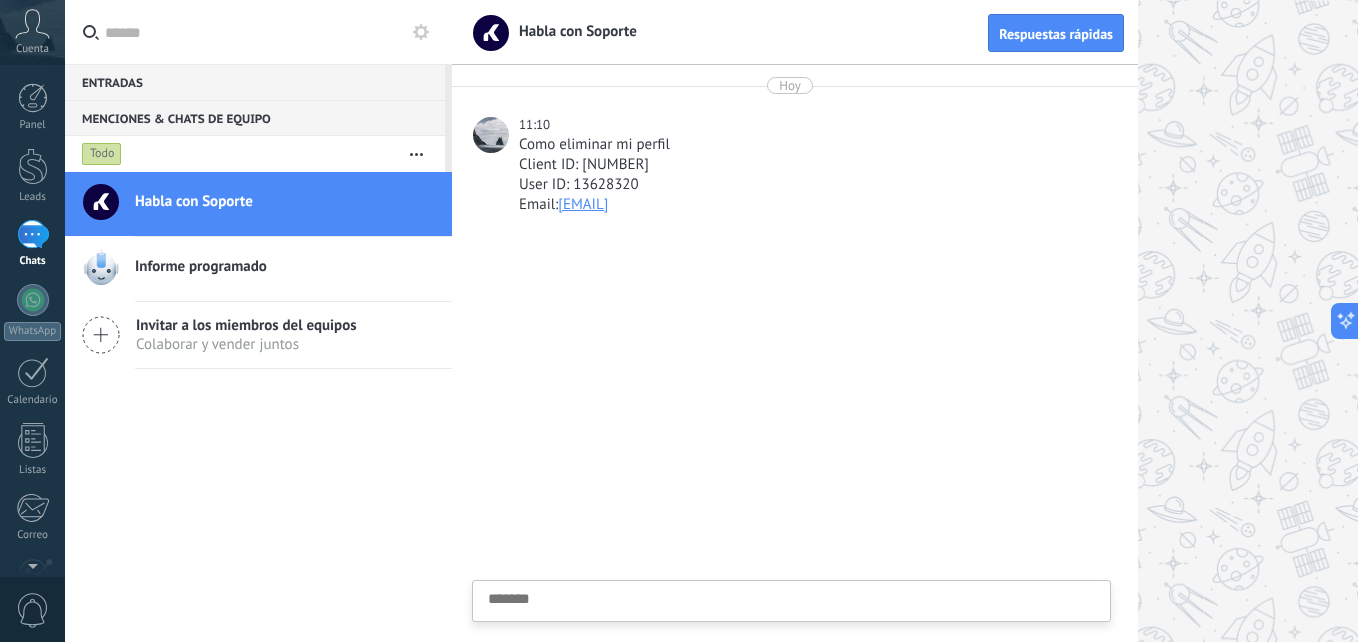 scroll, scrollTop: 19, scrollLeft: 0, axis: vertical 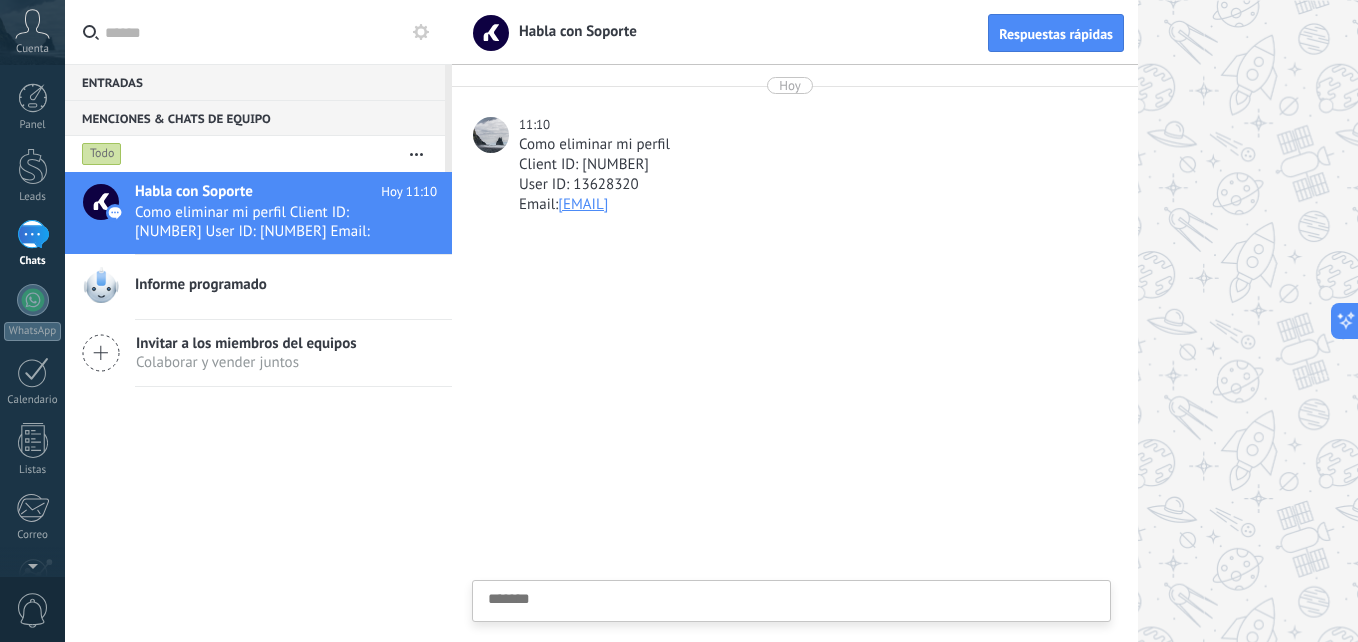 click at bounding box center (416, 154) 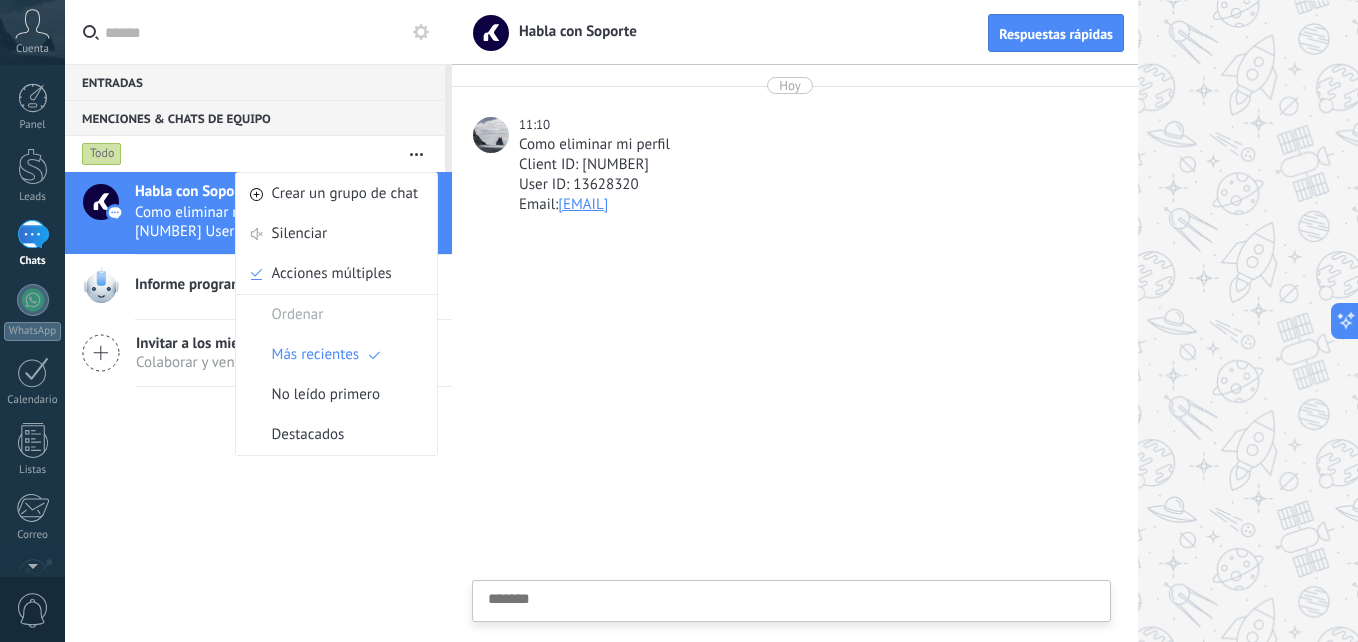 click 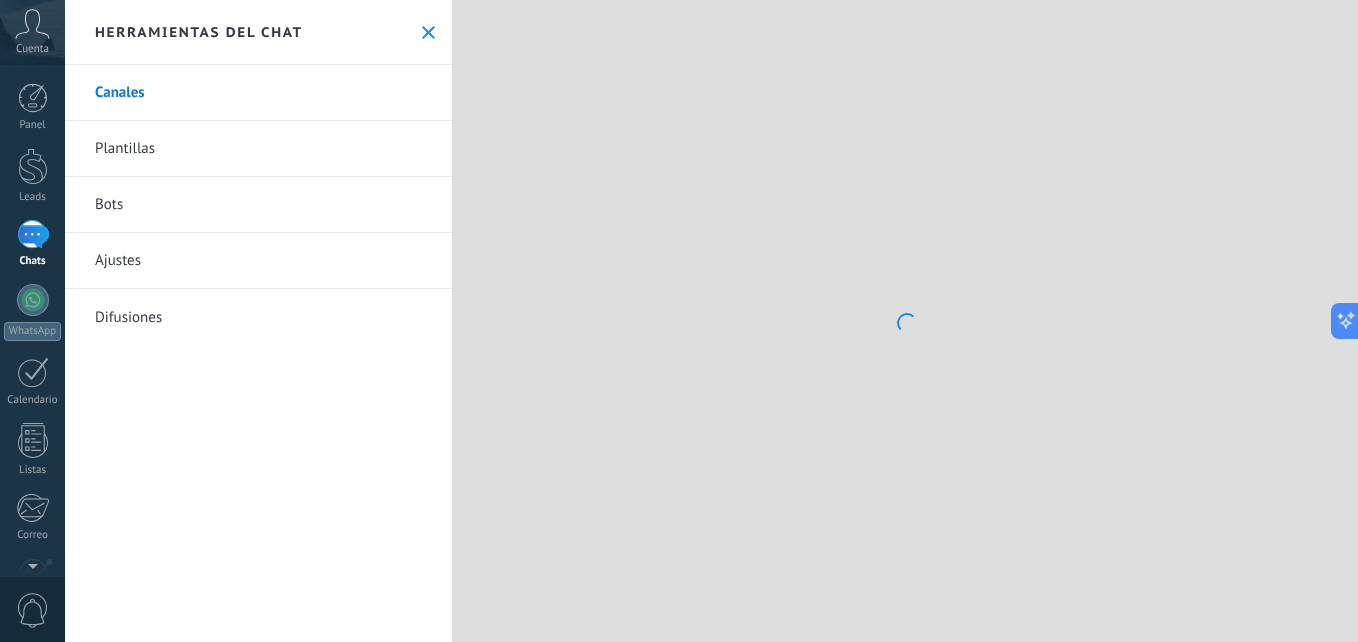 click 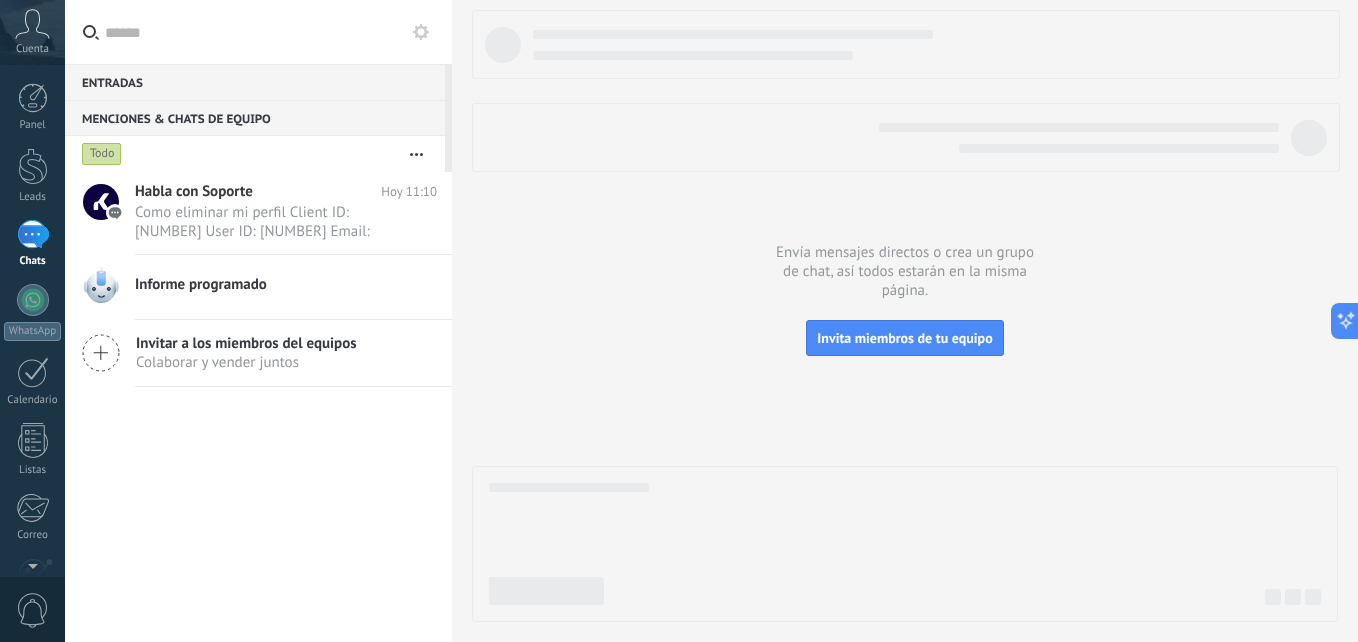click 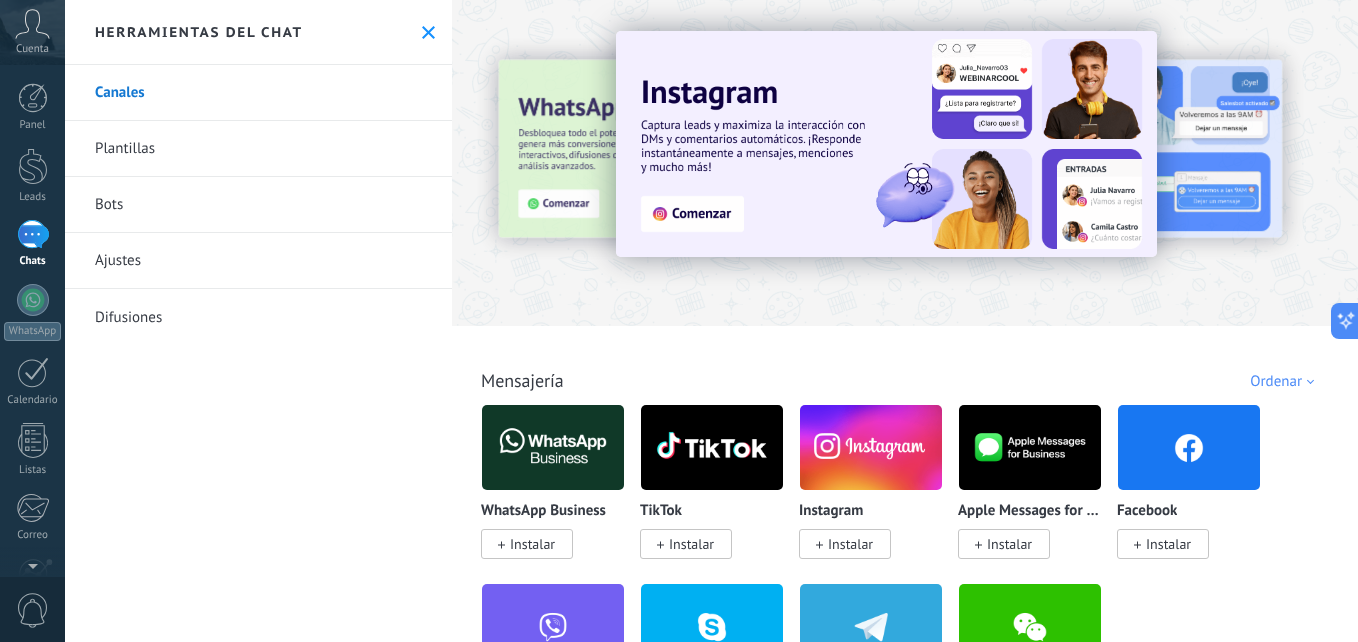 click on "Ajustes" at bounding box center (258, 261) 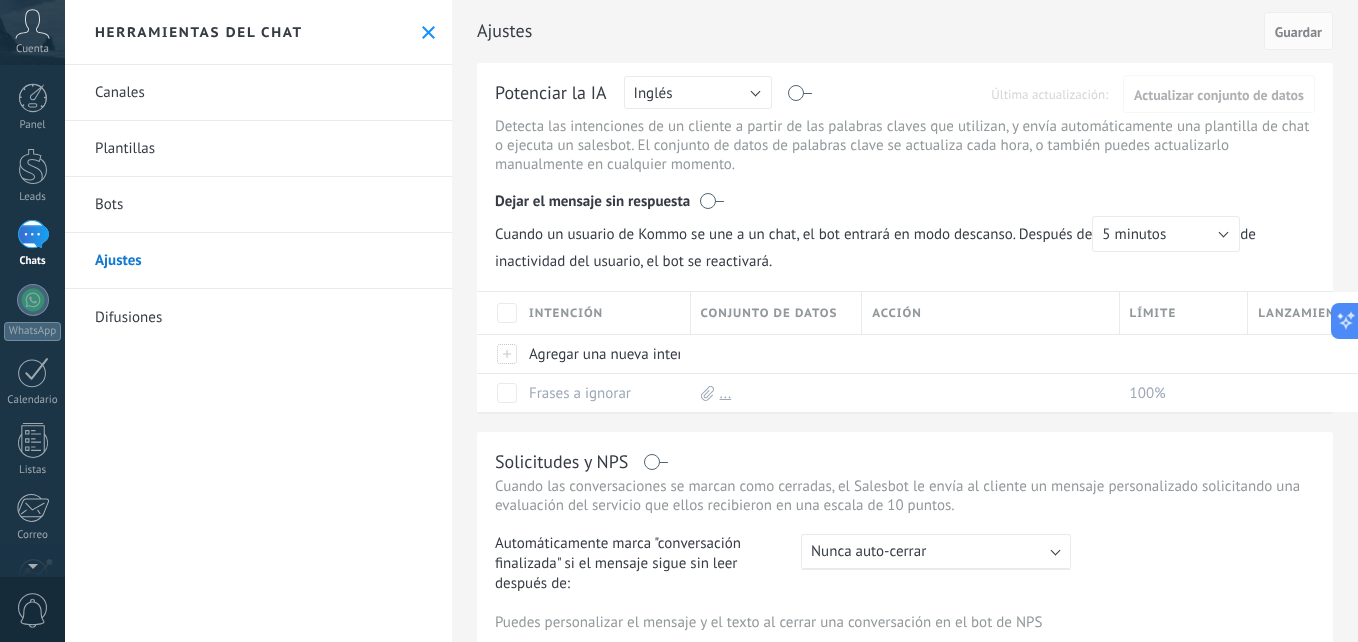 scroll, scrollTop: 0, scrollLeft: 0, axis: both 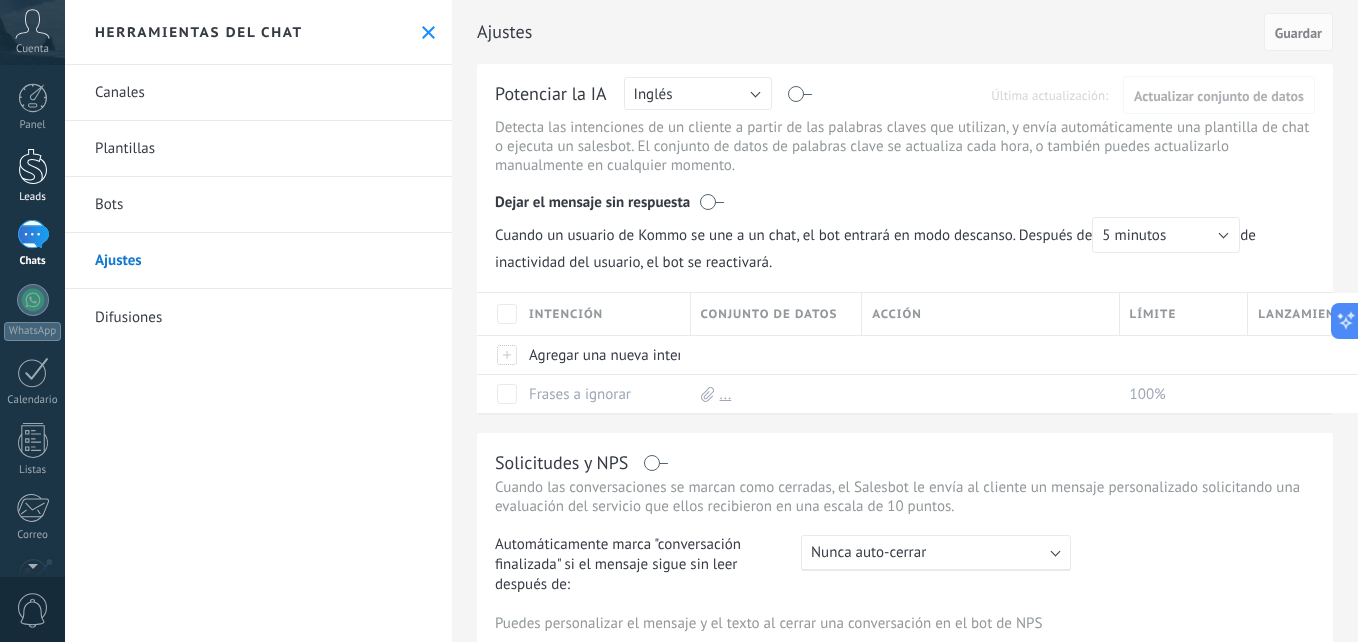 click at bounding box center [33, 166] 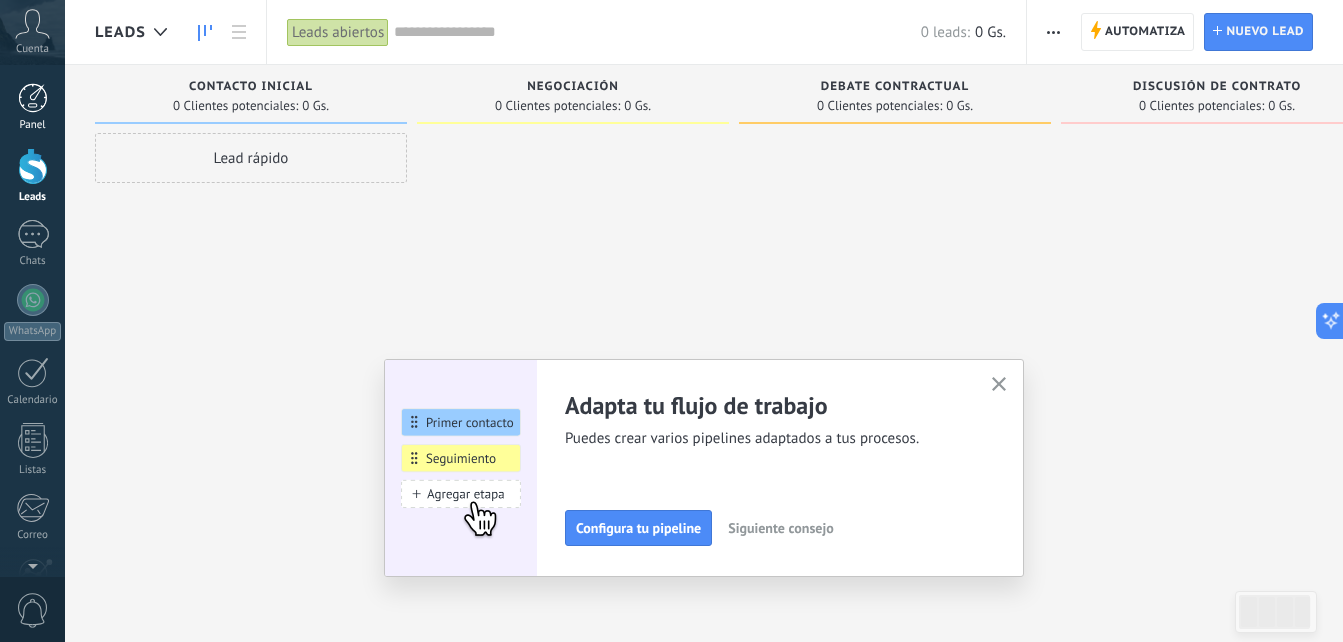 click at bounding box center (33, 98) 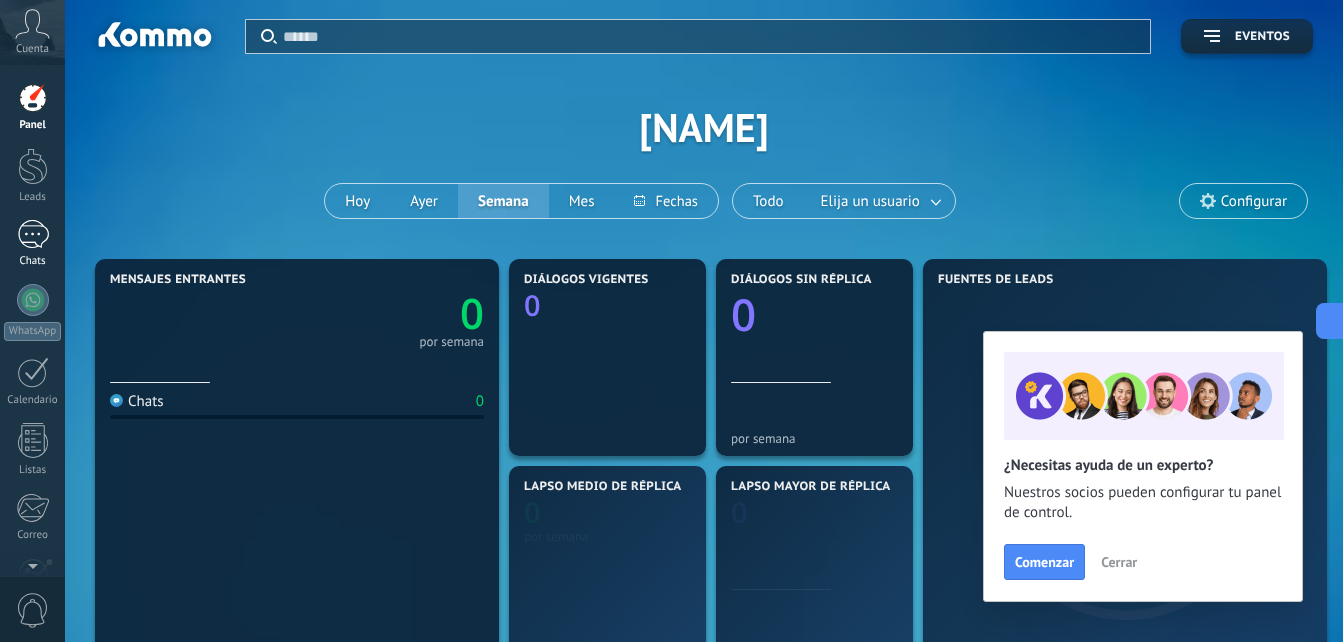 click at bounding box center [33, 234] 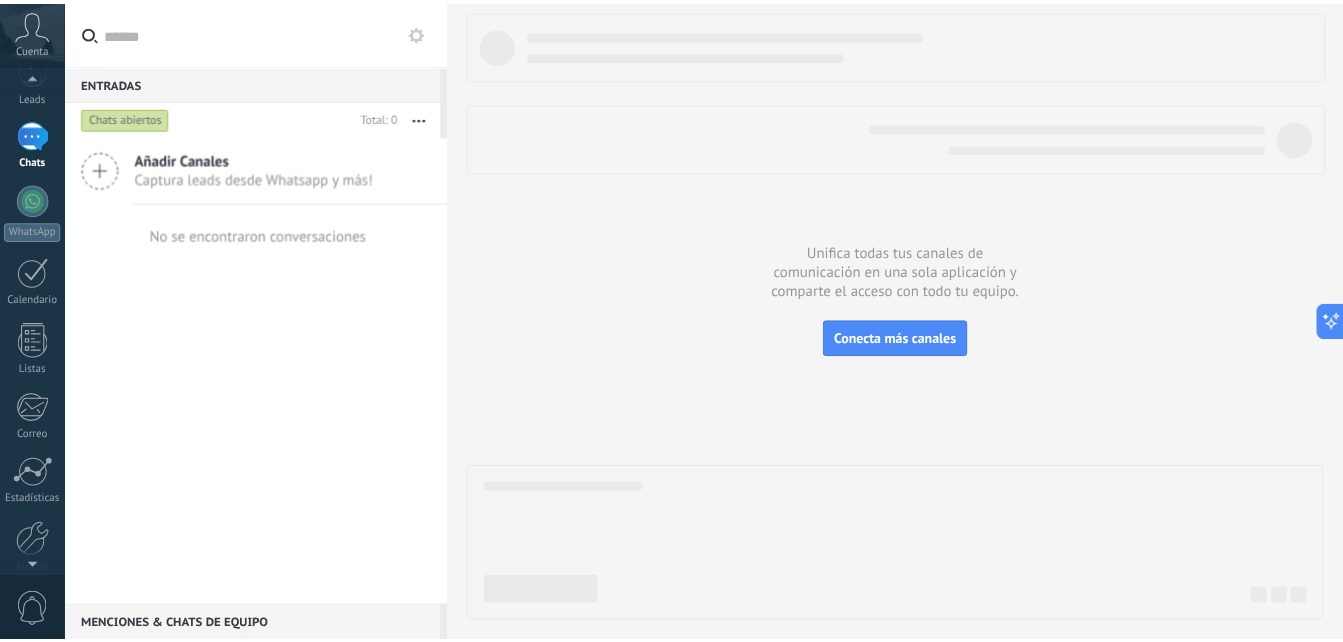 scroll, scrollTop: 190, scrollLeft: 0, axis: vertical 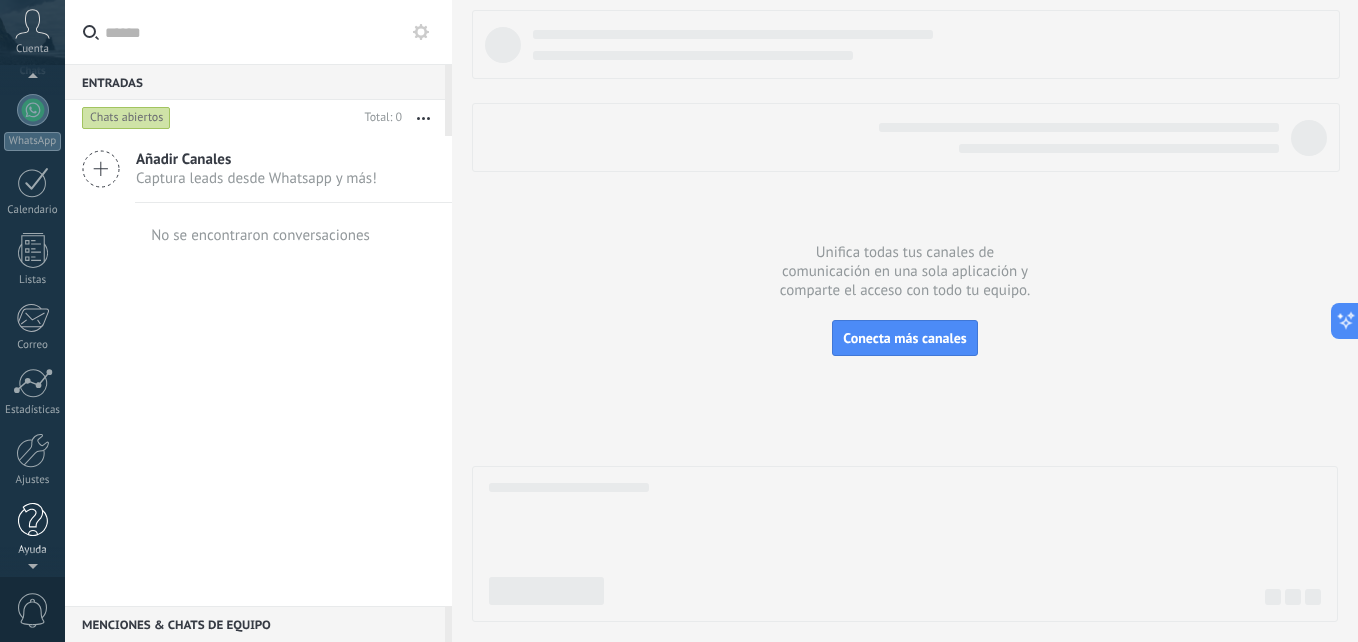 click at bounding box center (33, 520) 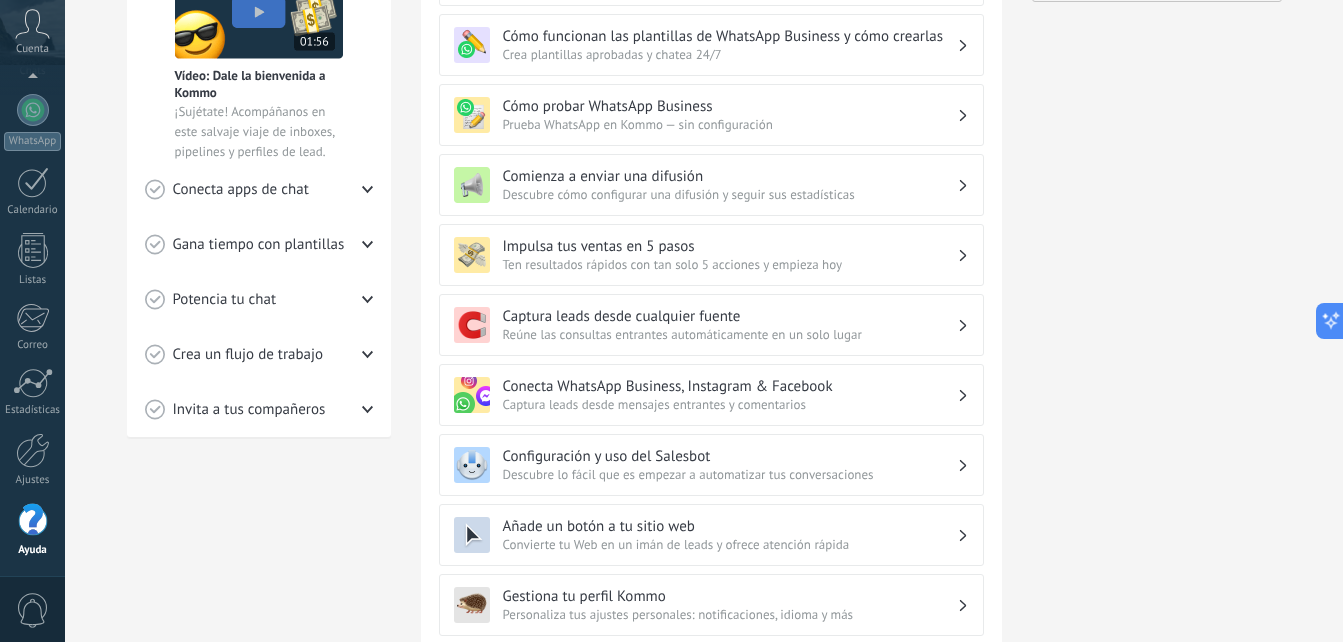 scroll, scrollTop: 595, scrollLeft: 0, axis: vertical 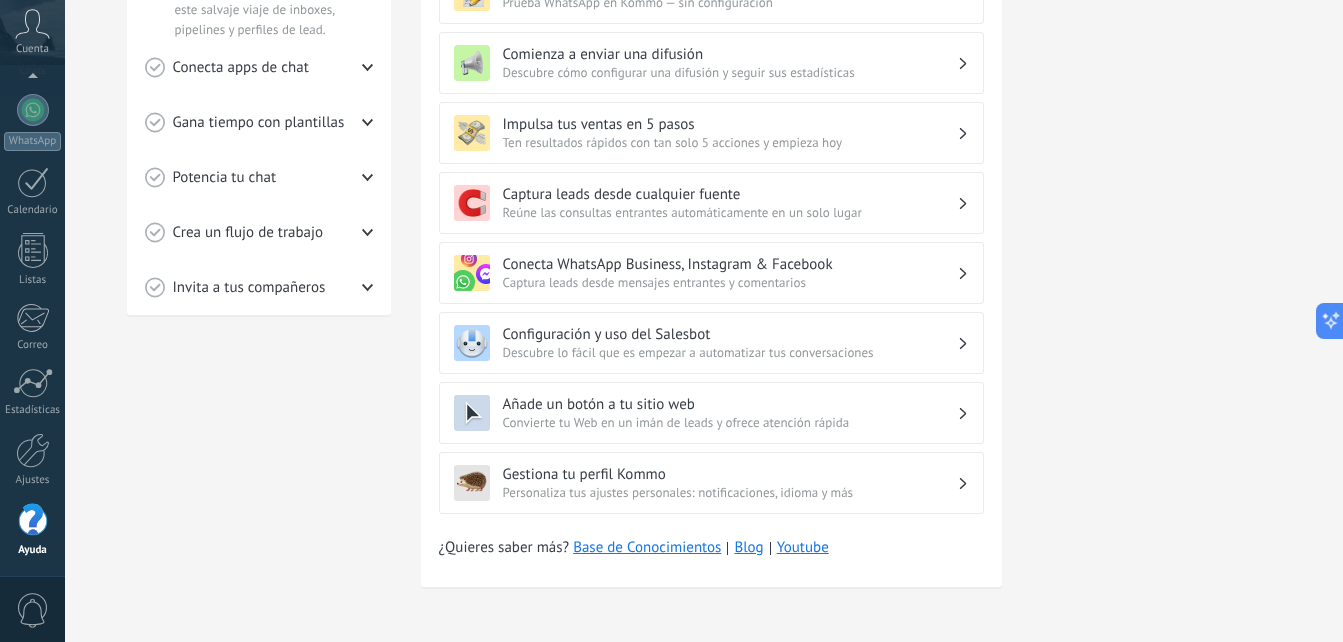 click on "Gestiona tu perfil Kommo Personaliza tus ajustes personales: notificaciones, idioma y más" at bounding box center [711, 483] 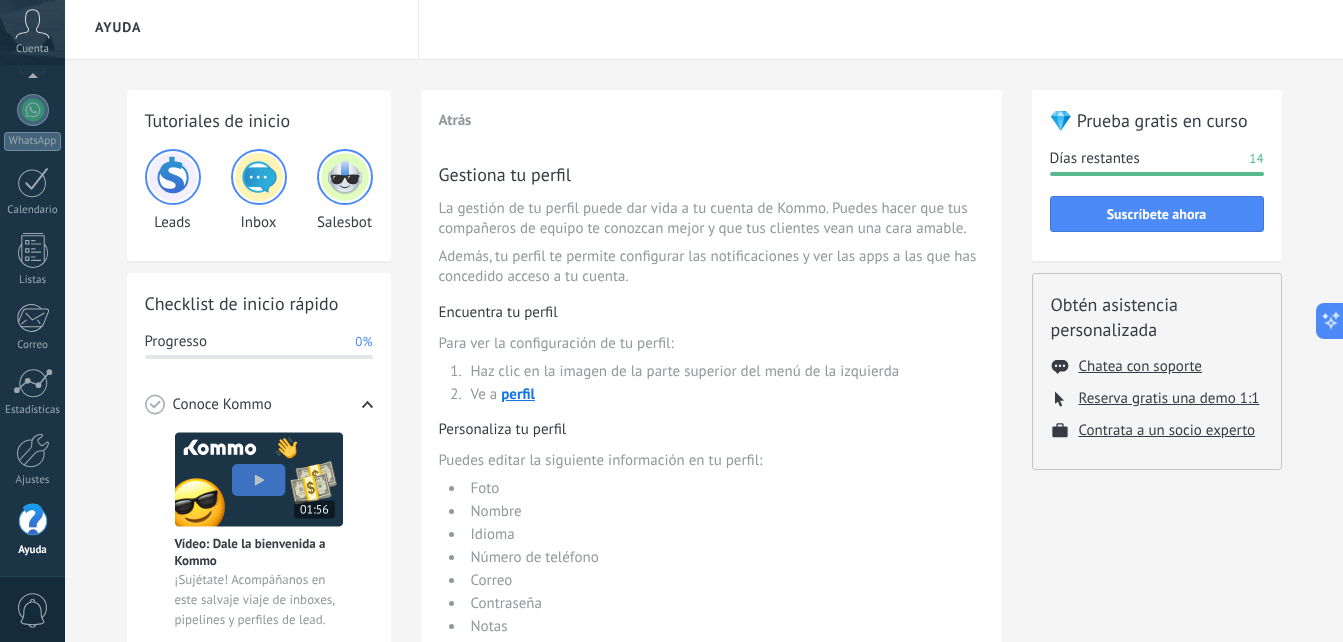 scroll, scrollTop: 0, scrollLeft: 0, axis: both 